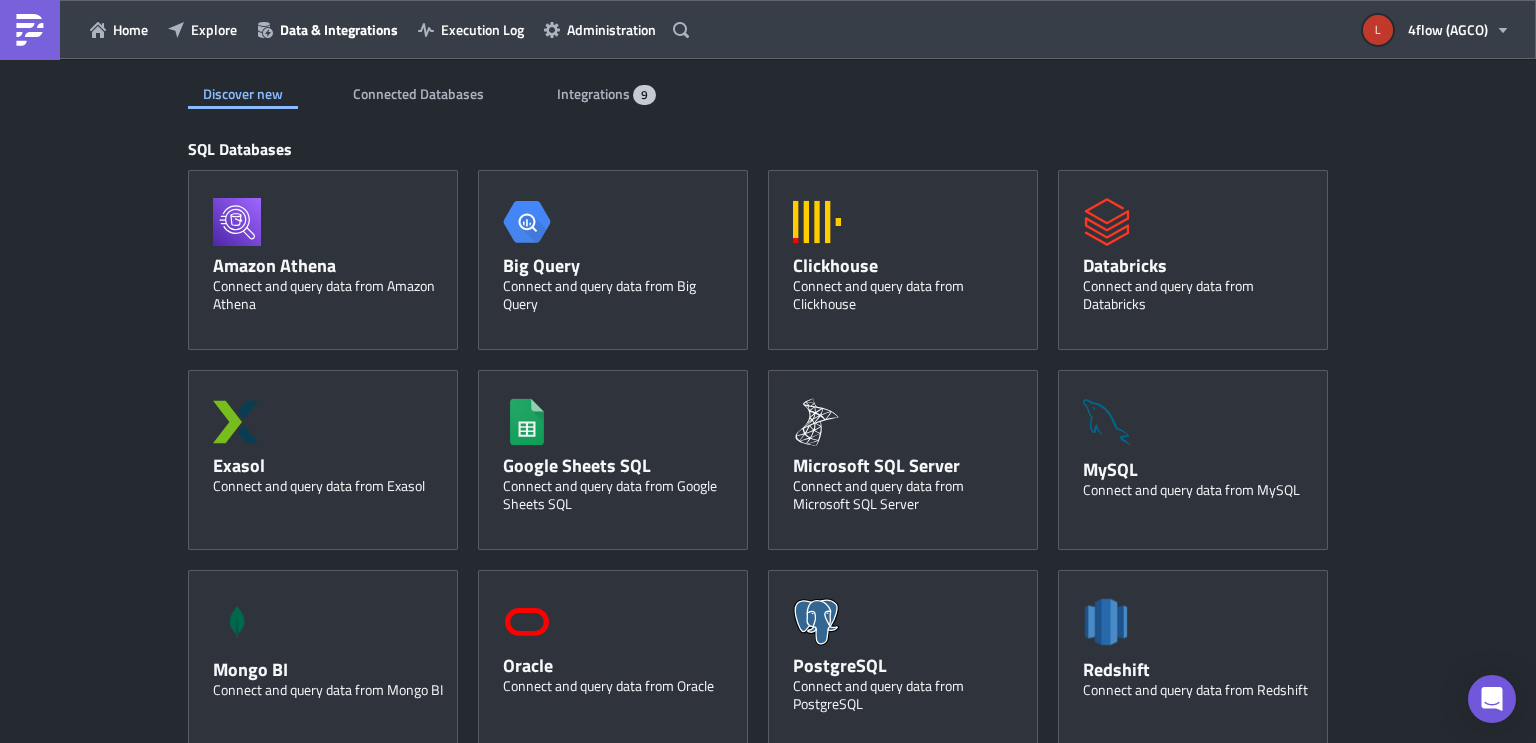scroll, scrollTop: 0, scrollLeft: 0, axis: both 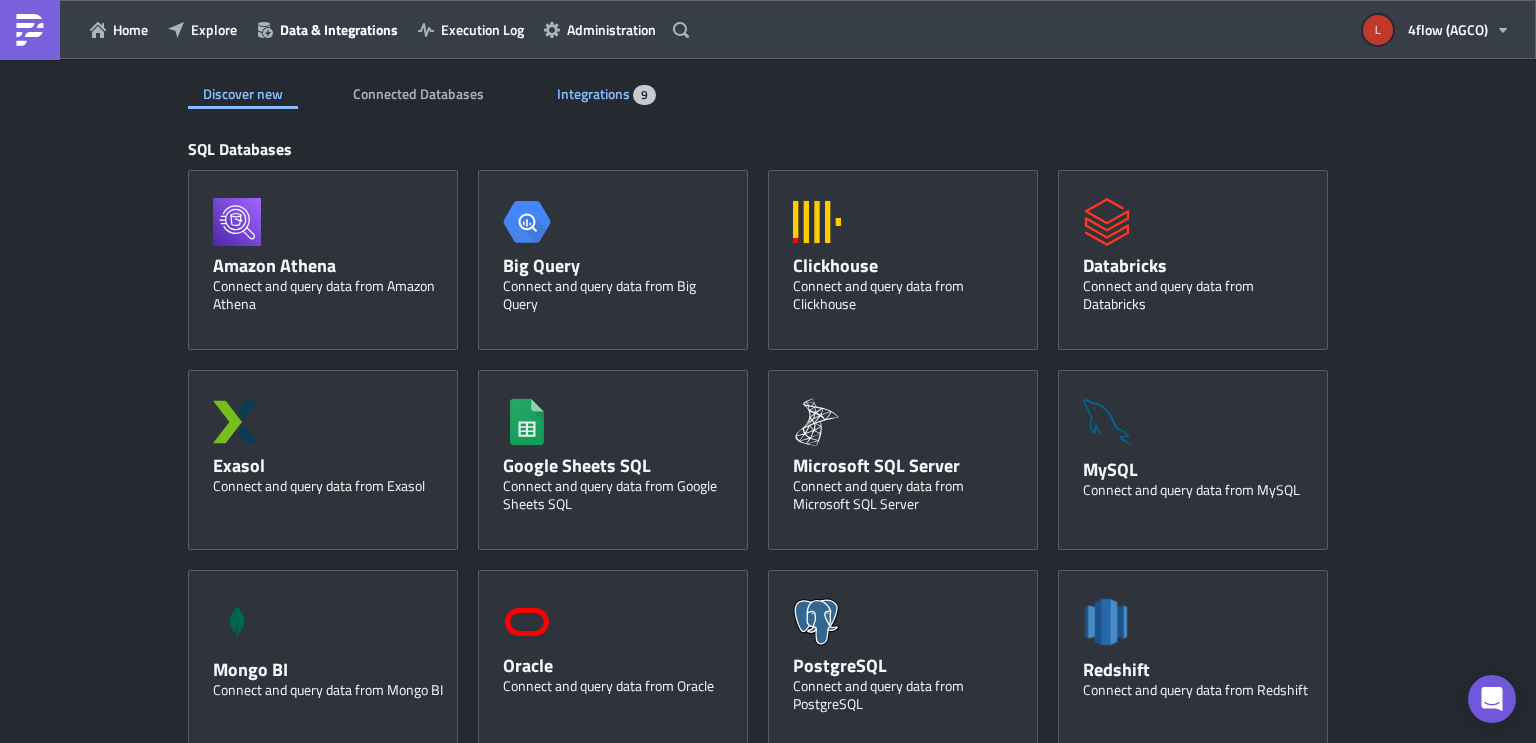 click on "Integrations" at bounding box center (595, 93) 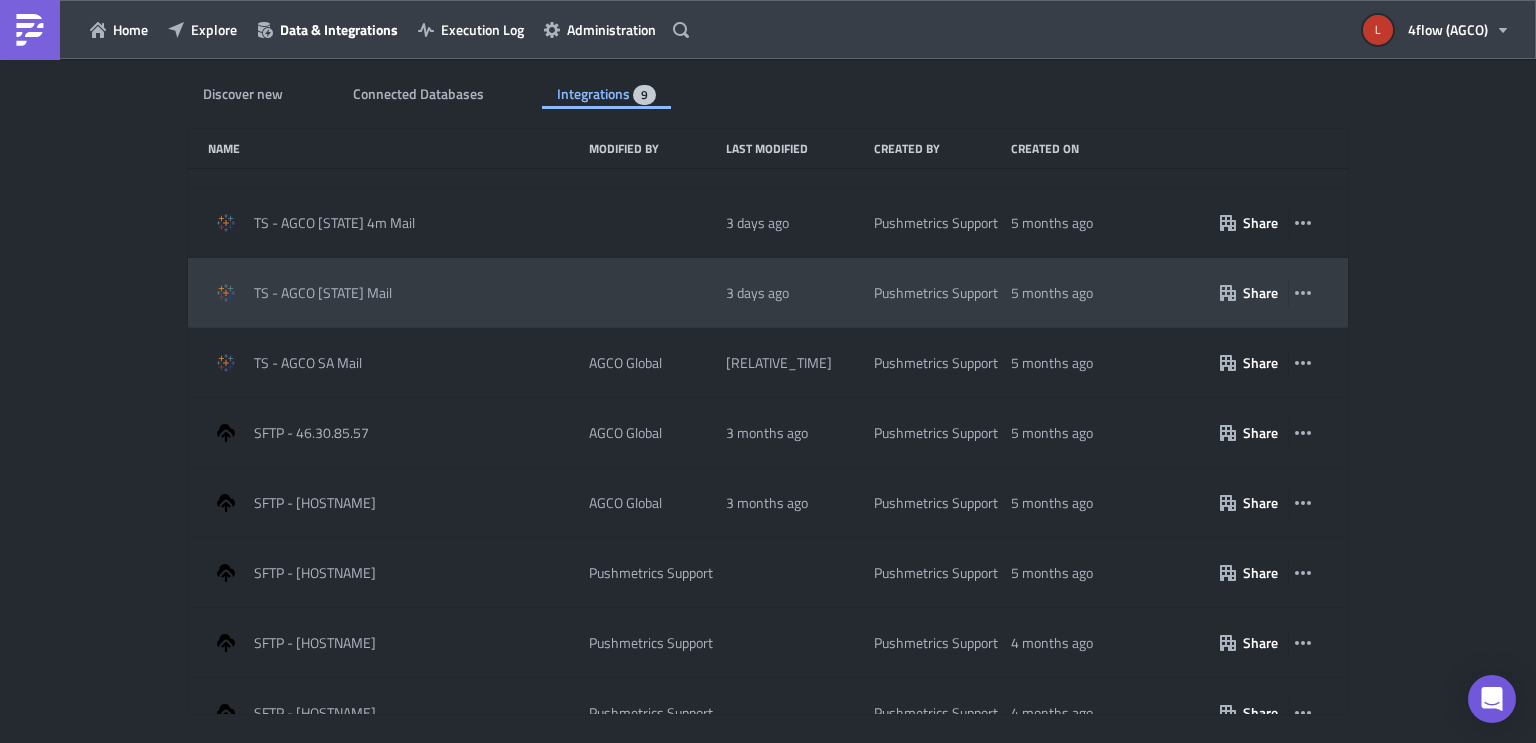 scroll, scrollTop: 84, scrollLeft: 0, axis: vertical 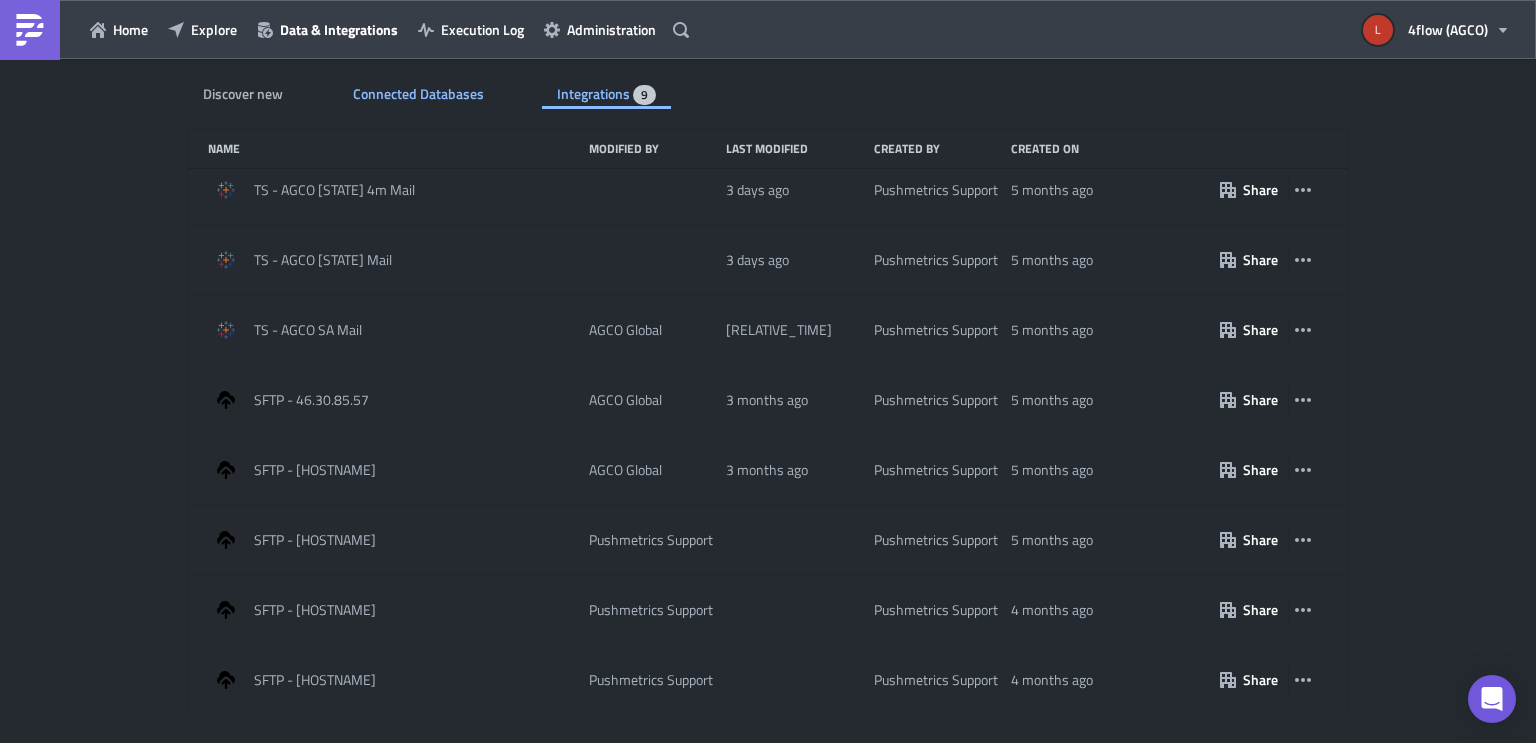 click on "Connected Databases" at bounding box center [420, 93] 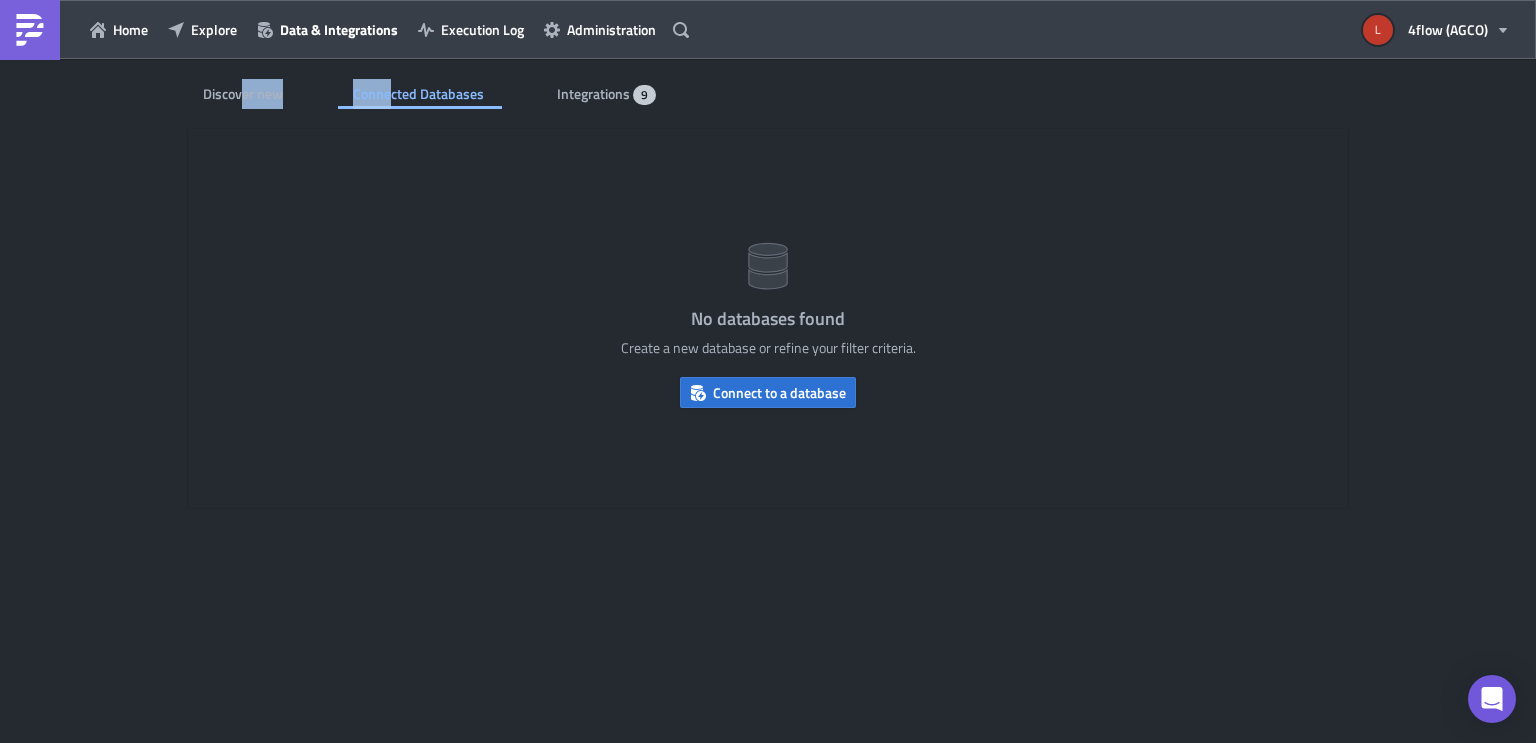 drag, startPoint x: 245, startPoint y: 97, endPoint x: 390, endPoint y: 102, distance: 145.08618 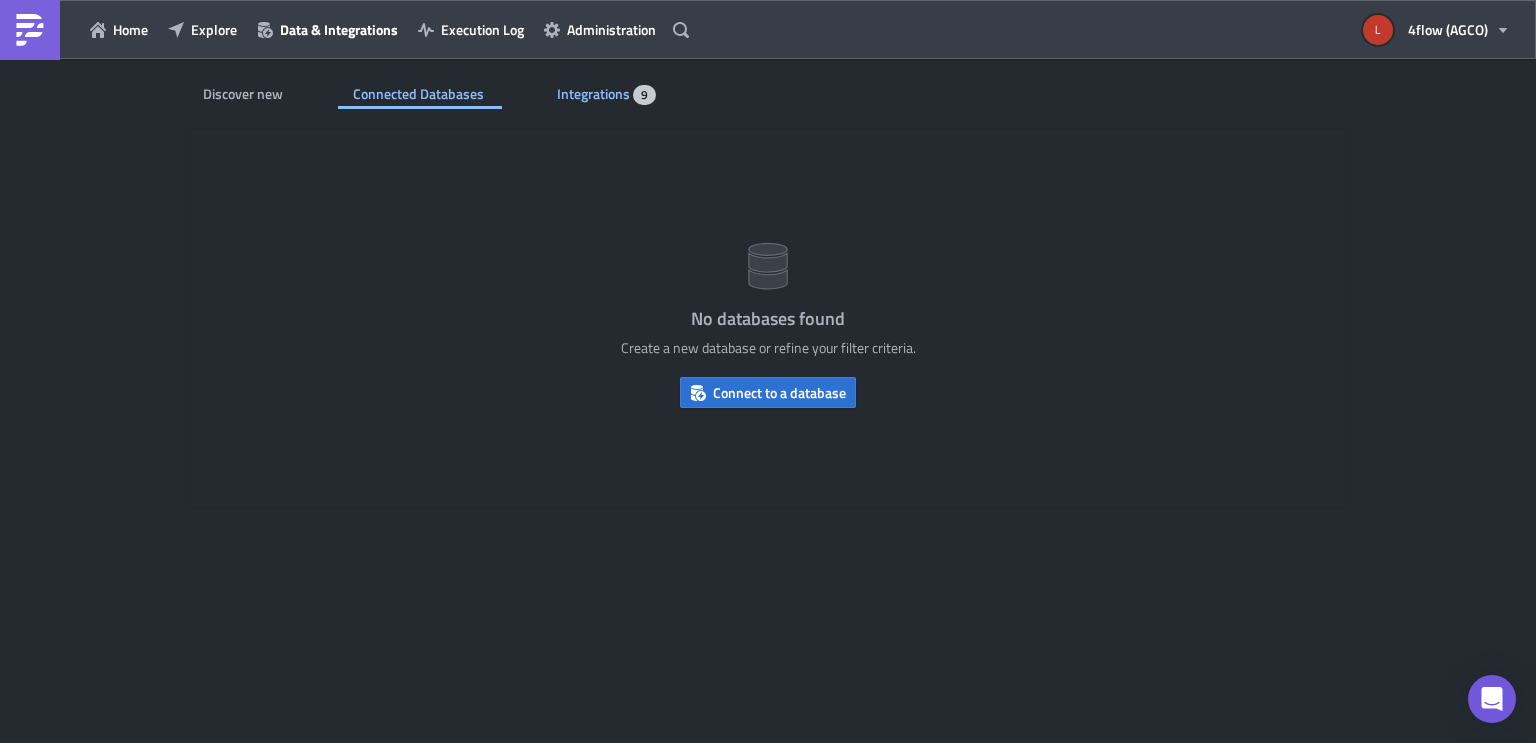 click on "Integrations" at bounding box center [595, 93] 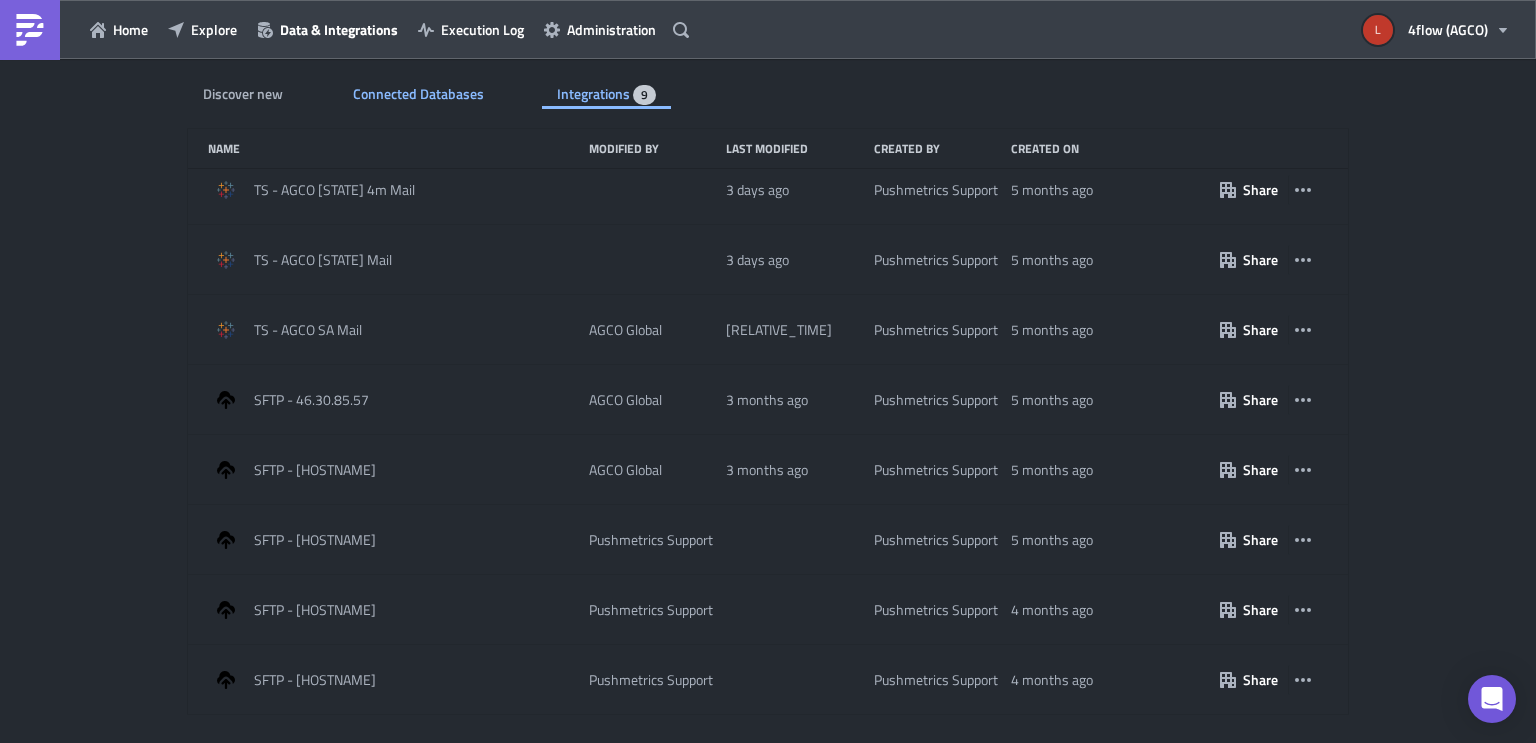 click on "Connected Databases" at bounding box center [420, 93] 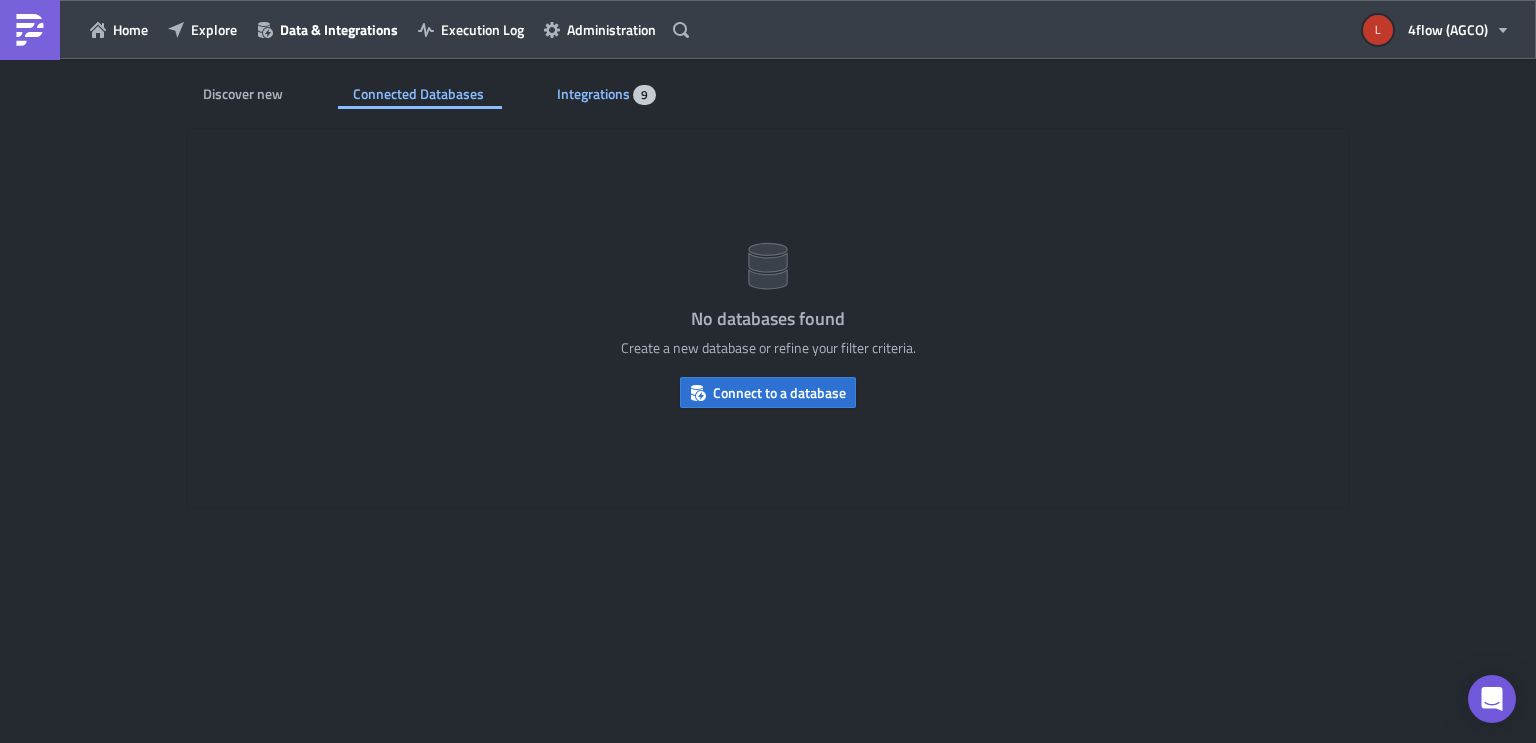 click on "Integrations" at bounding box center [595, 93] 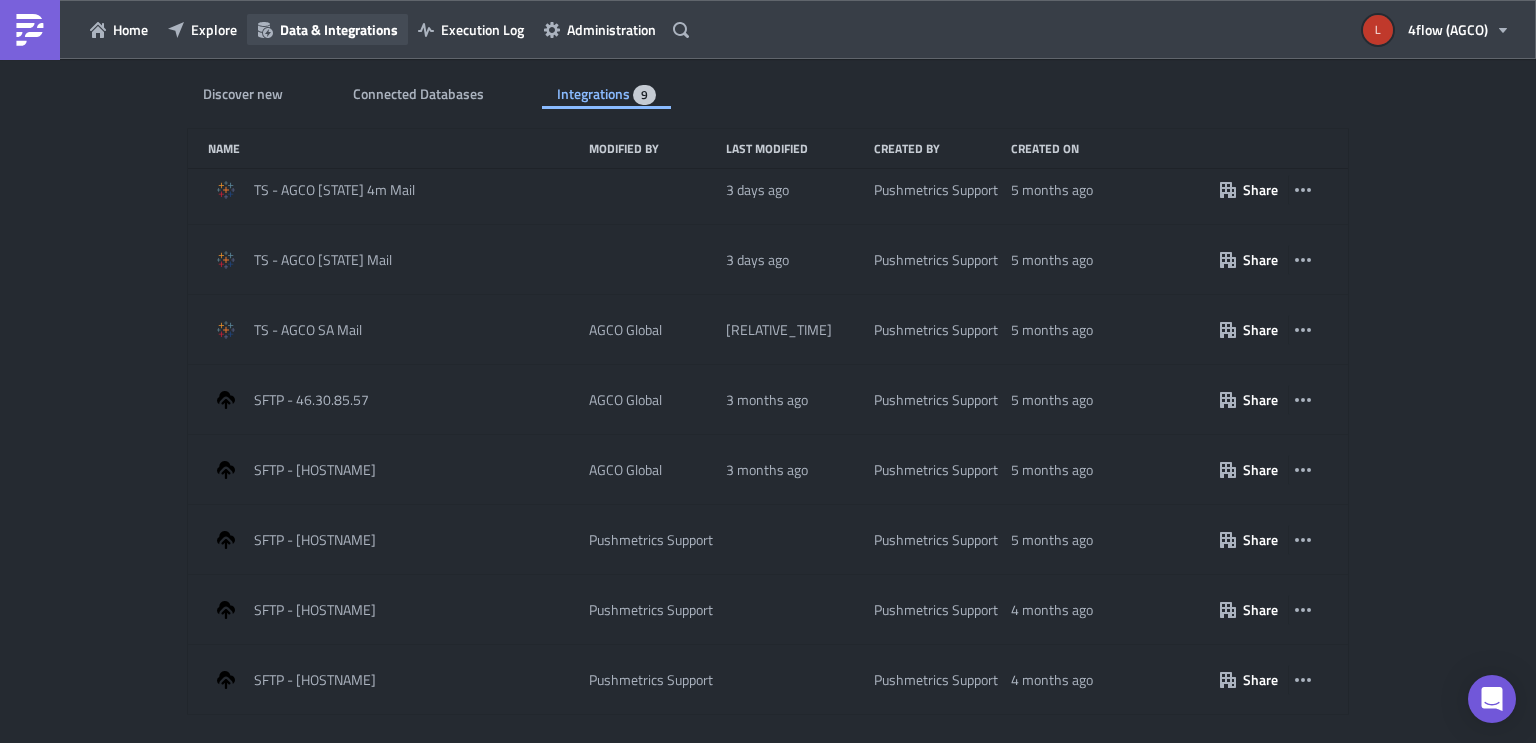 click on "Data & Integrations" at bounding box center [339, 29] 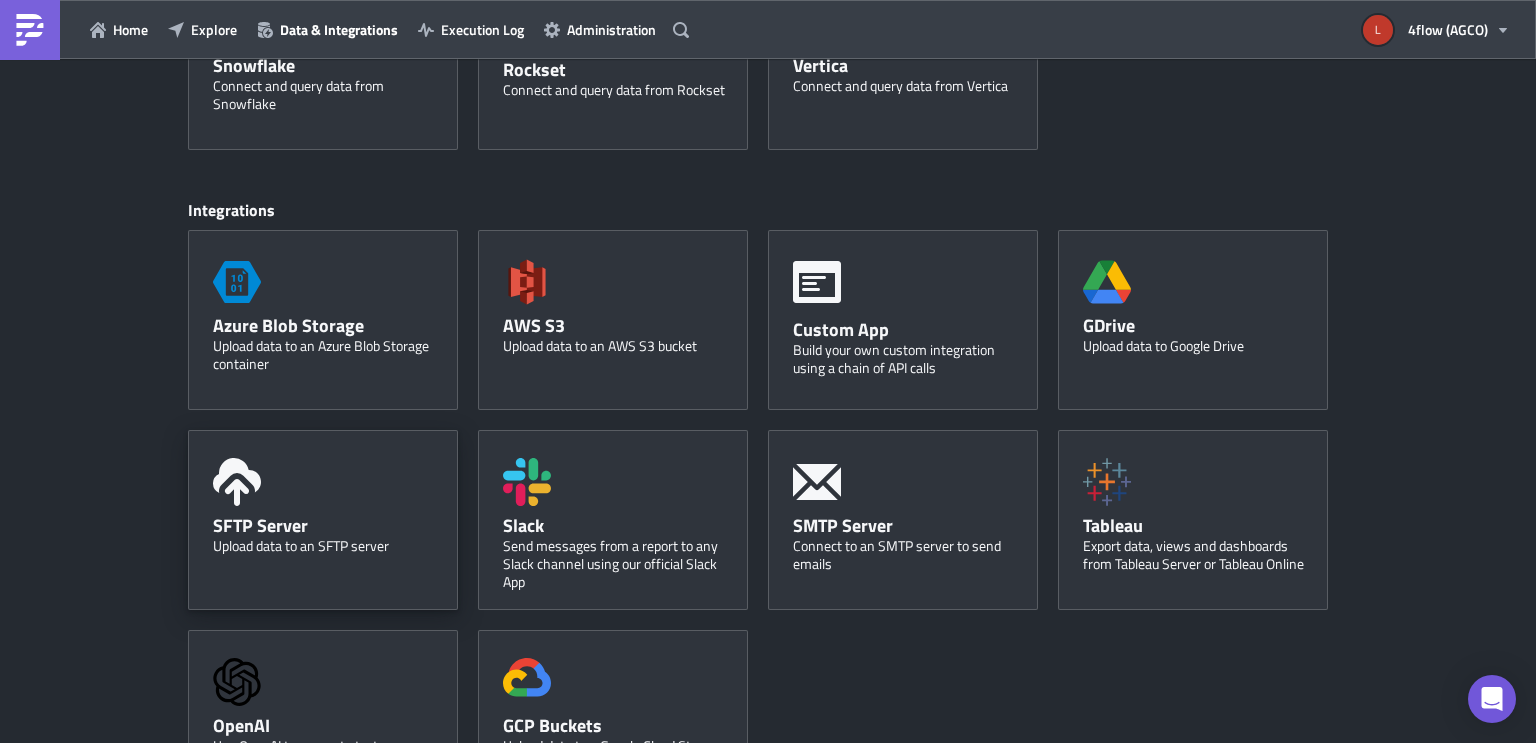 scroll, scrollTop: 884, scrollLeft: 0, axis: vertical 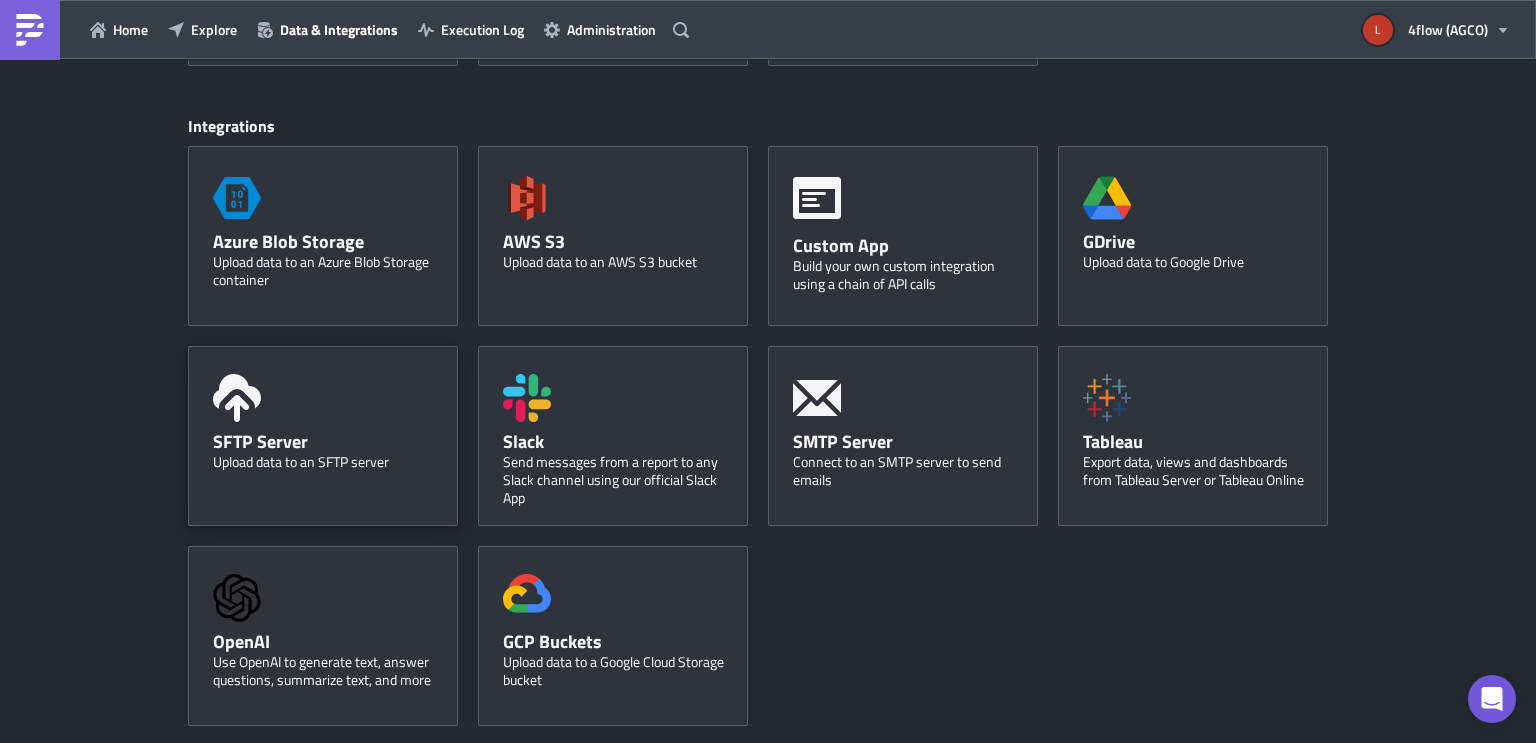 click on "SFTP Server Upload data to an SFTP server" at bounding box center (323, 436) 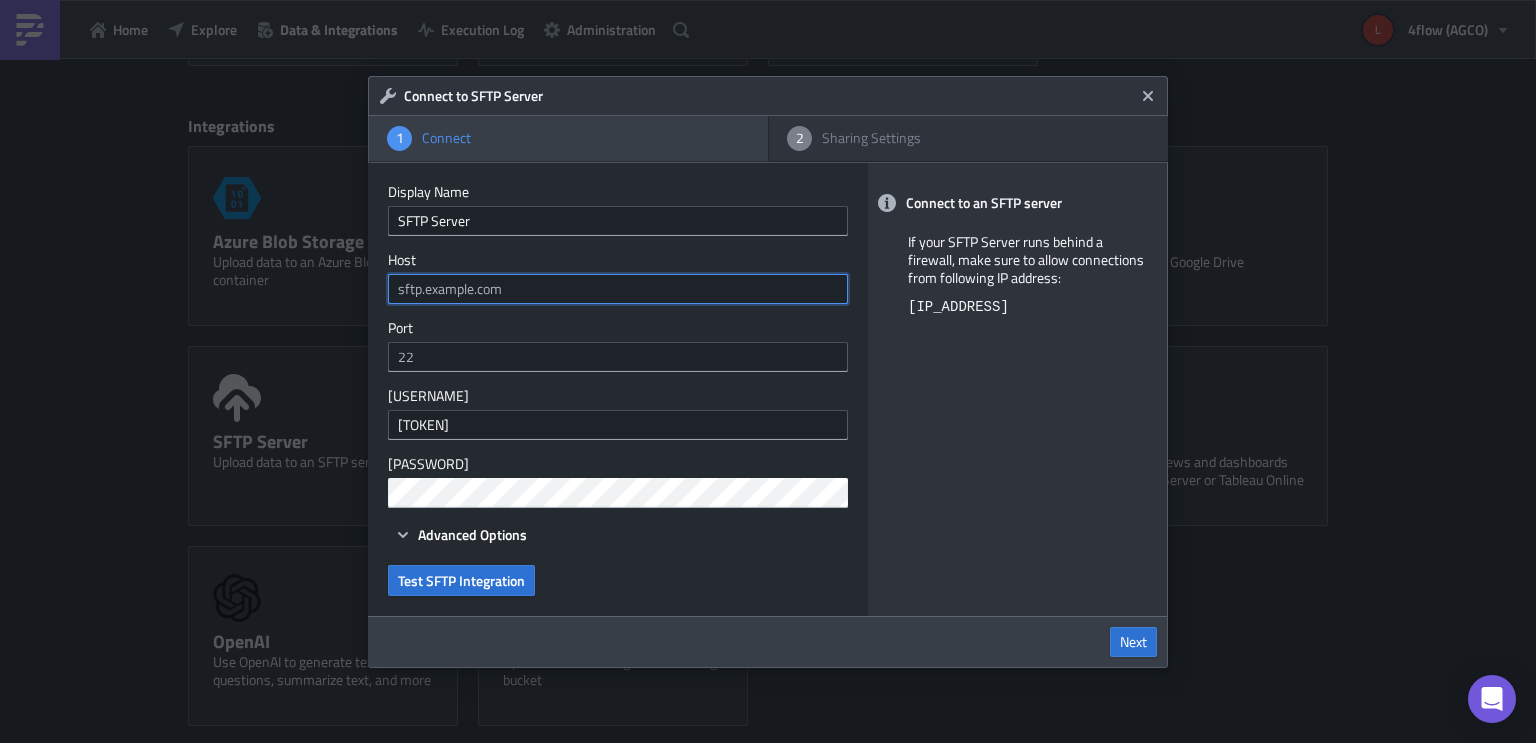 click at bounding box center (618, 289) 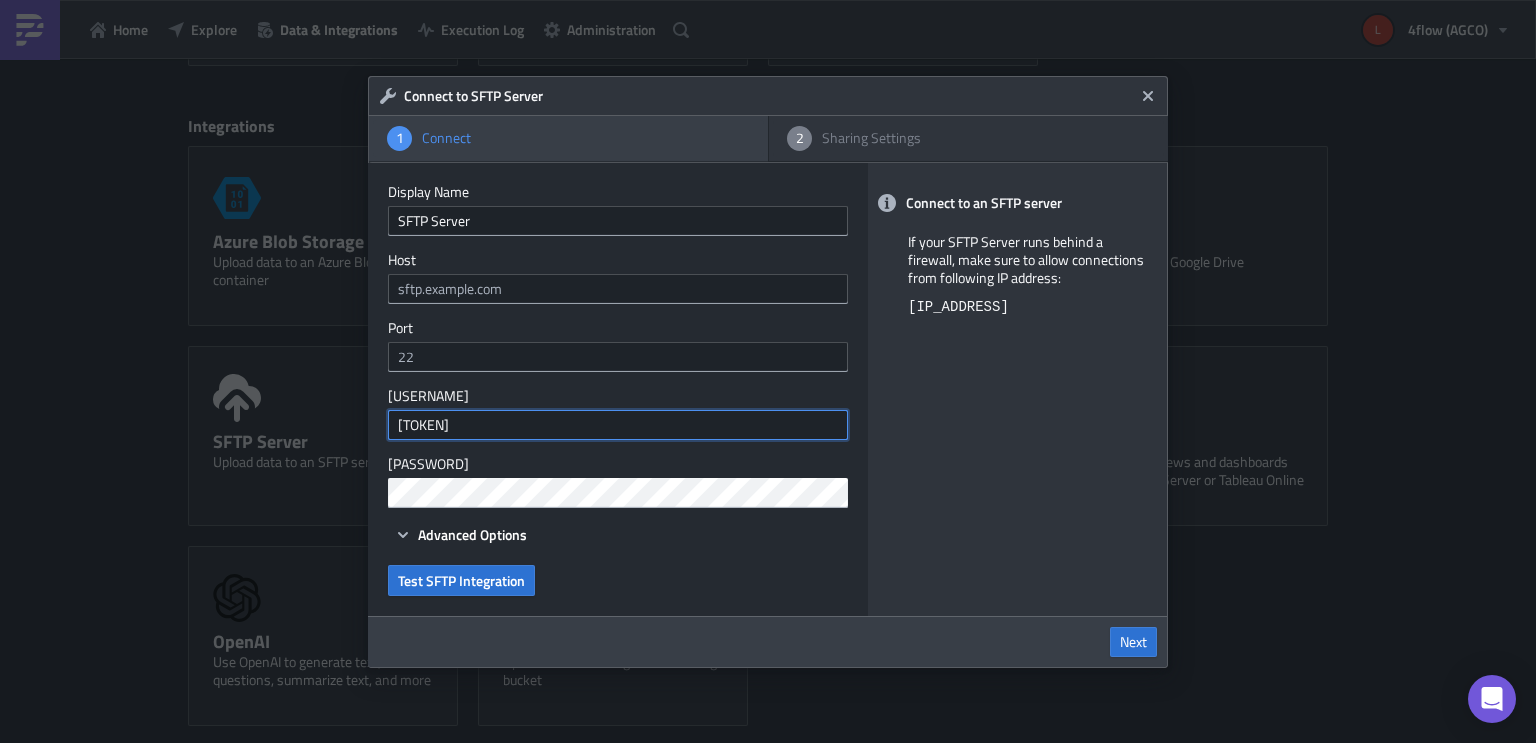 click on "TestingToken" at bounding box center [618, 425] 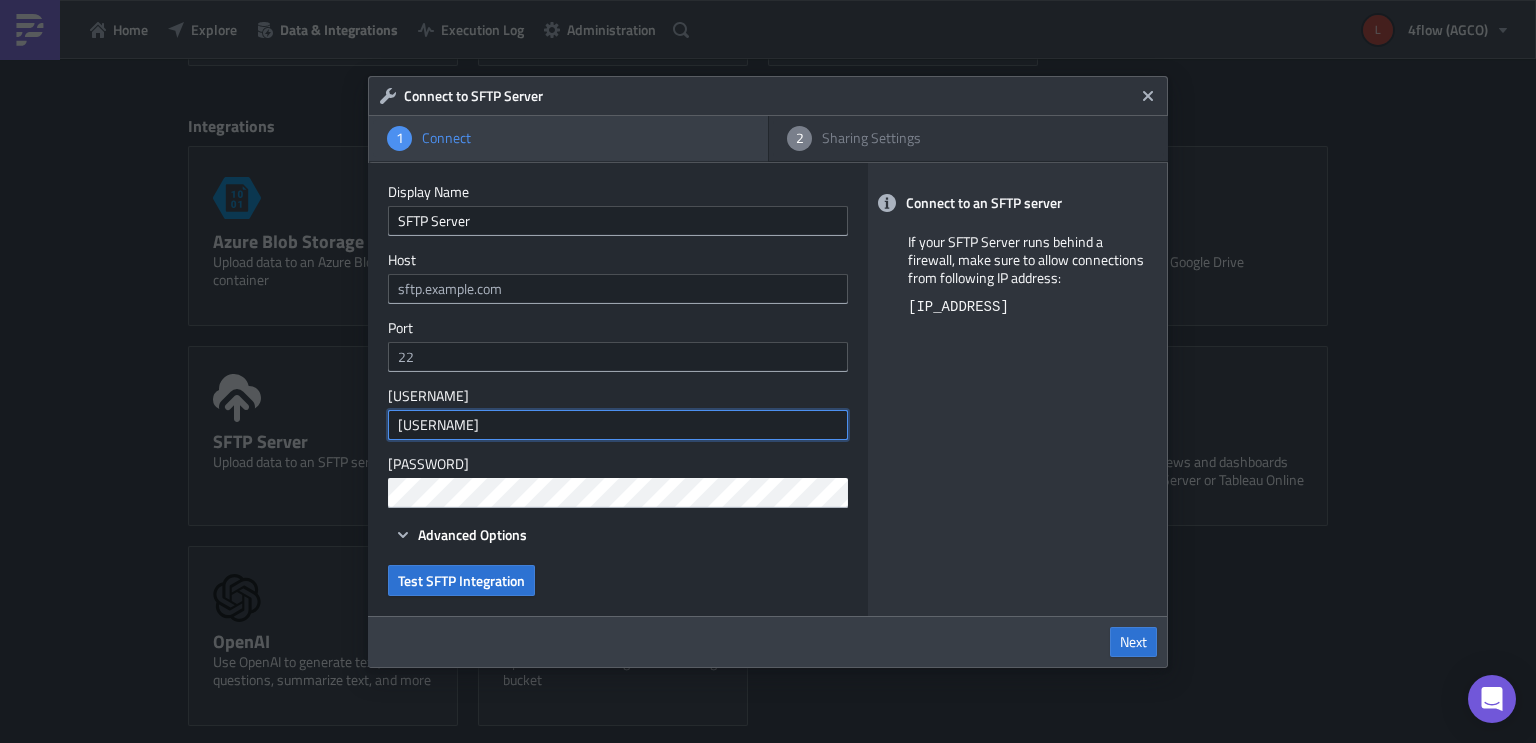 type on "agcof001" 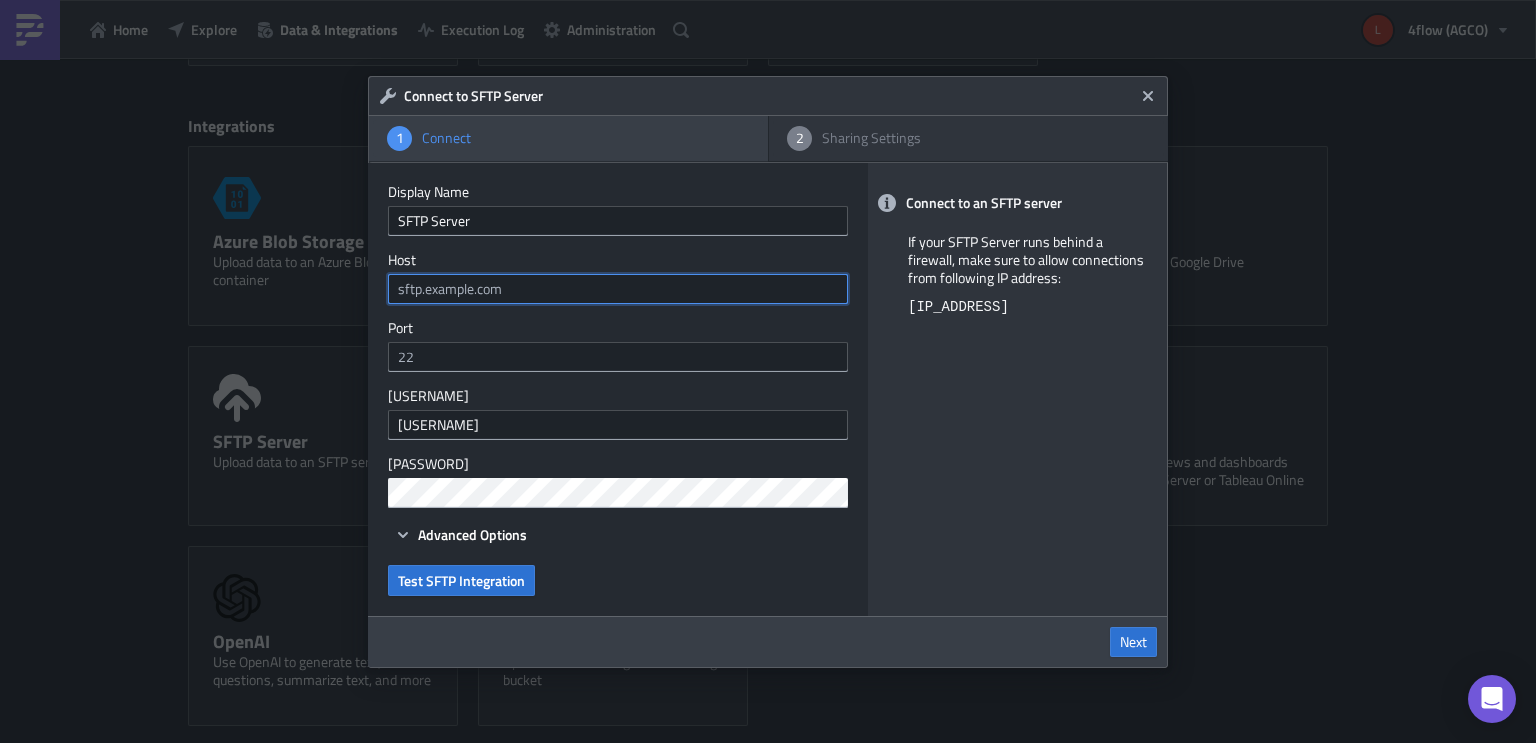 click at bounding box center (618, 289) 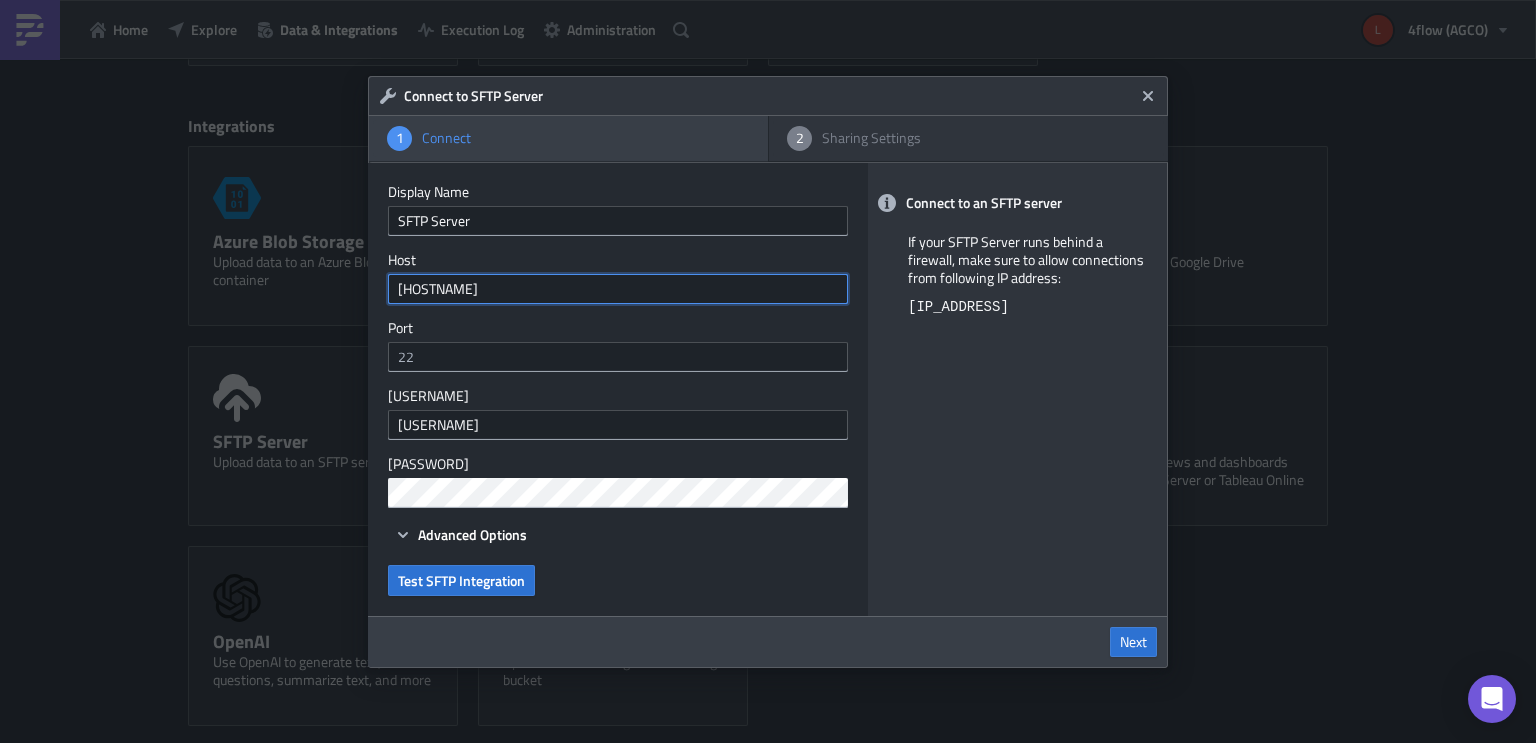 type on "ftp.waionline.com" 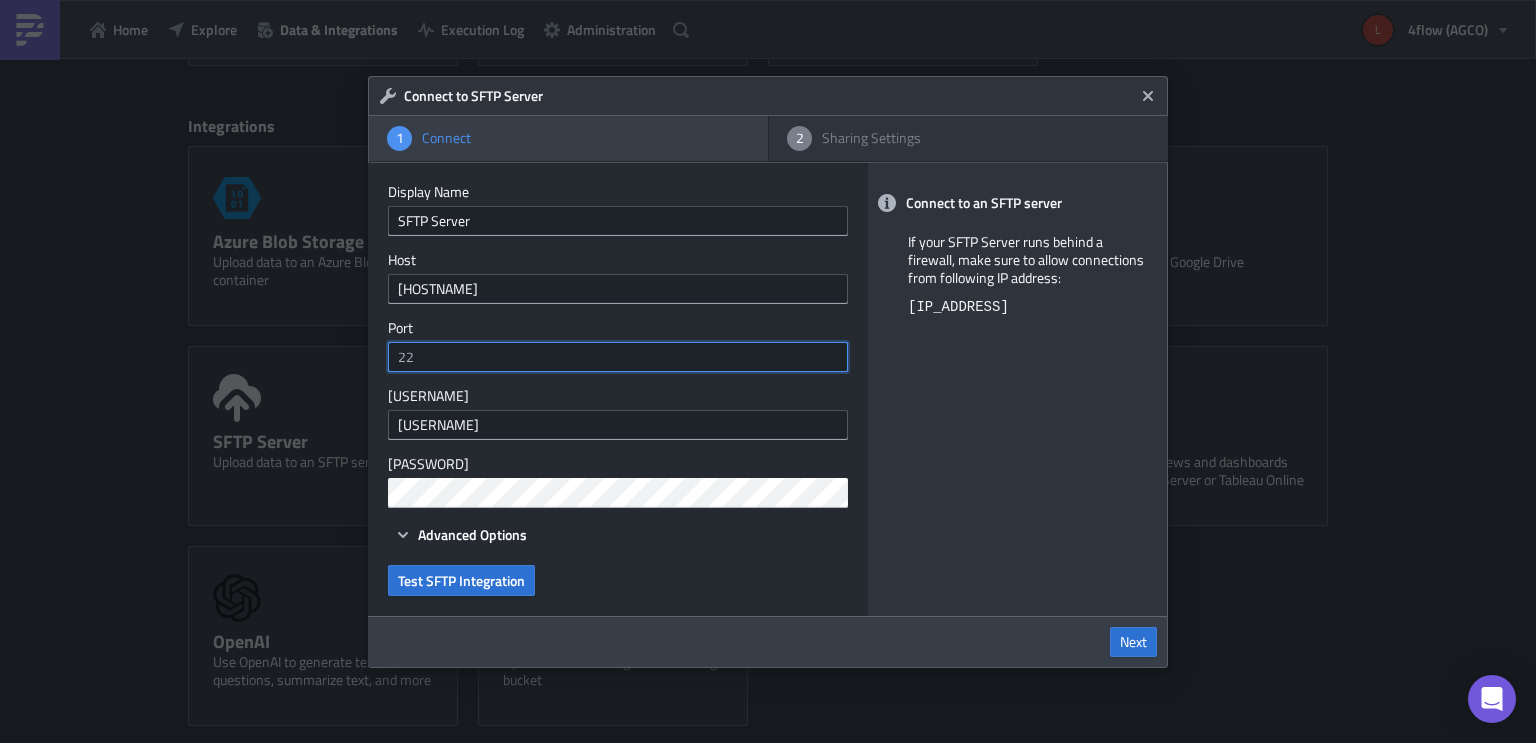 click at bounding box center (618, 357) 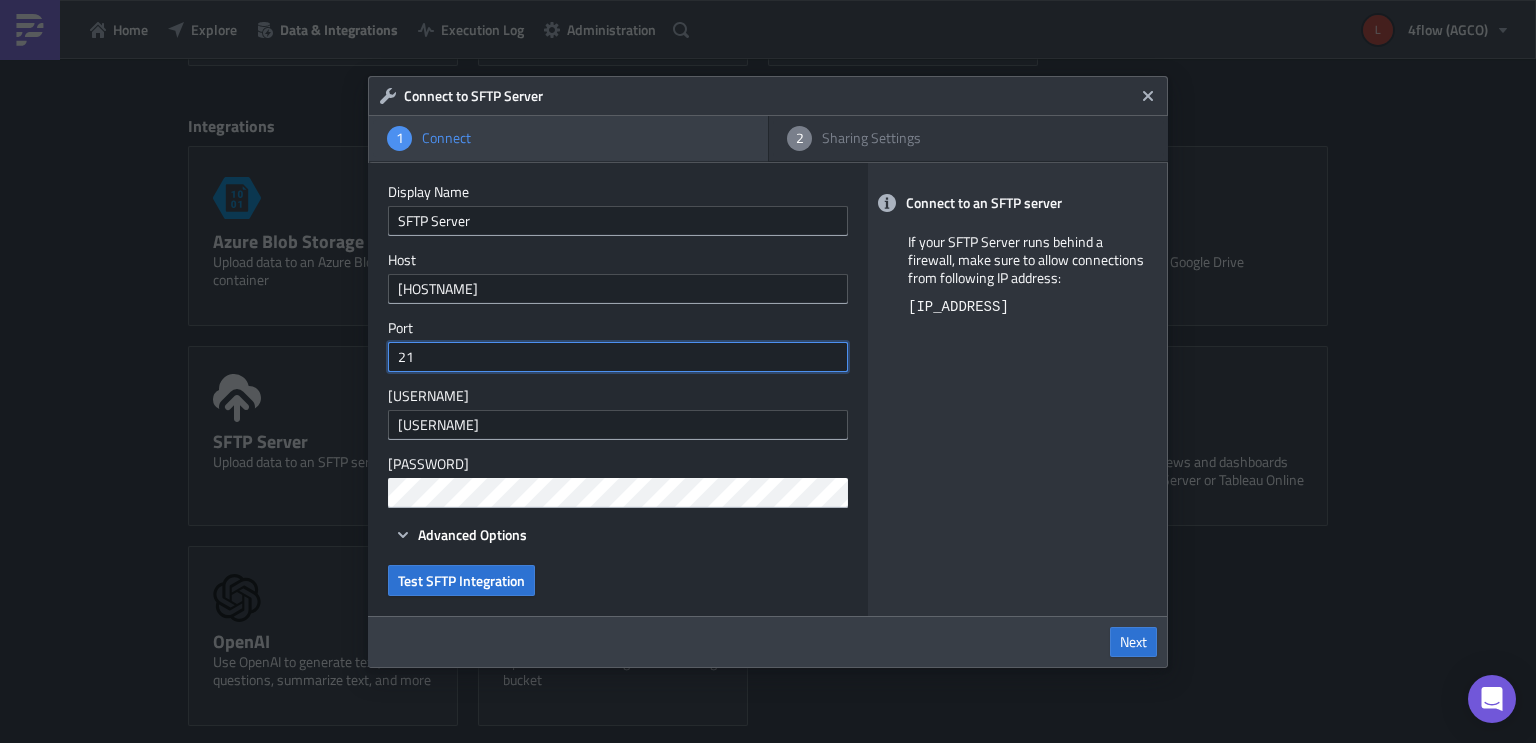 type on "21" 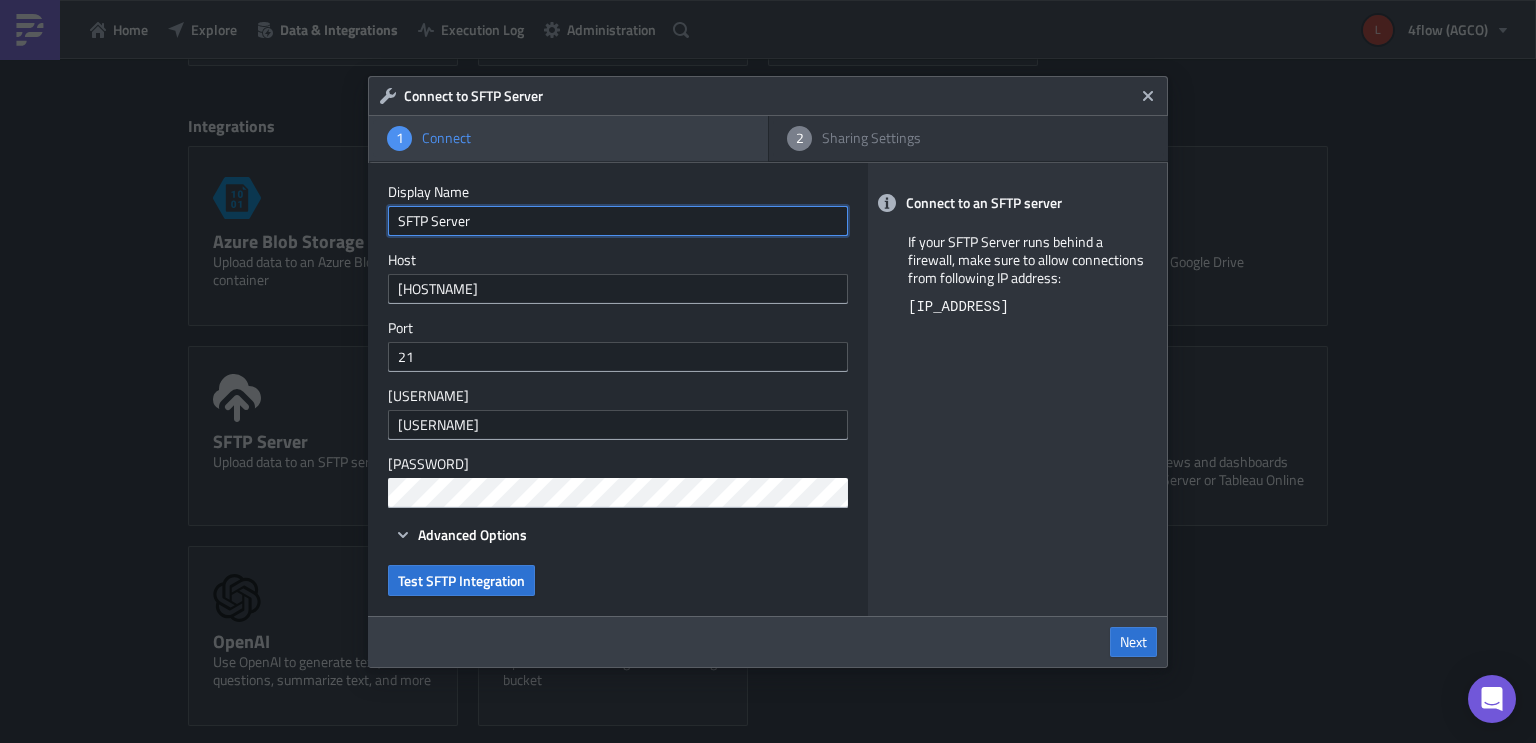 click on "SFTP Server" at bounding box center [618, 221] 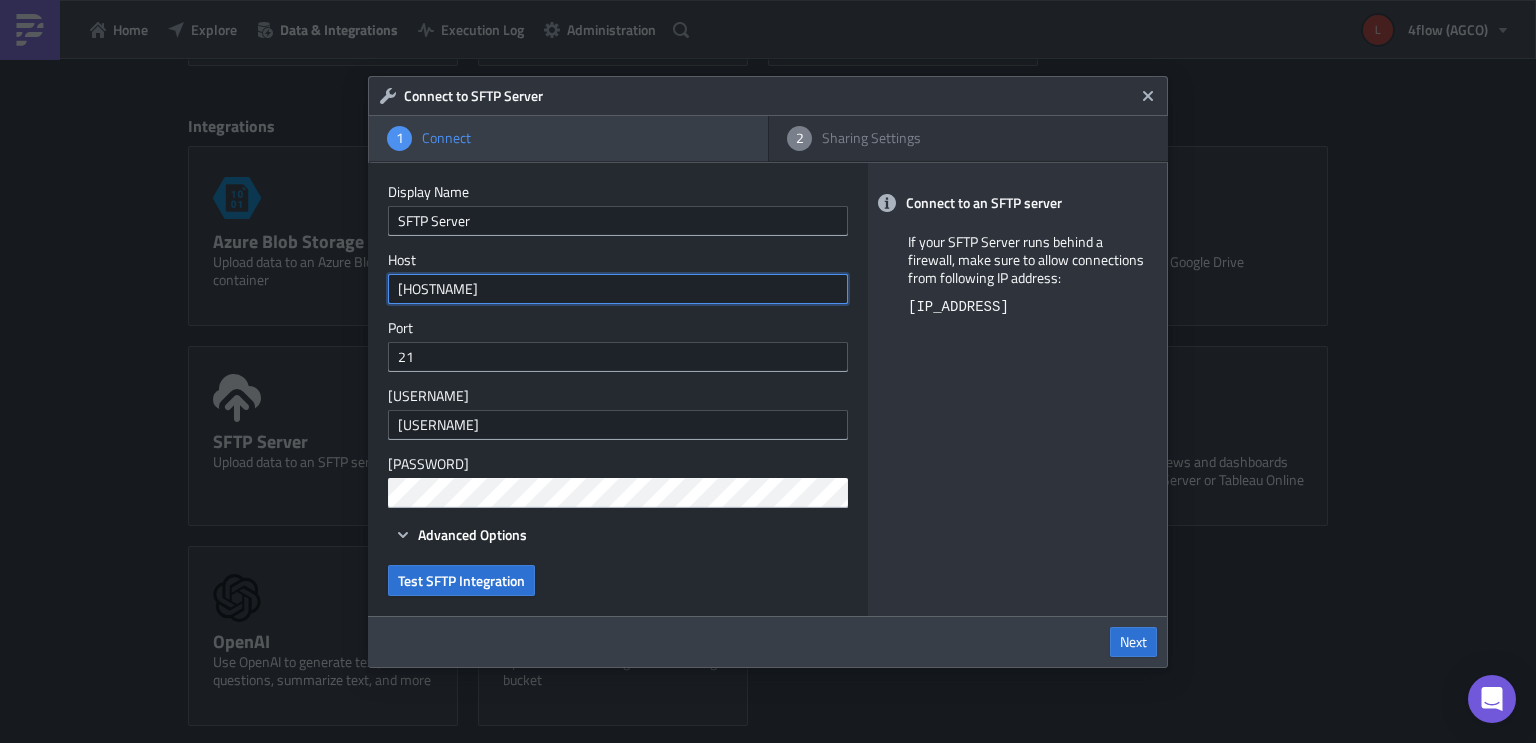 click on "ftp.waionline.com" at bounding box center [618, 289] 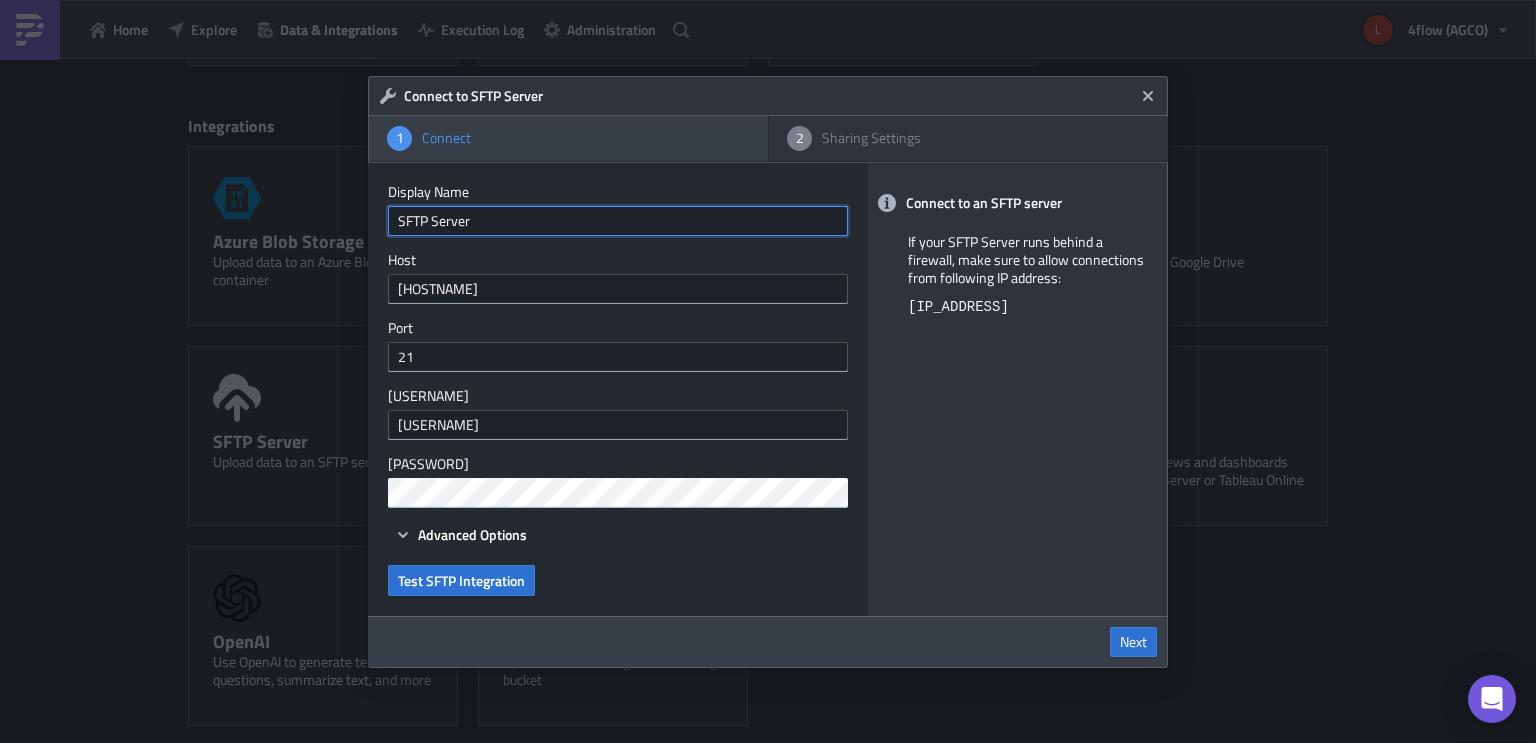 click on "SFTP Server" at bounding box center [618, 221] 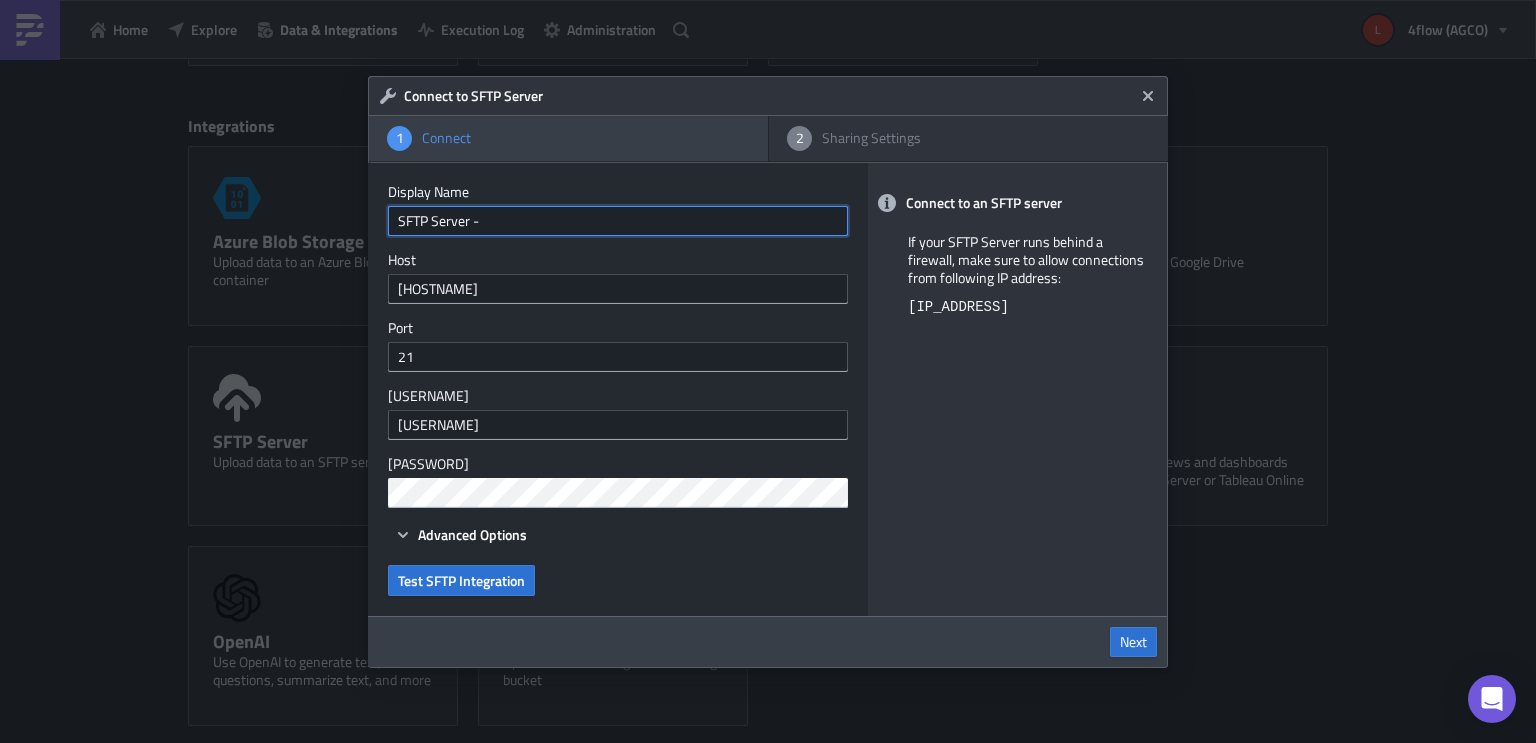 paste on "ftp.waionline.com" 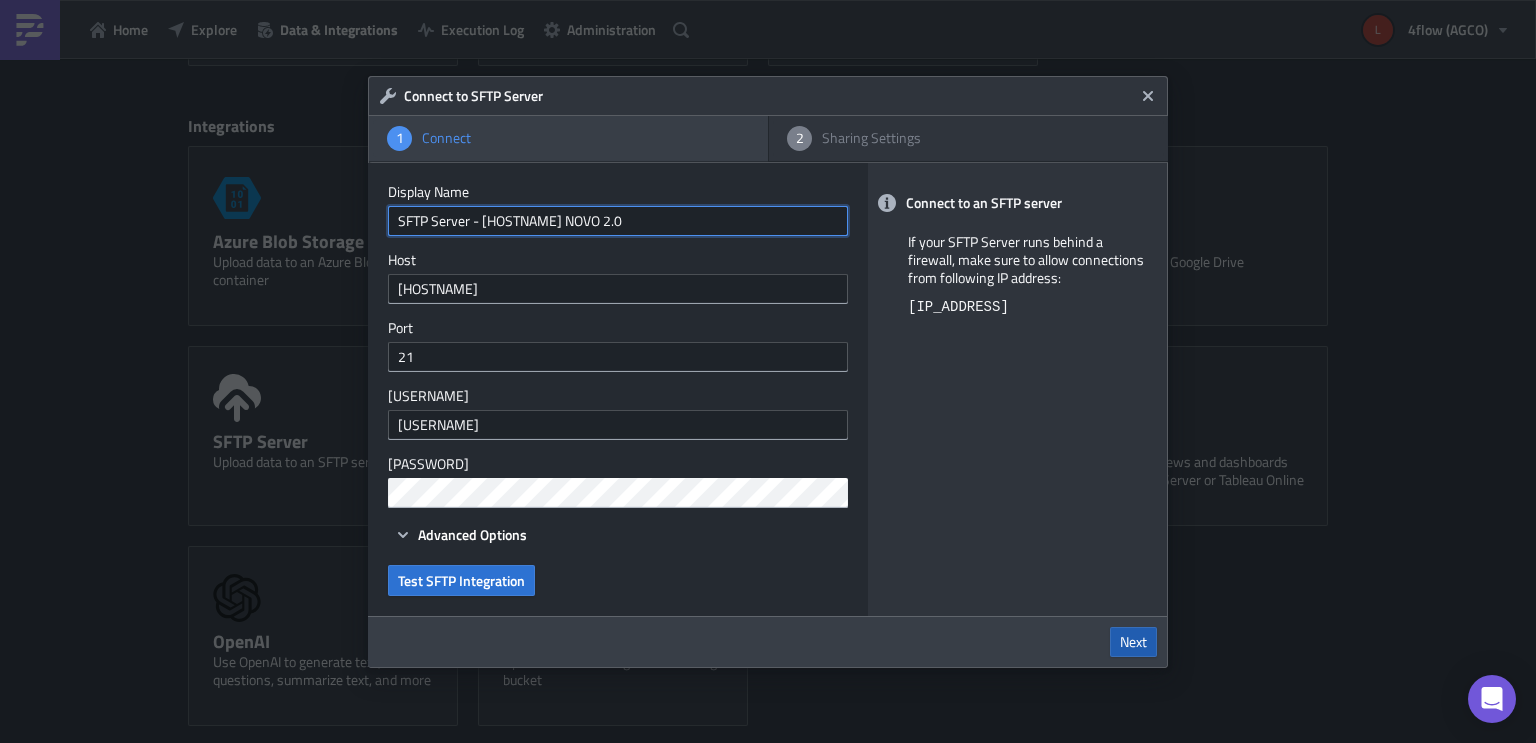 type on "SFTP Server - ftp.waionline.com NOVO 2.0" 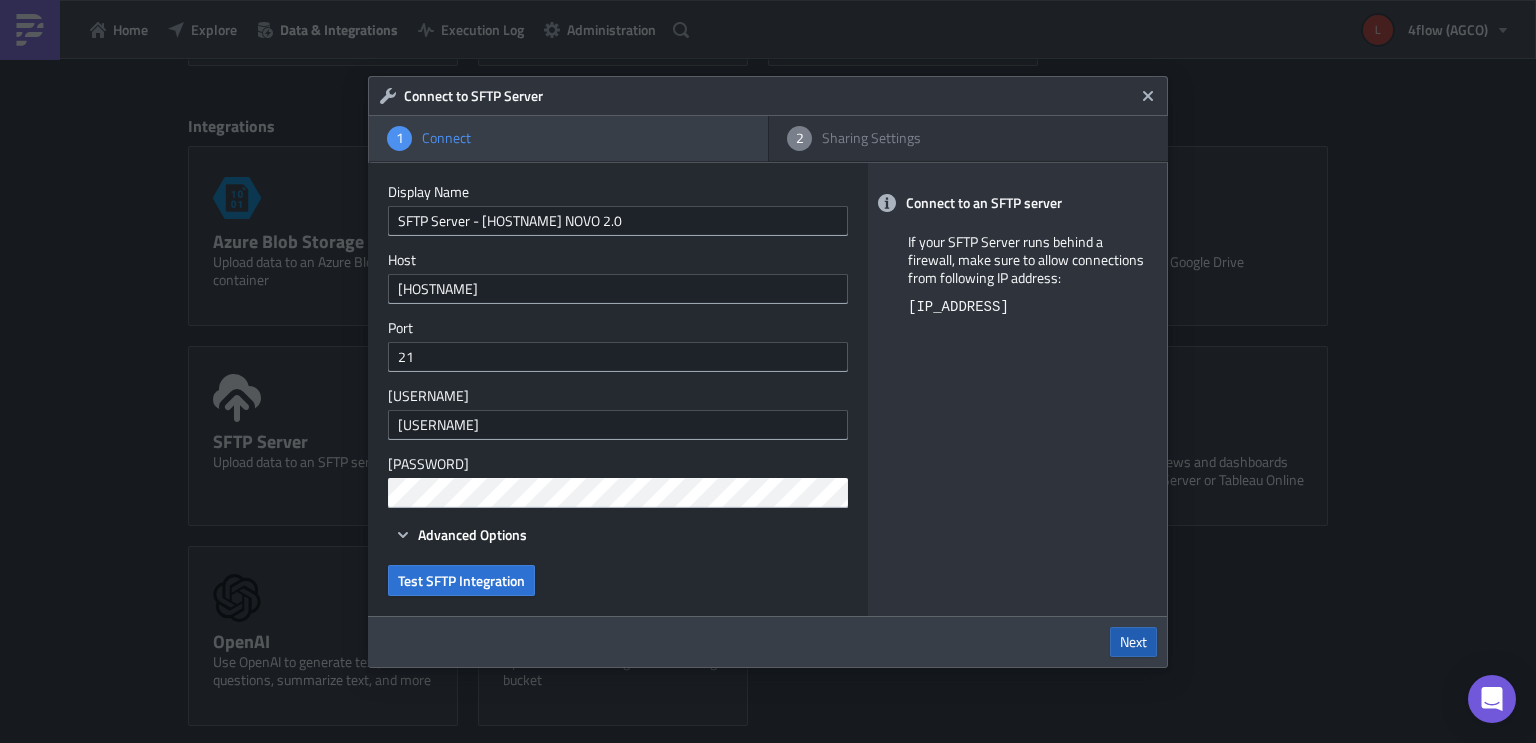 click on "Next" at bounding box center [1133, 642] 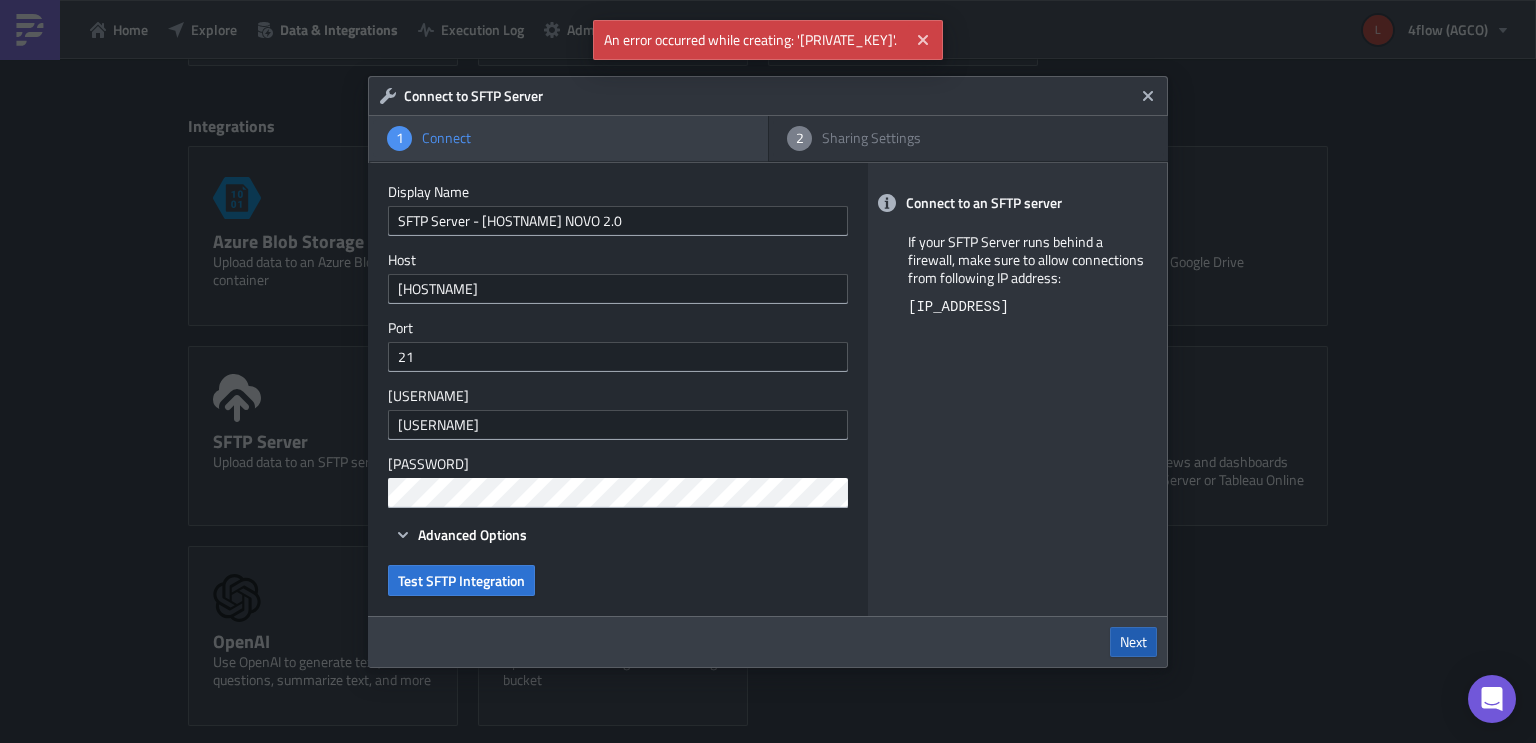 click on "Next" at bounding box center [1133, 642] 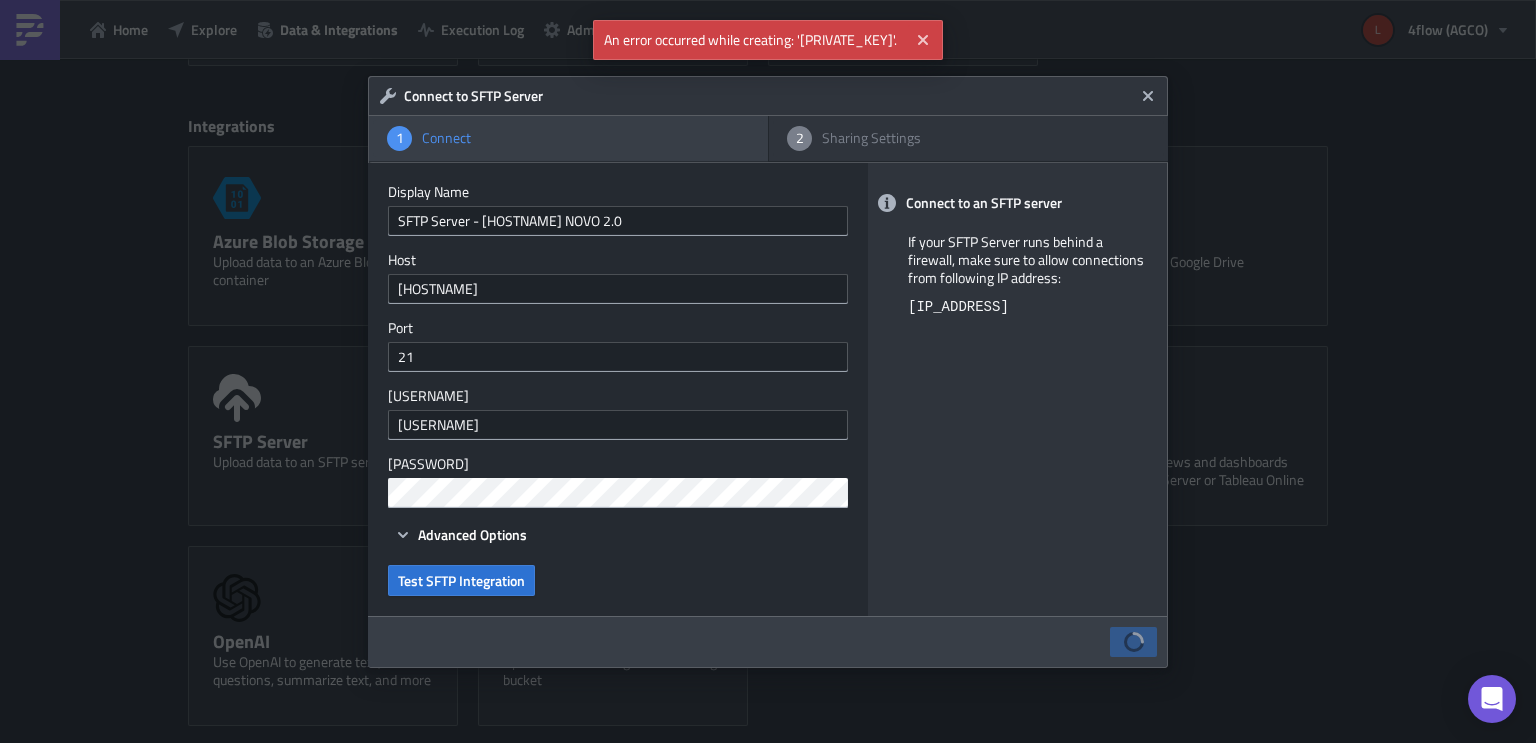 click on "Next" at bounding box center [1133, 642] 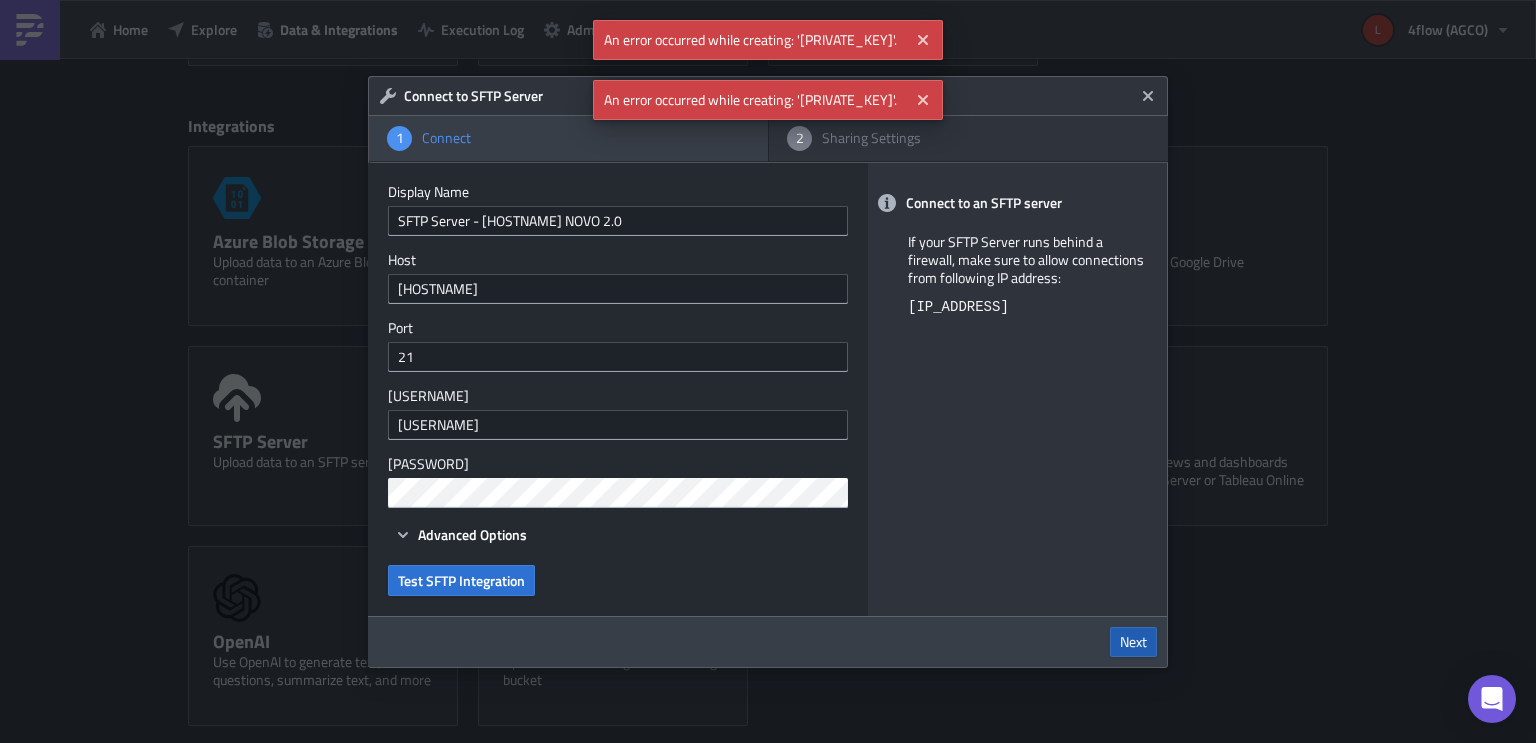 click on "Next" at bounding box center [1133, 642] 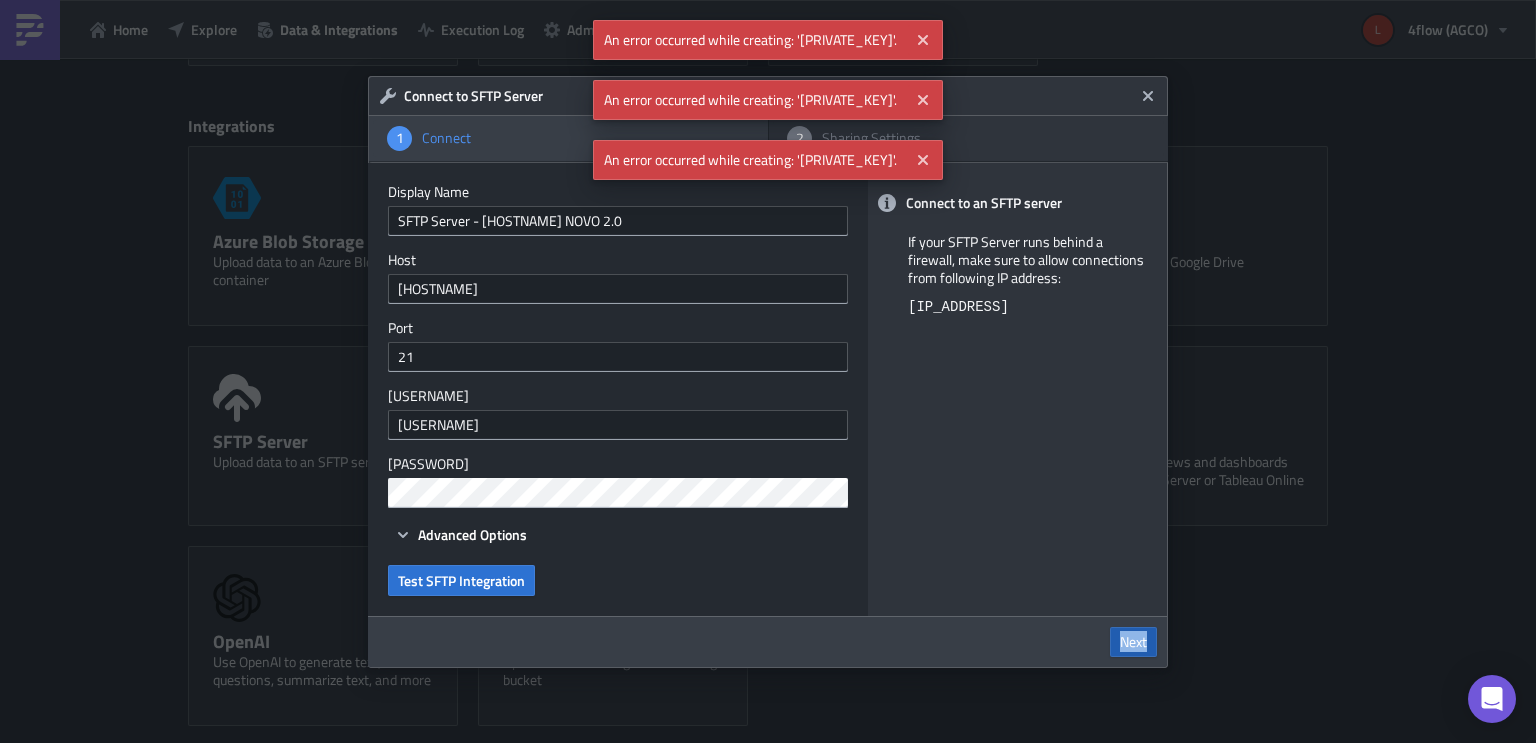 click on "Next" at bounding box center (1133, 642) 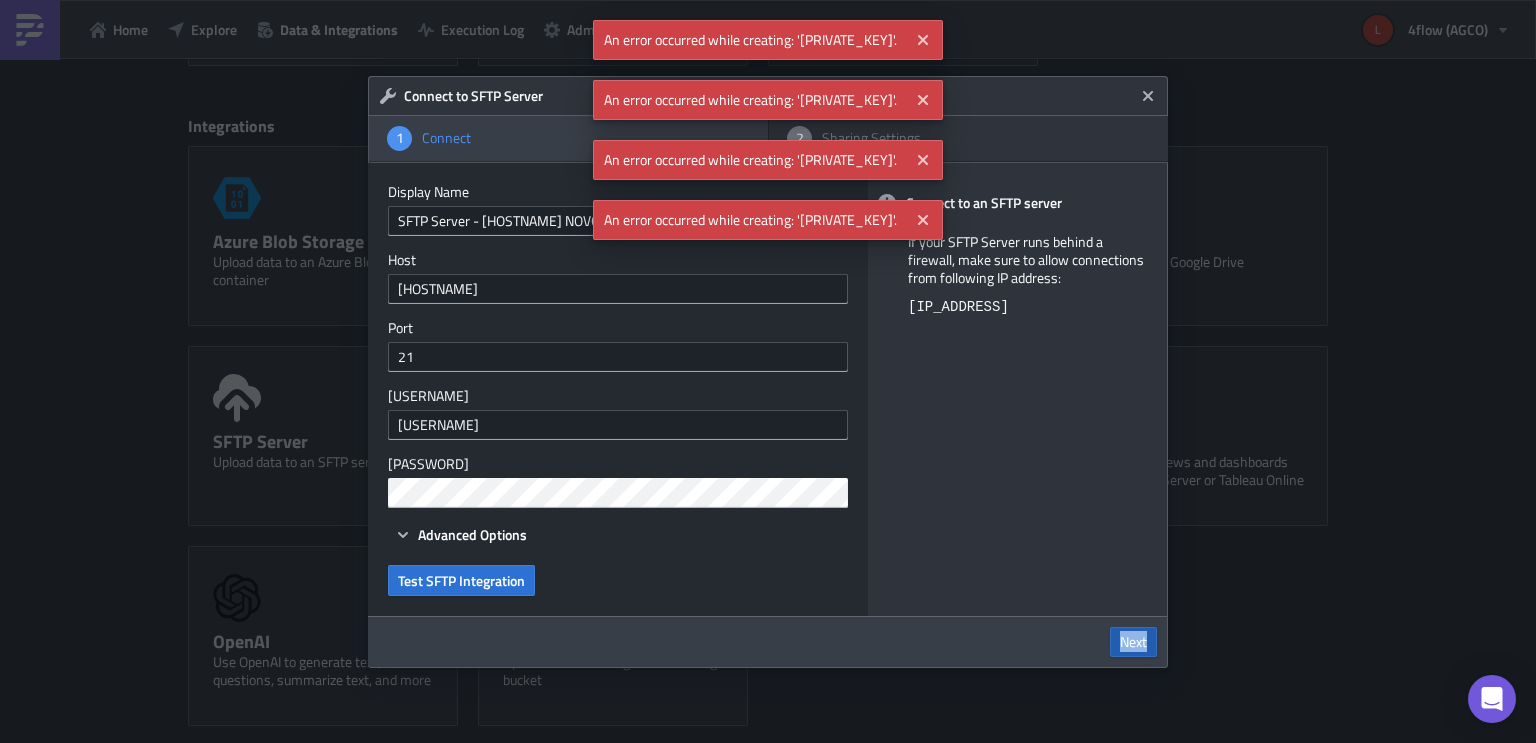 click on "Next" at bounding box center [1133, 642] 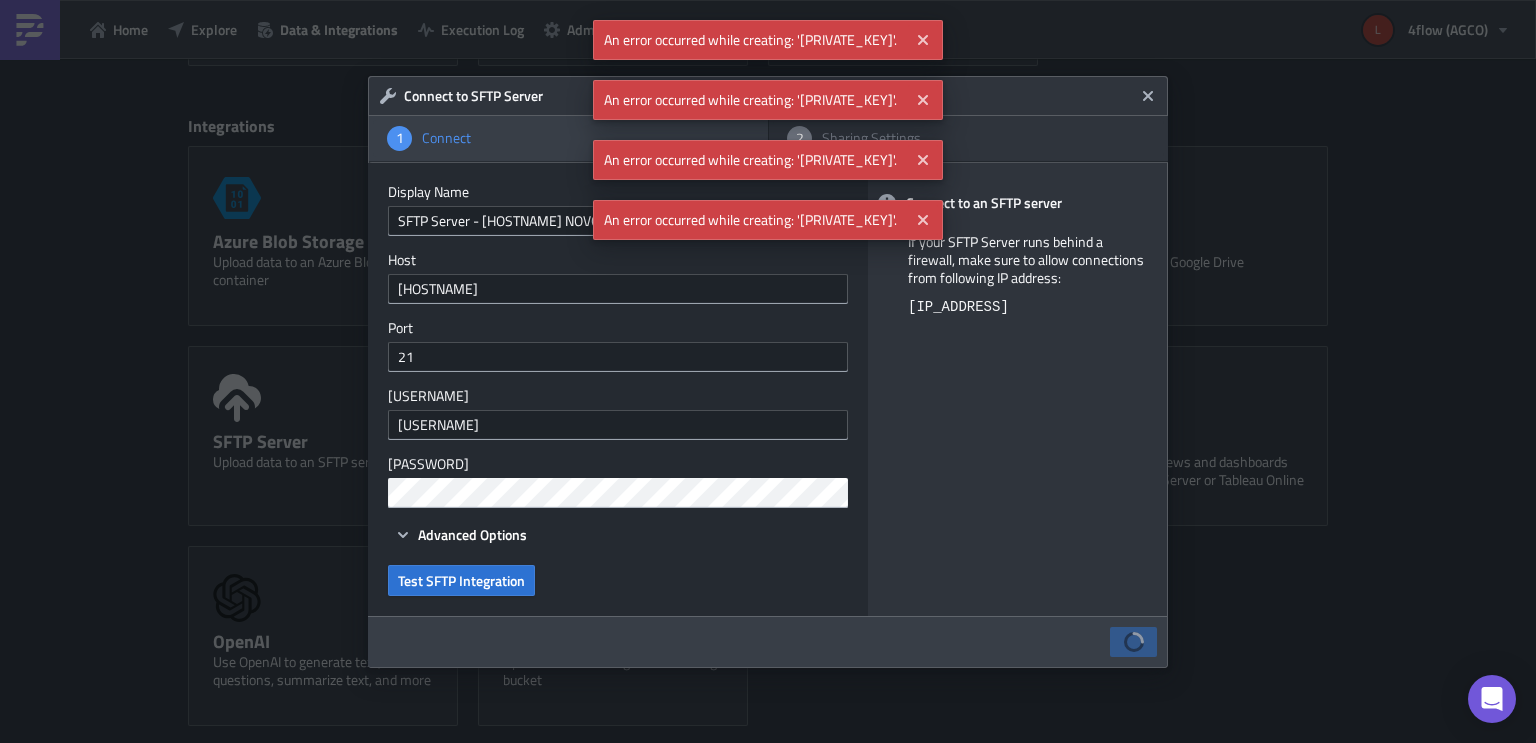 click on "Next" at bounding box center (1133, 642) 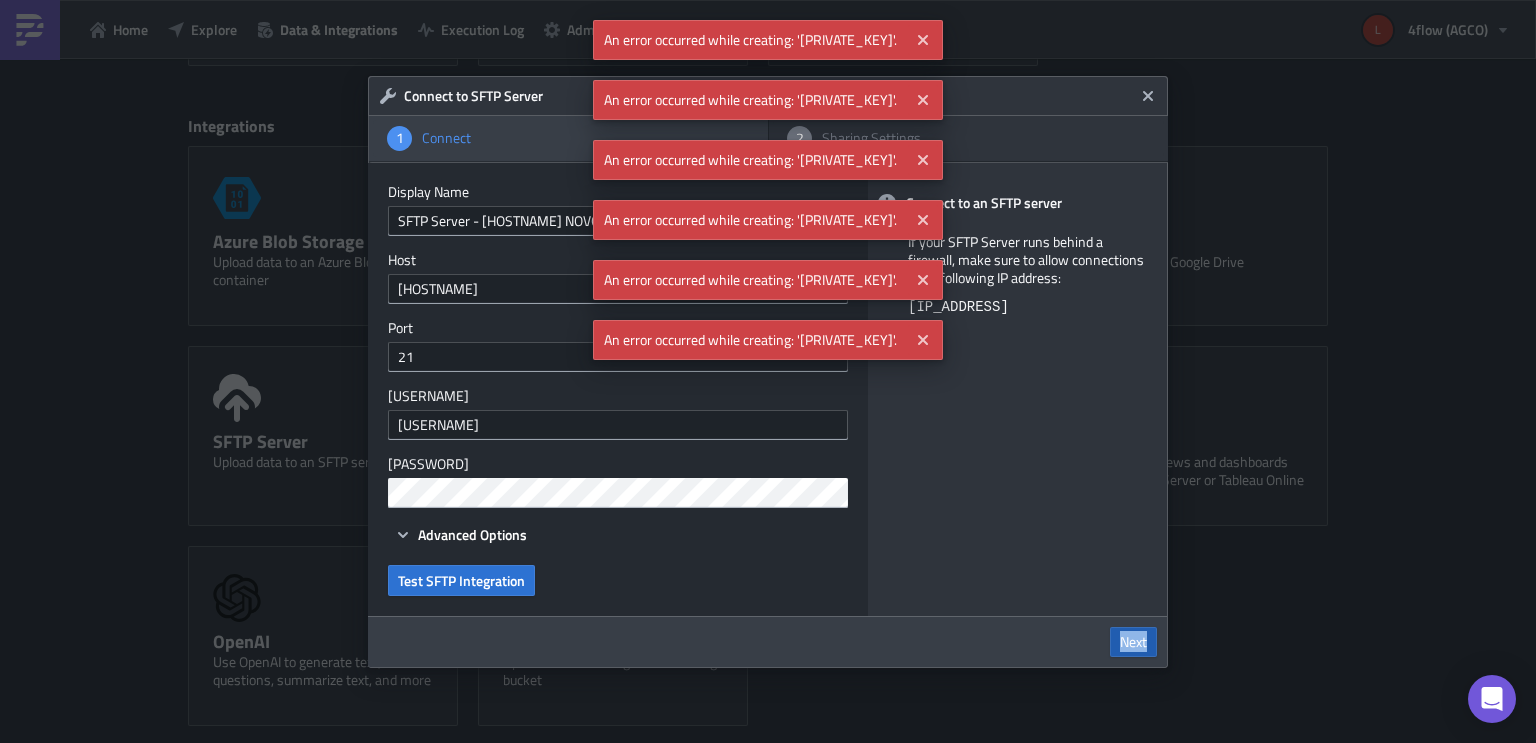click on "Next" at bounding box center (1133, 642) 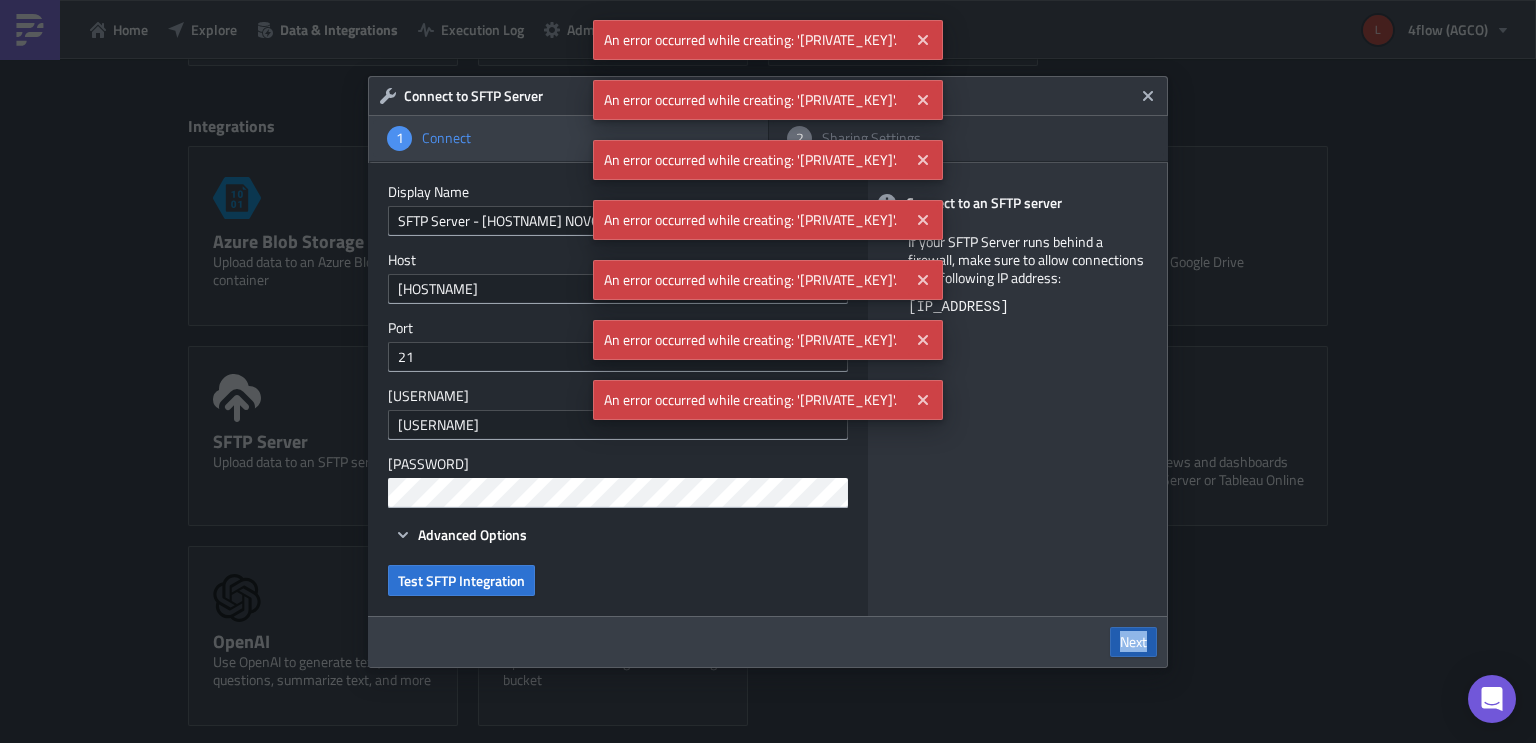 click on "Next" at bounding box center (1133, 642) 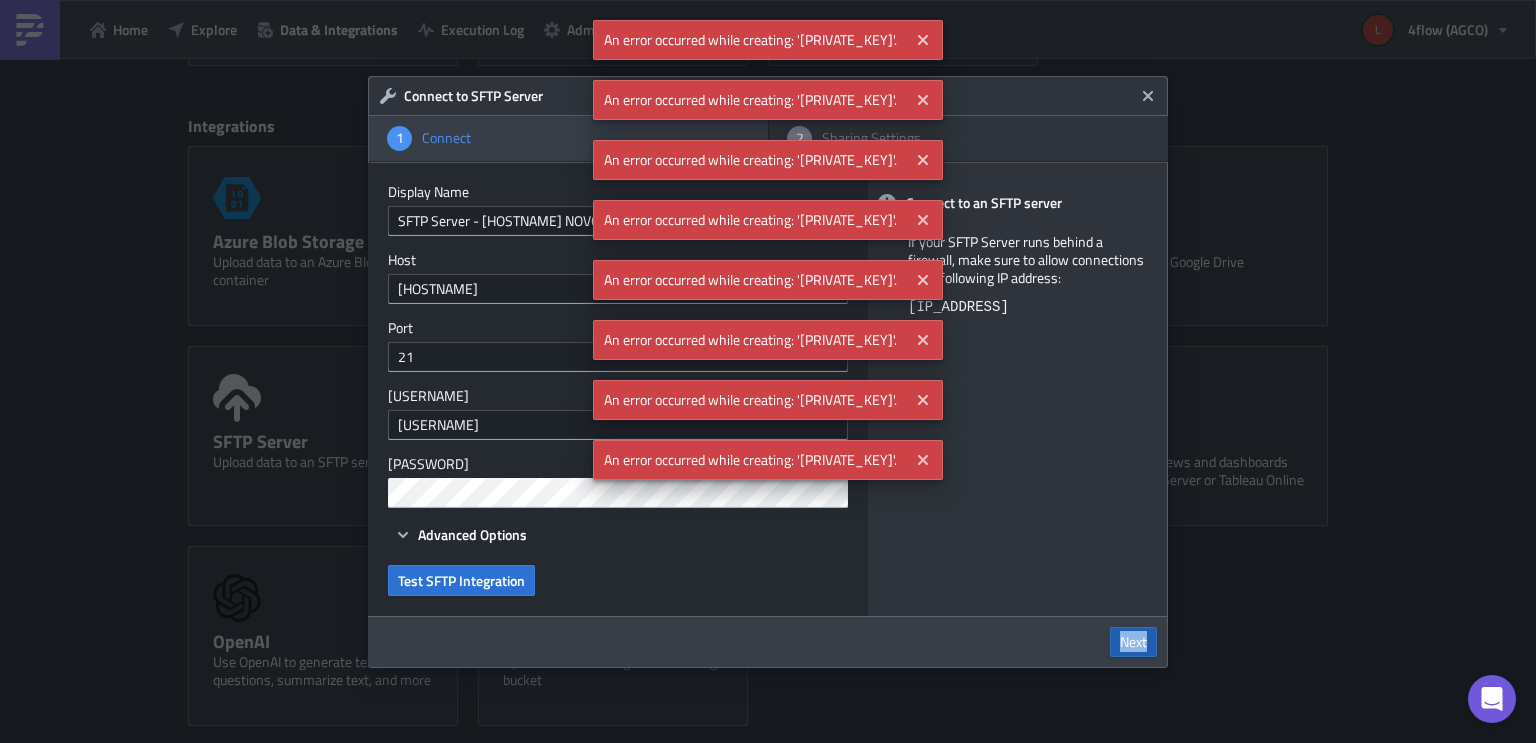 click on "Next" at bounding box center (1133, 642) 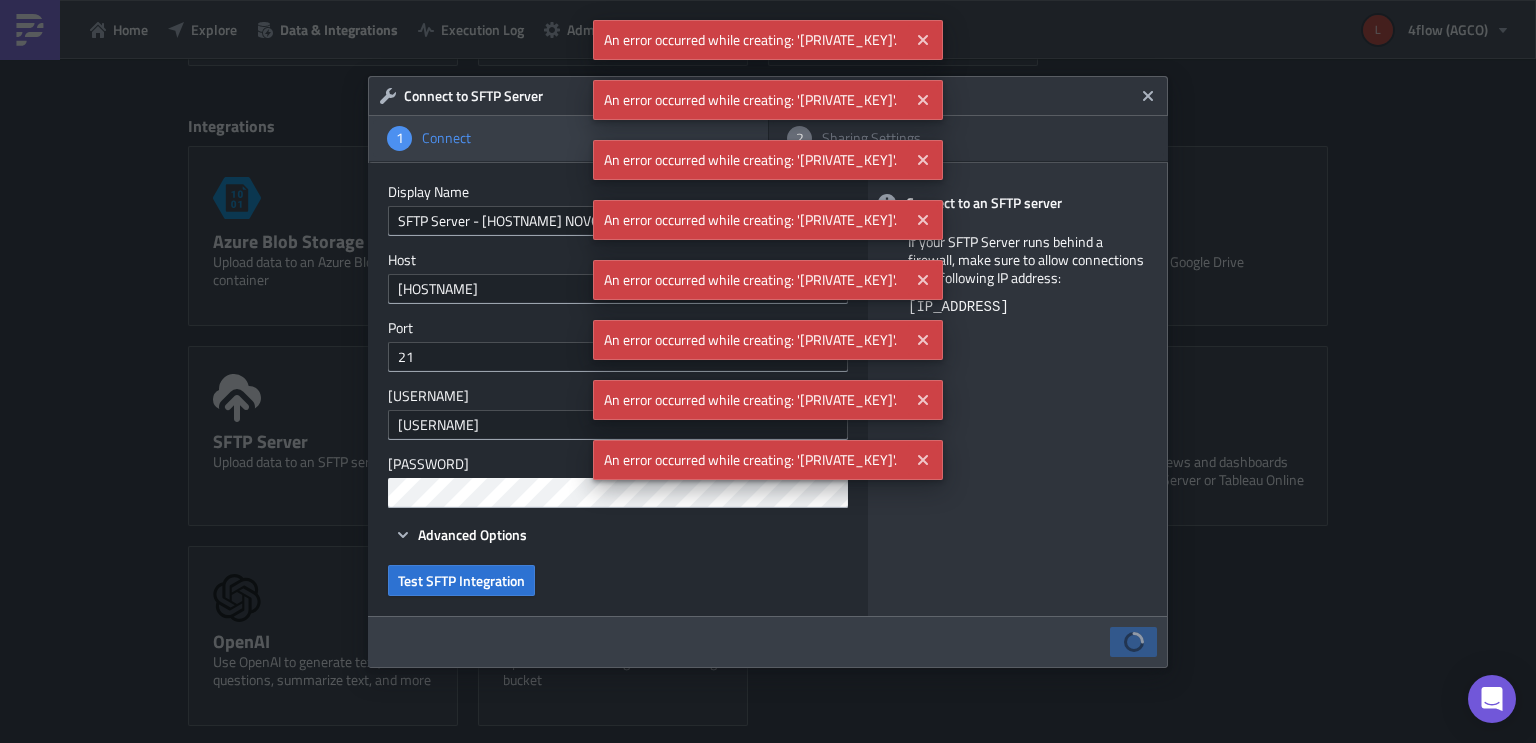 click on "Next" at bounding box center [1133, 642] 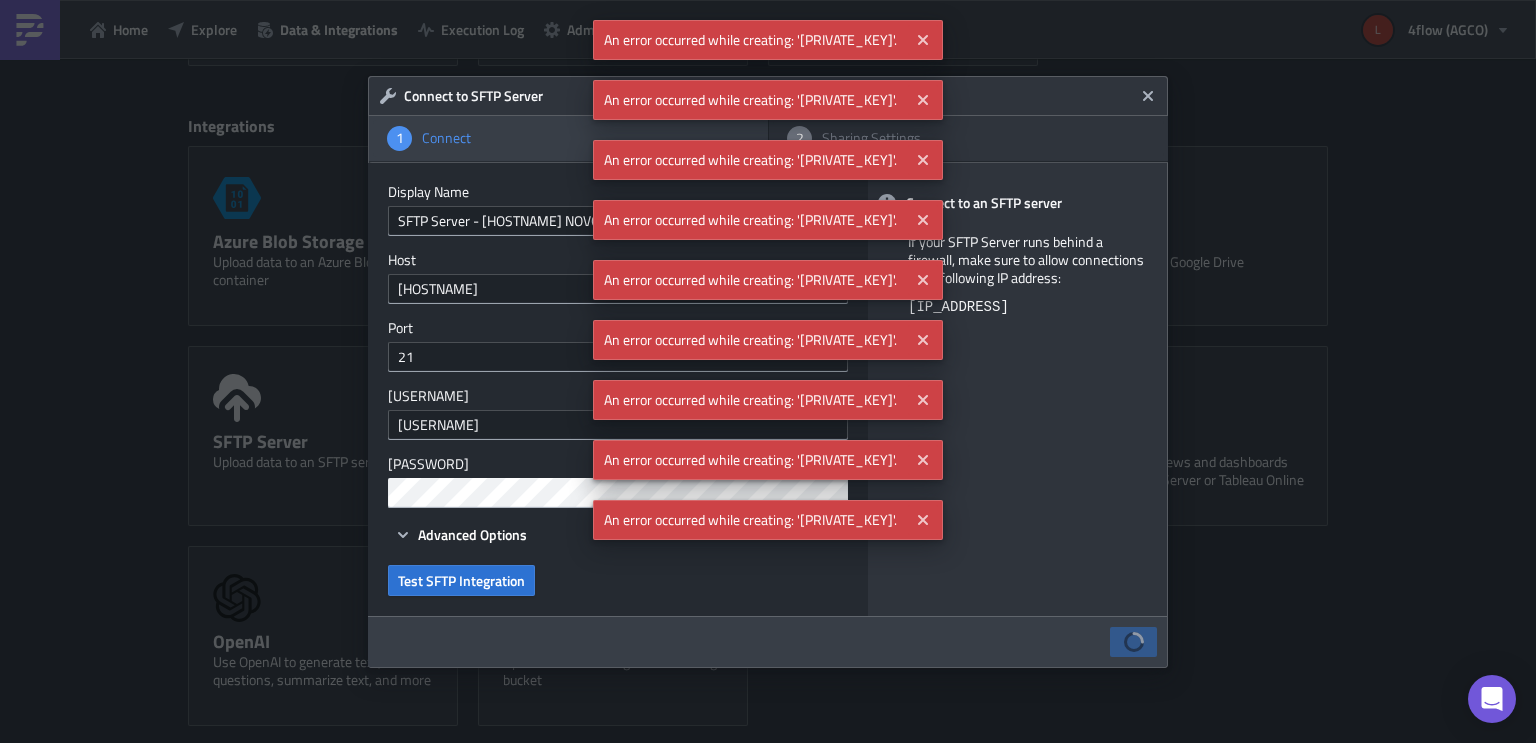 click on "Next" at bounding box center [1133, 642] 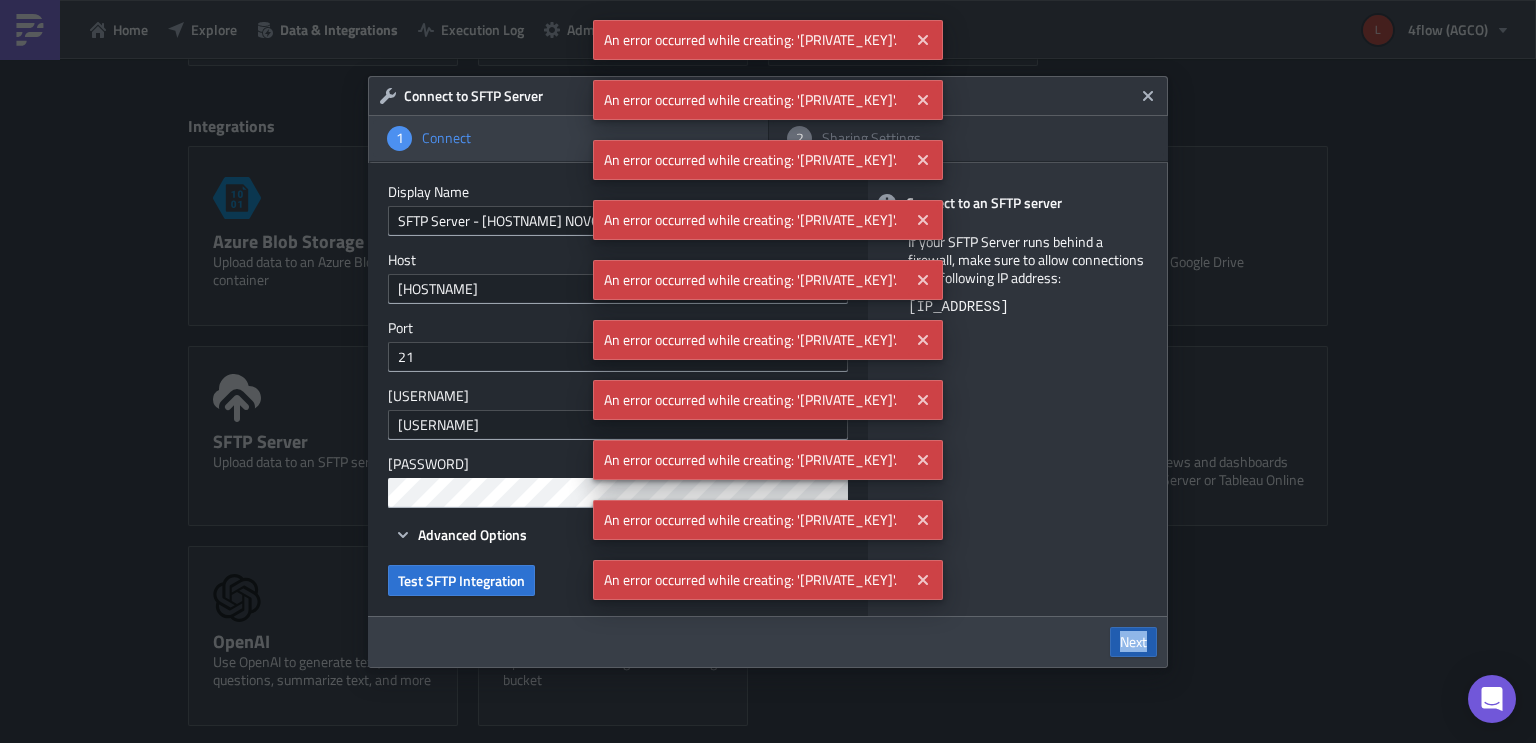 click on "Next" at bounding box center [1133, 642] 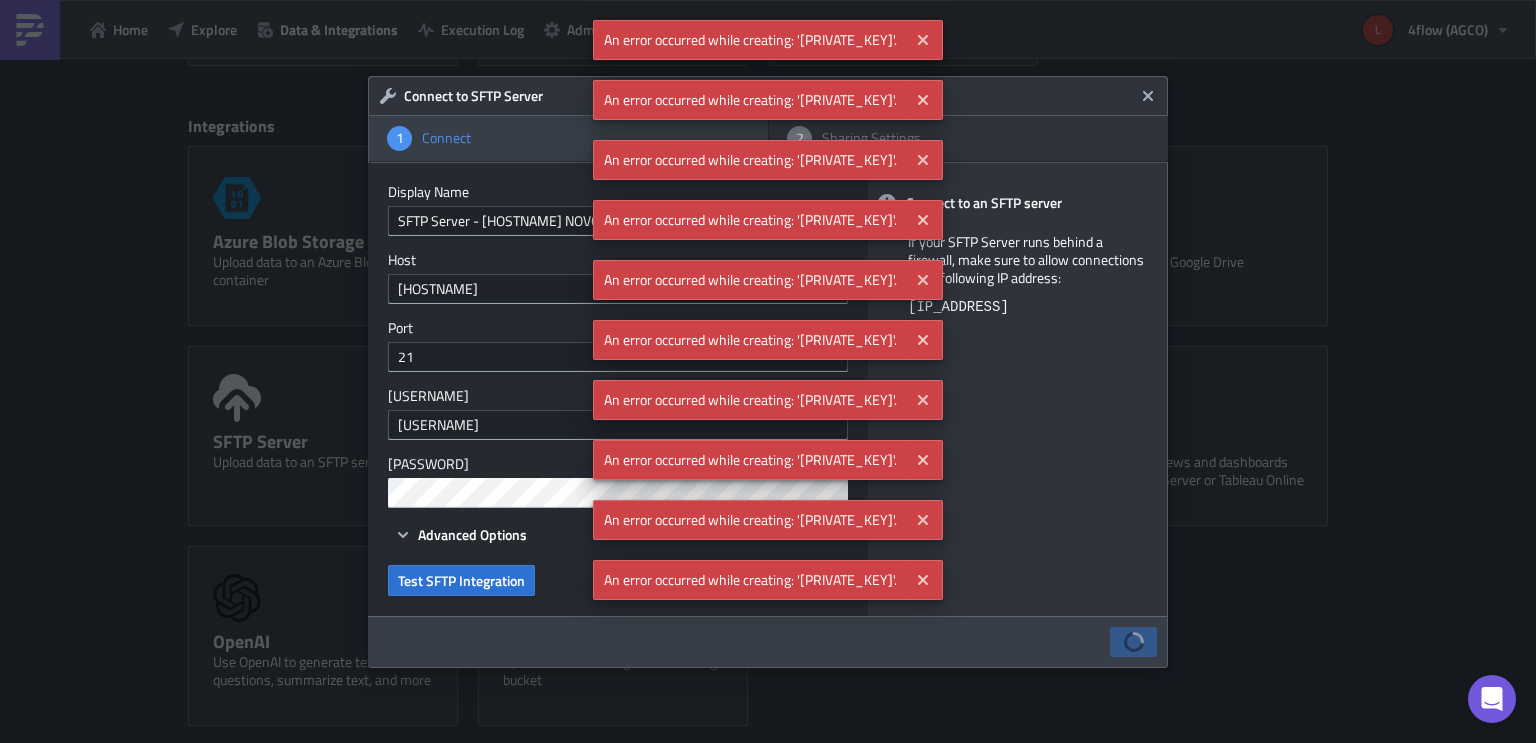 click on "Next" at bounding box center [1133, 642] 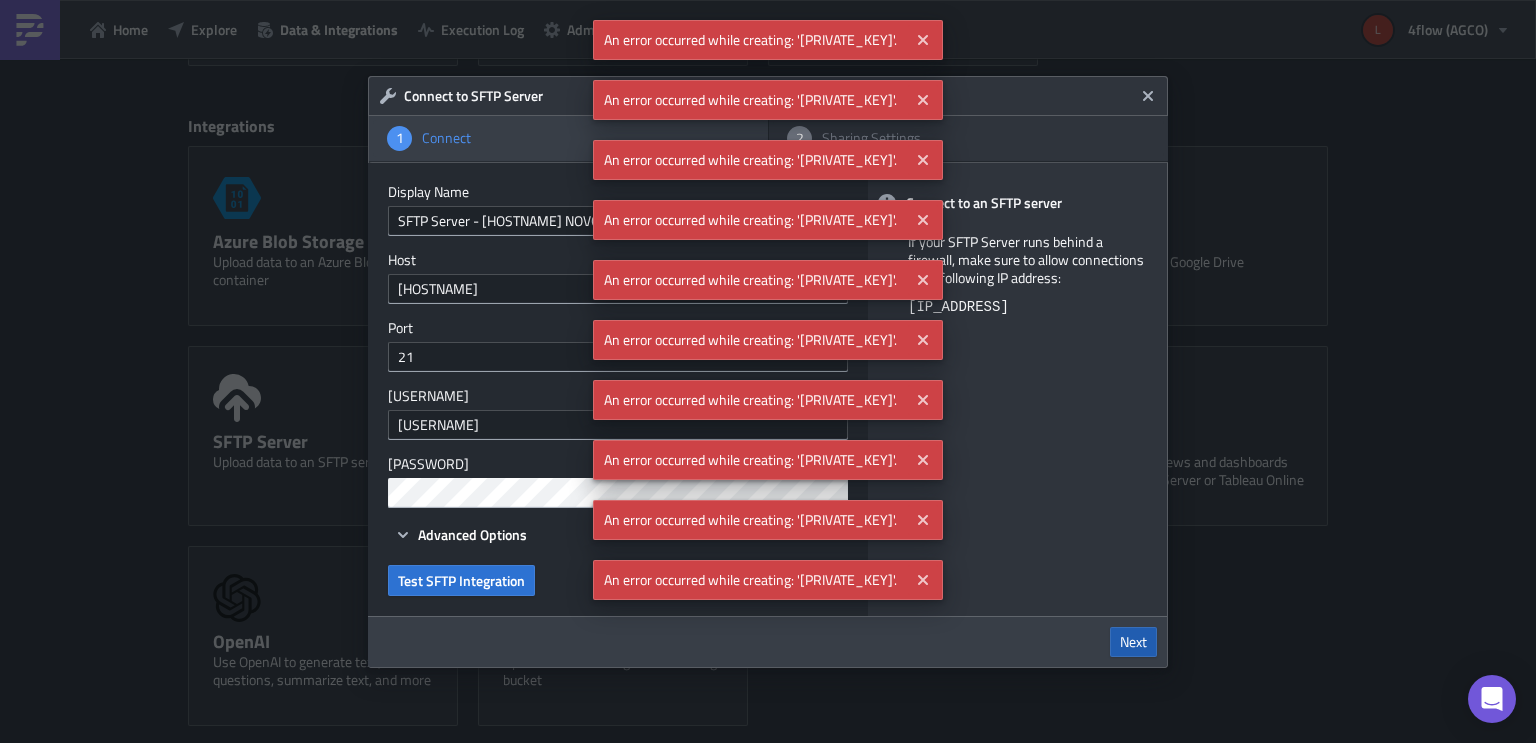 click on "Next" at bounding box center [1133, 642] 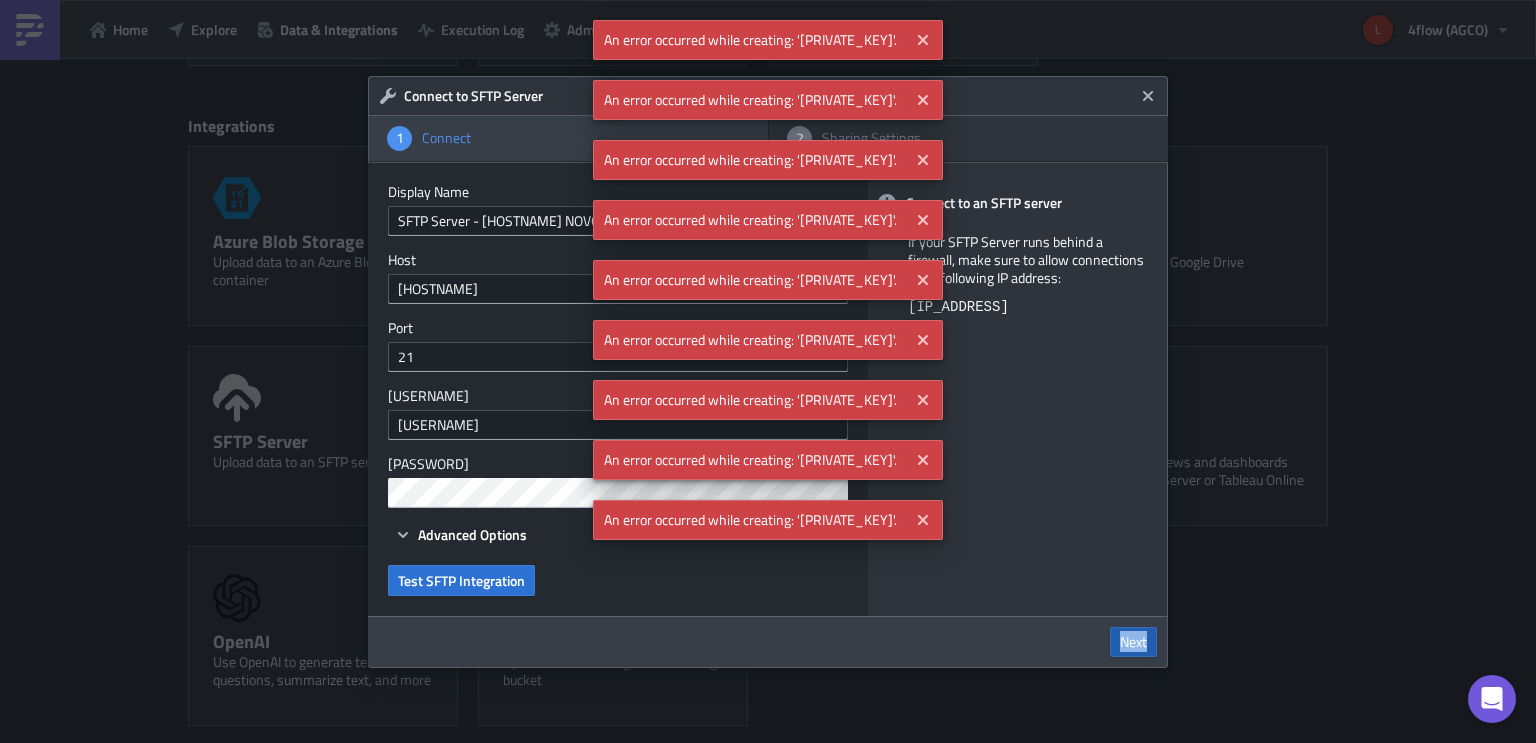 click on "Next" at bounding box center [1133, 642] 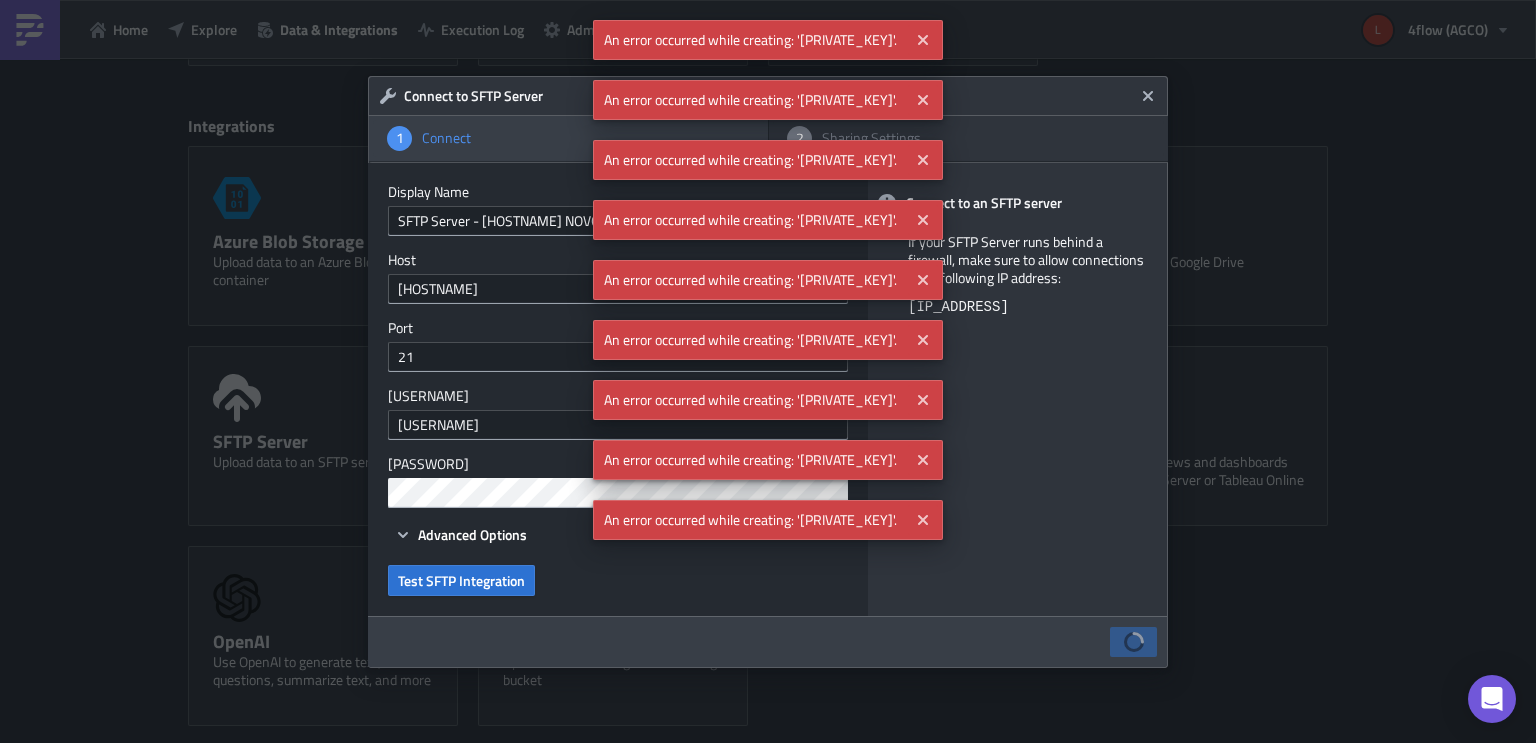 click on "Next" at bounding box center (1133, 642) 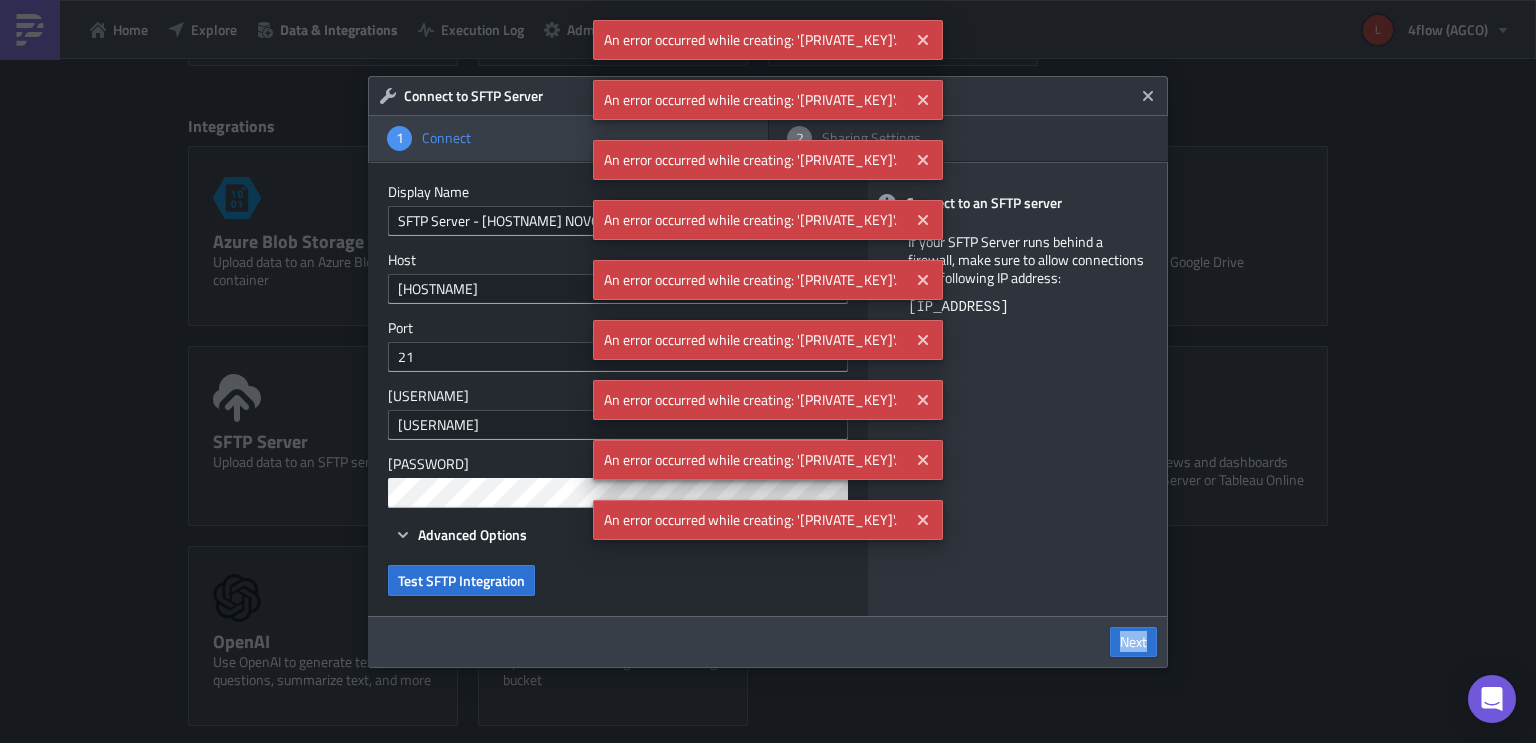 drag, startPoint x: 1078, startPoint y: 552, endPoint x: 744, endPoint y: 608, distance: 338.66208 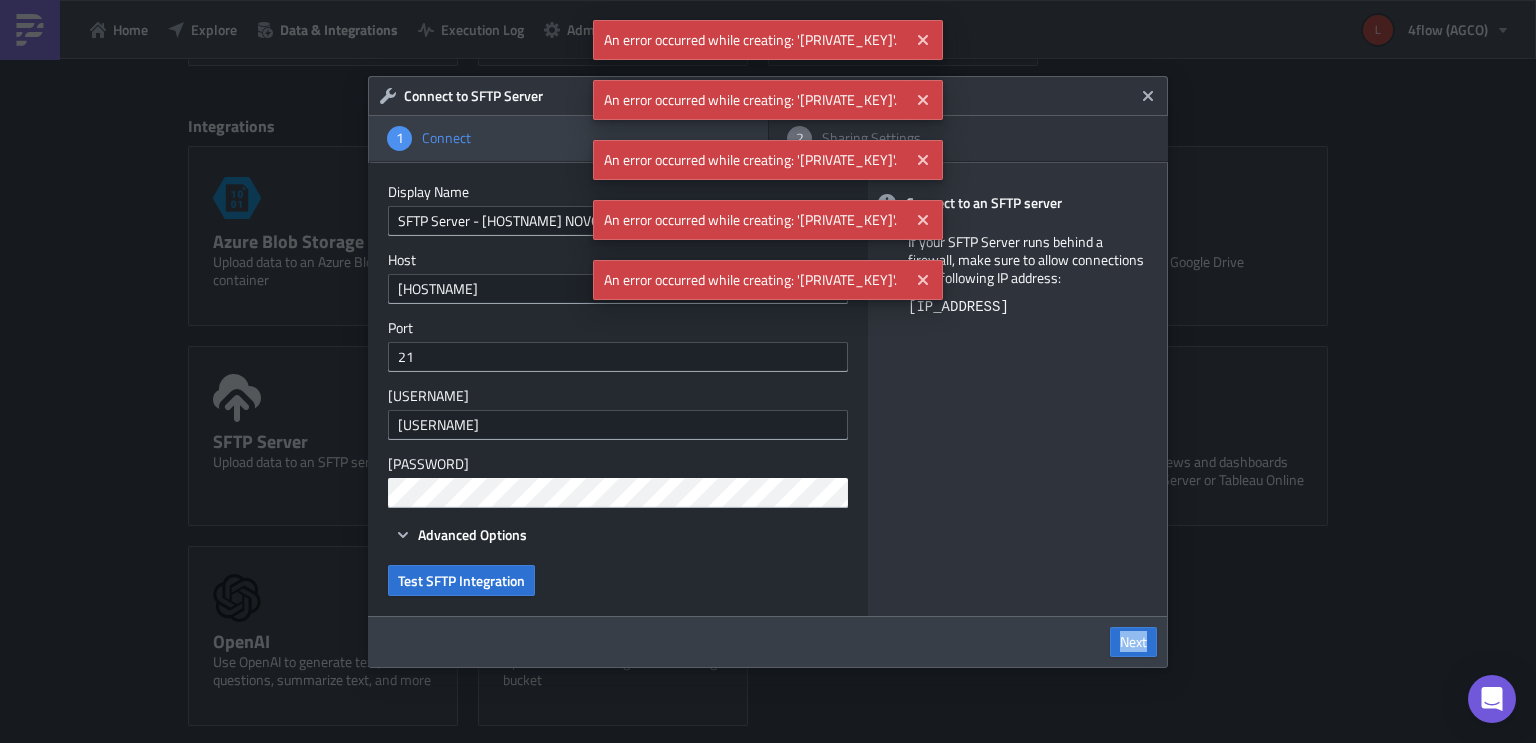 click on "Connect to an SFTP server If your SFTP Server runs behind a firewall, make sure to allow connections from following IP address: 18.153.197.12/32" at bounding box center (1017, 389) 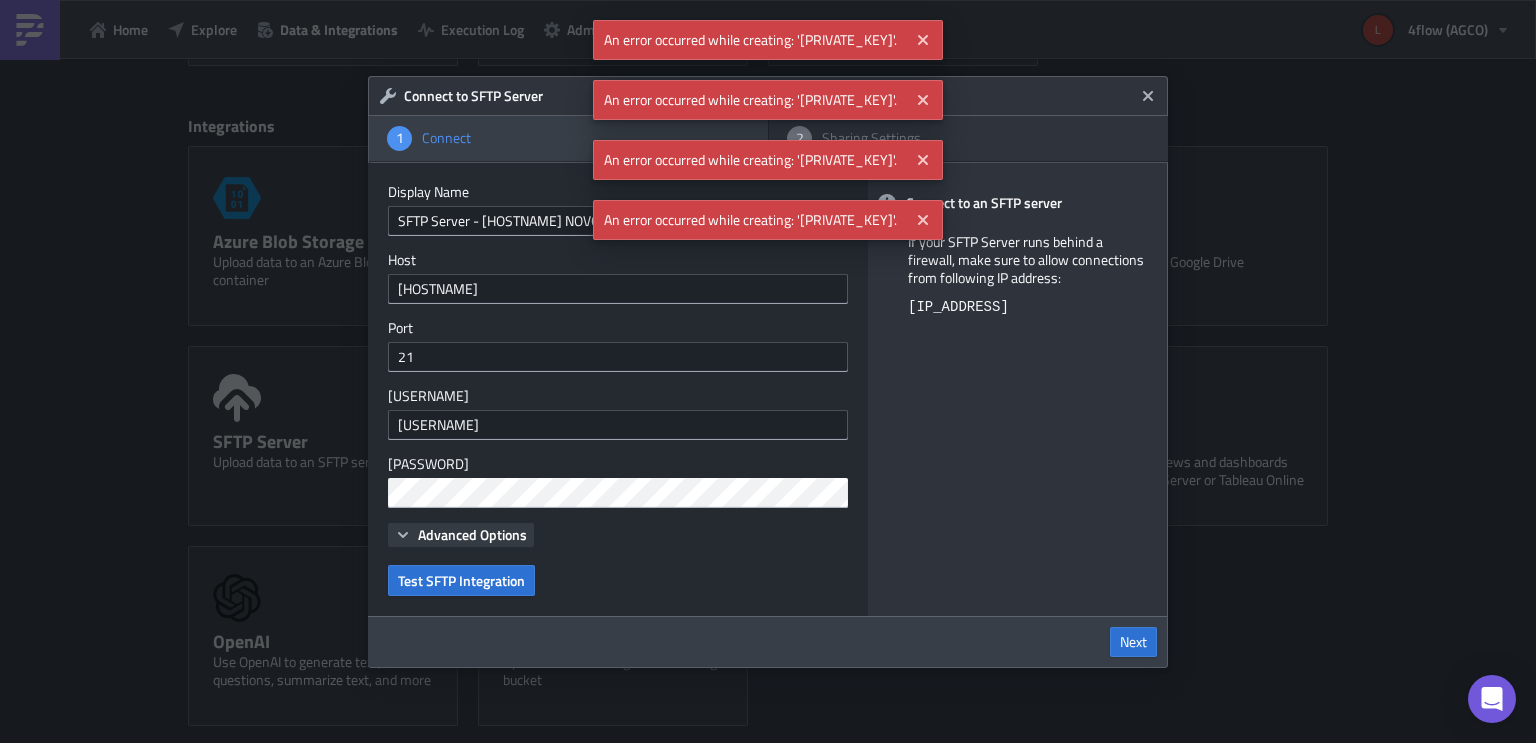 click on "Advanced Options" at bounding box center (461, 535) 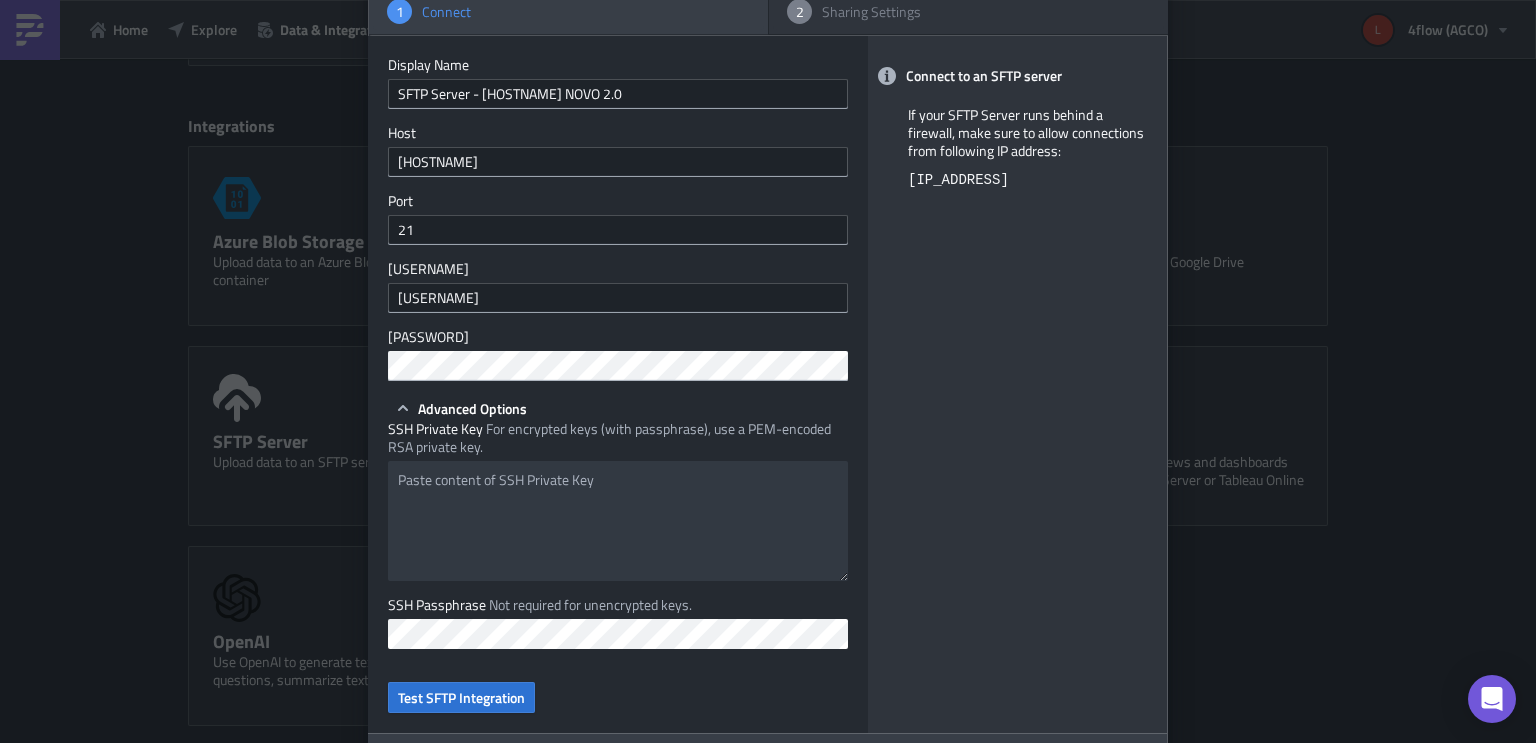 scroll, scrollTop: 0, scrollLeft: 0, axis: both 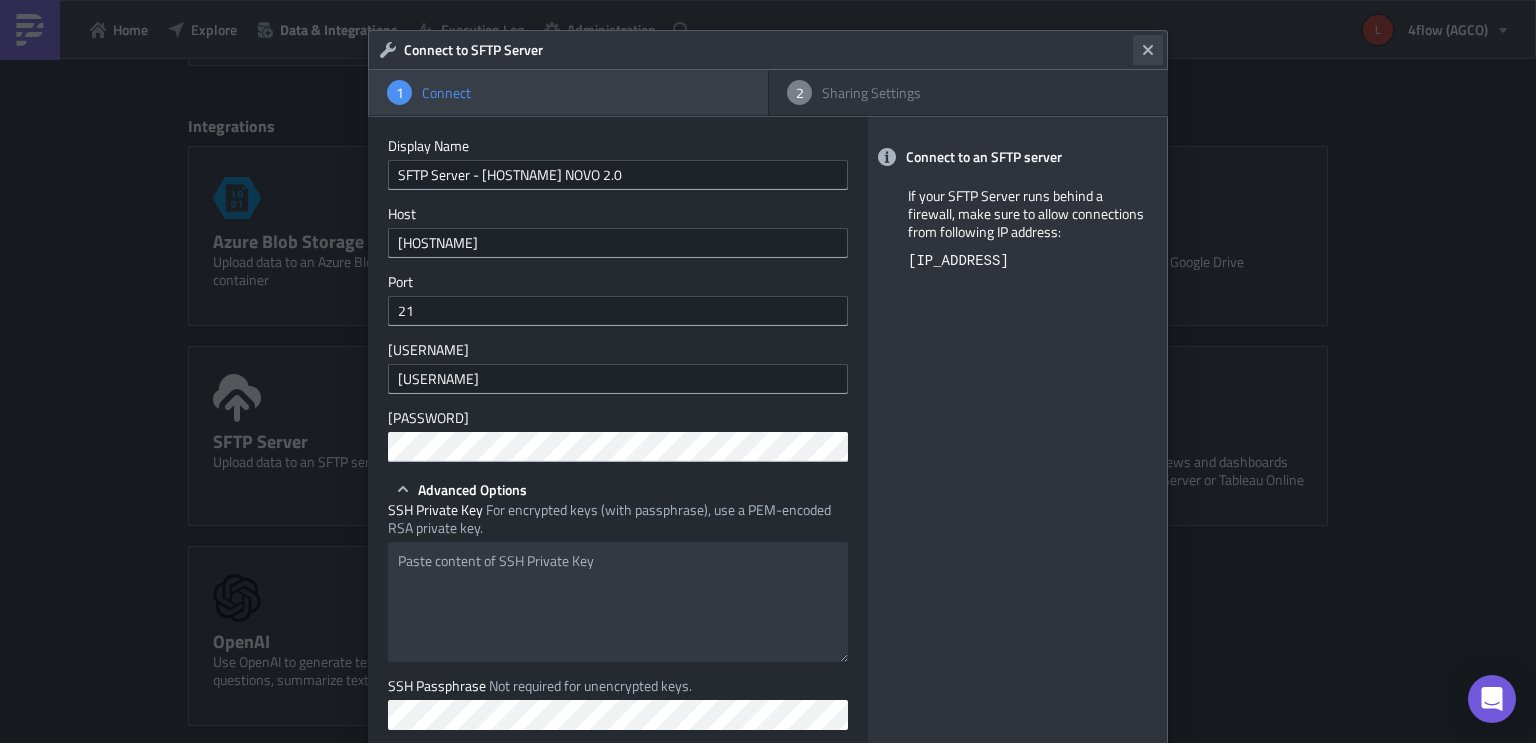 click 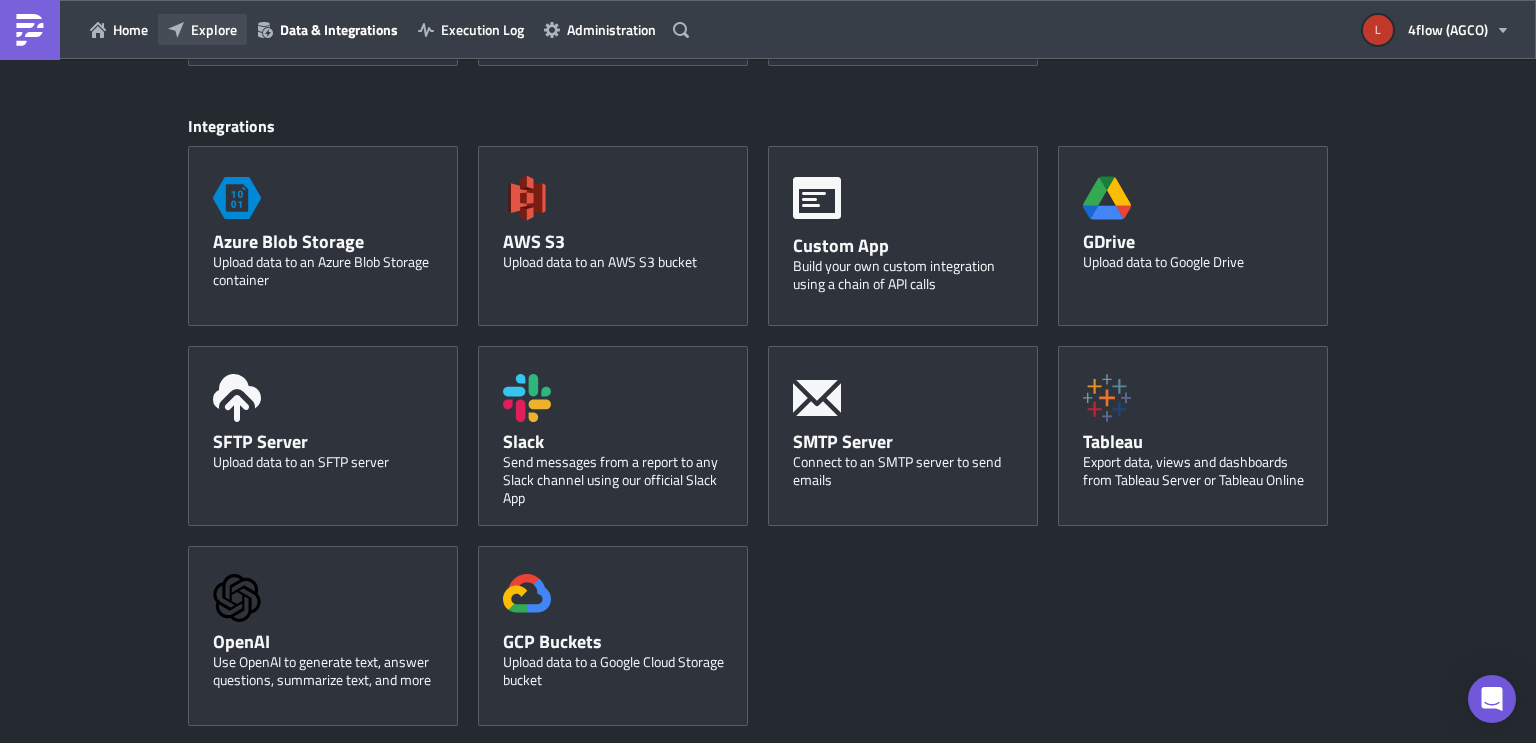 click on "Explore" at bounding box center [214, 29] 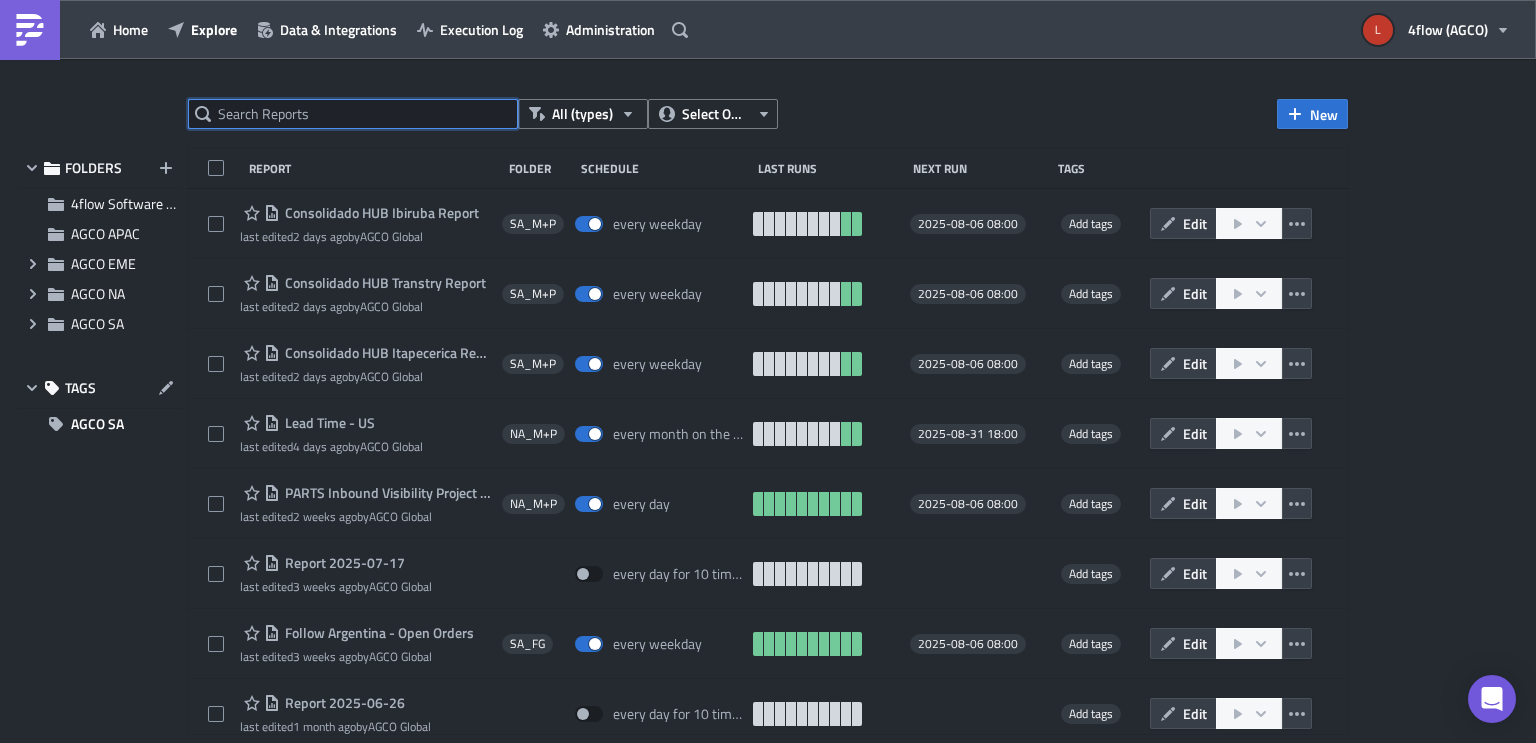 click at bounding box center [353, 114] 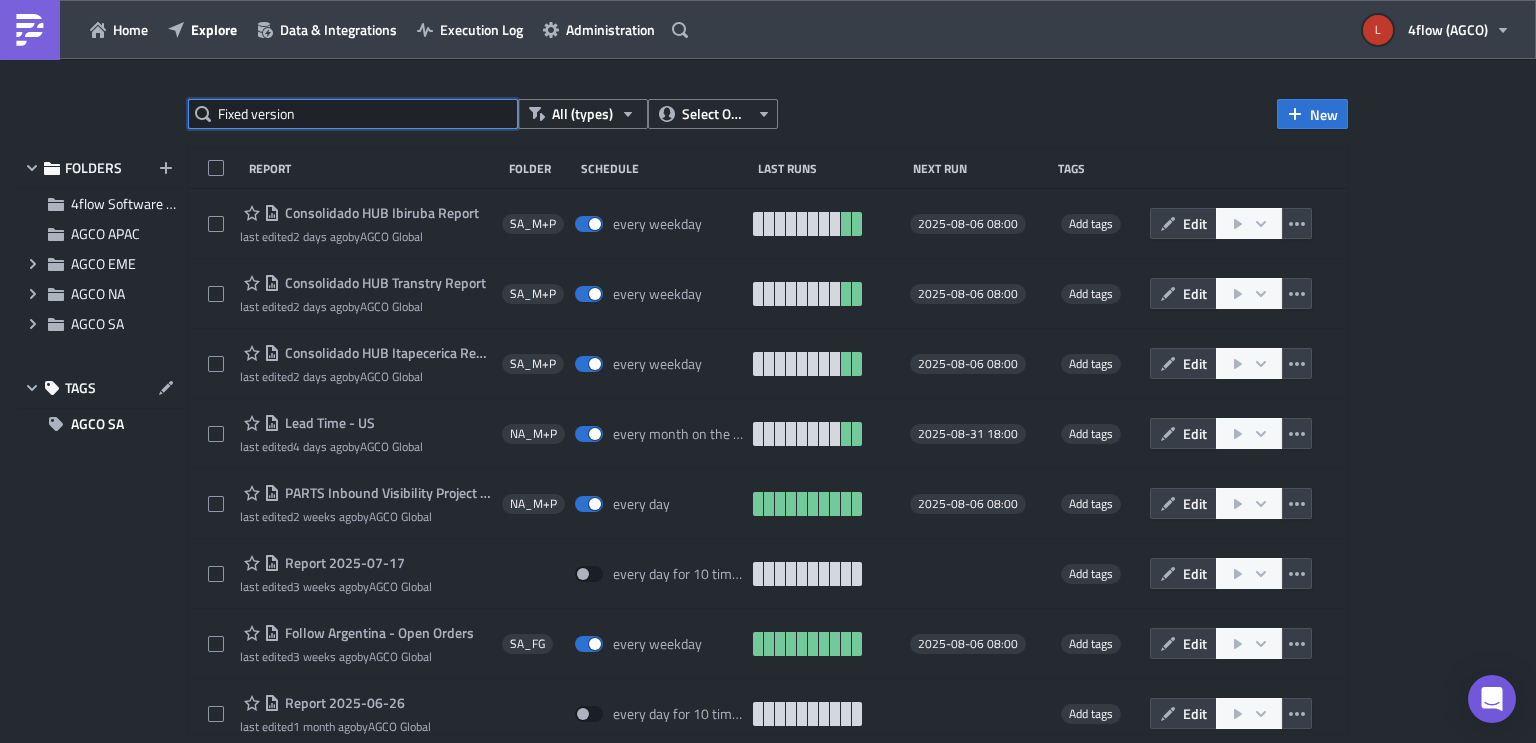 type on "Fixed version" 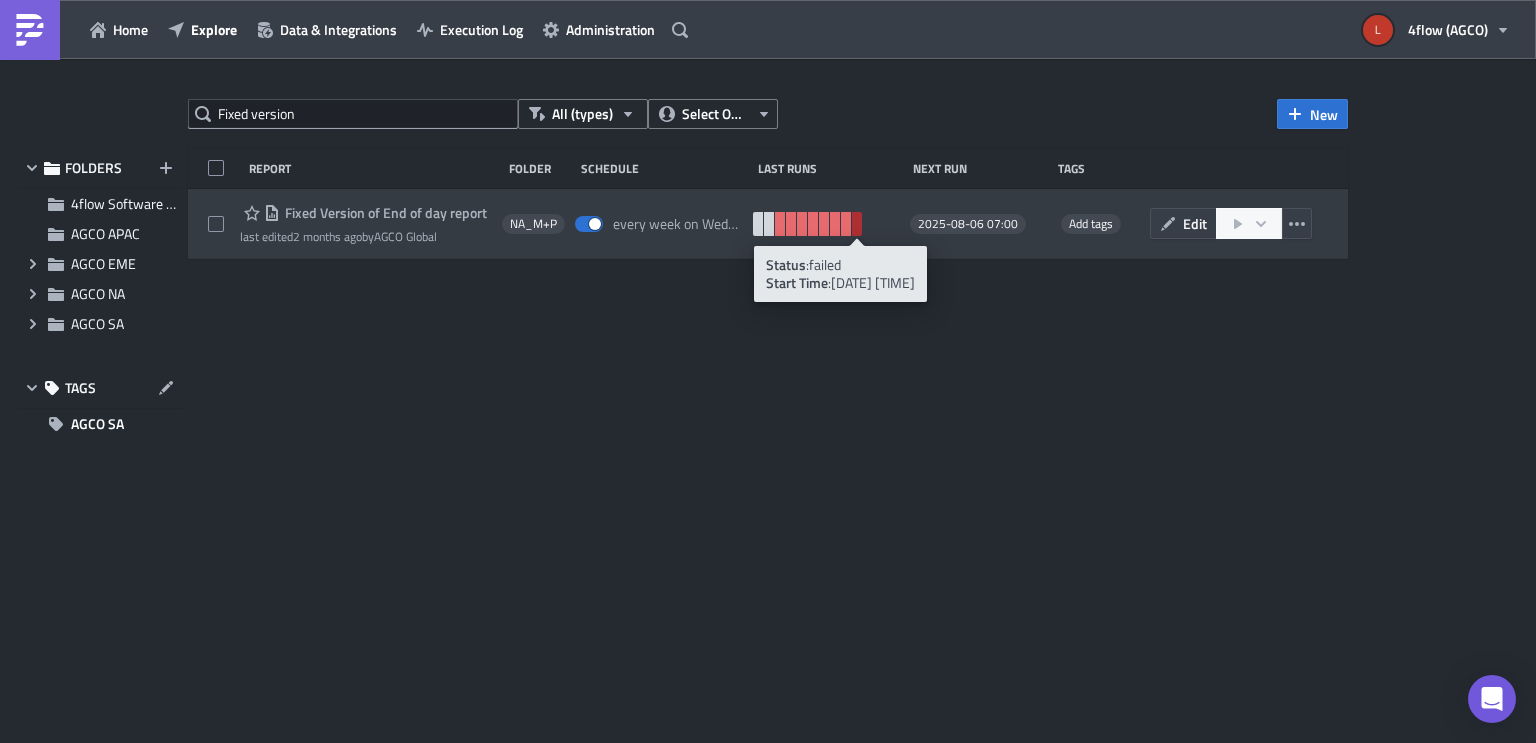 click at bounding box center [857, 224] 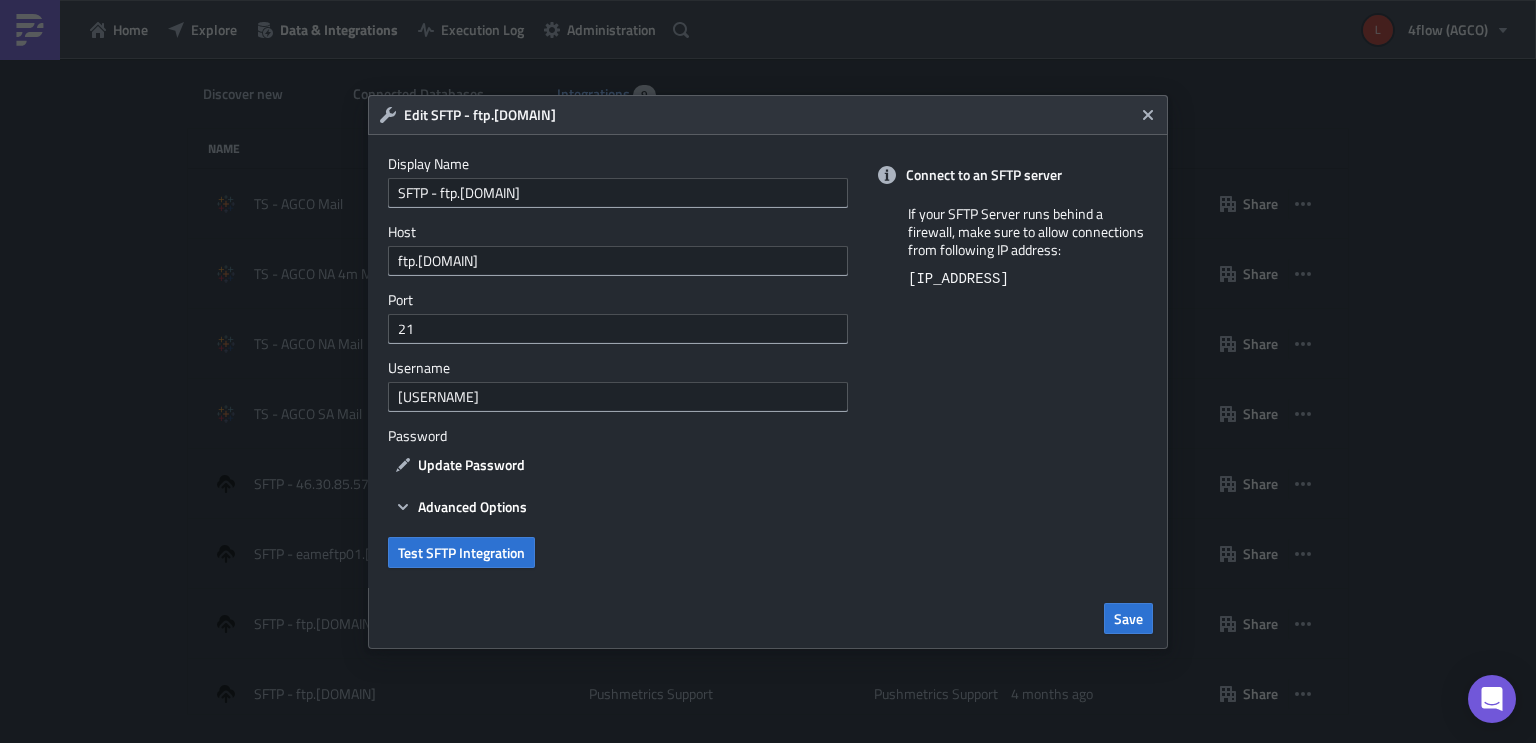 scroll, scrollTop: 0, scrollLeft: 0, axis: both 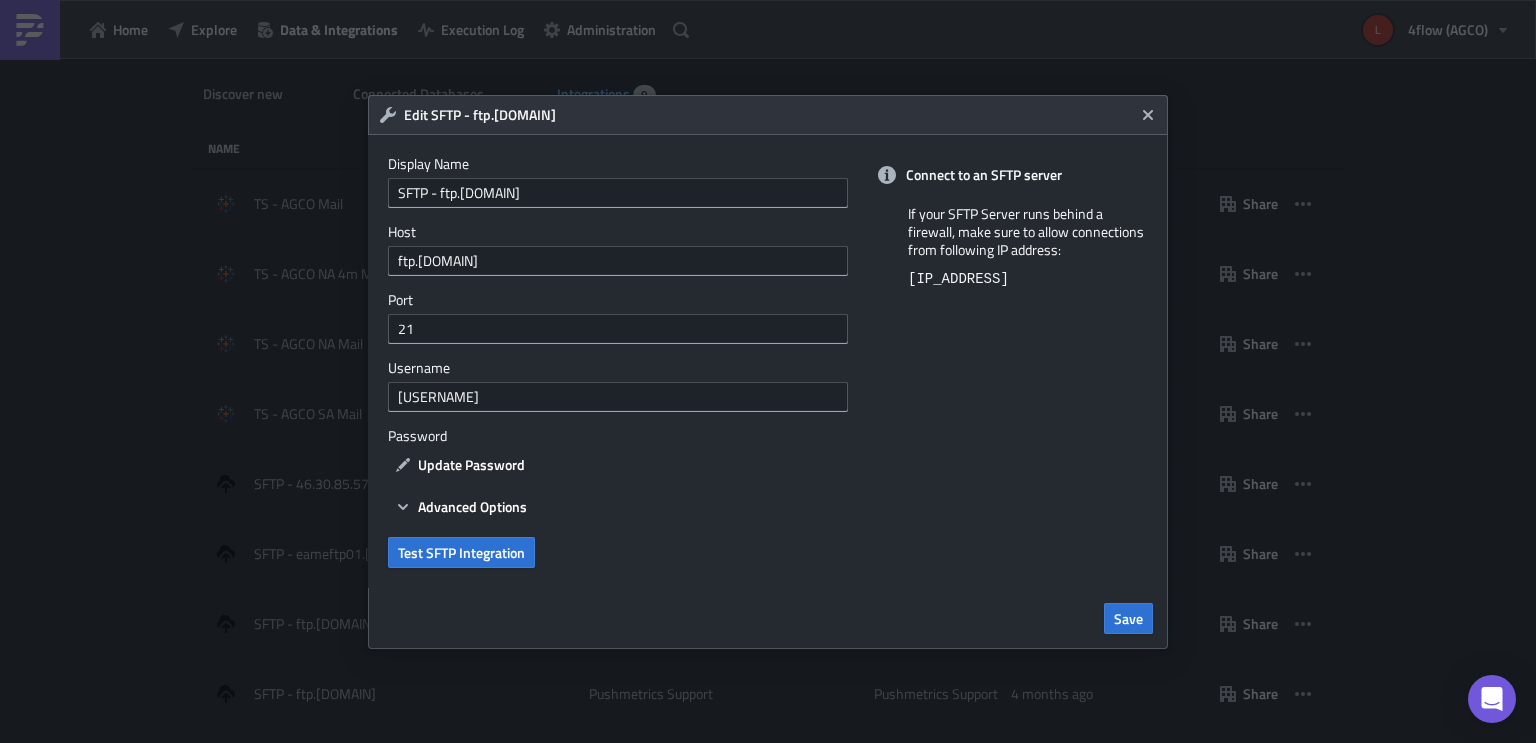 click 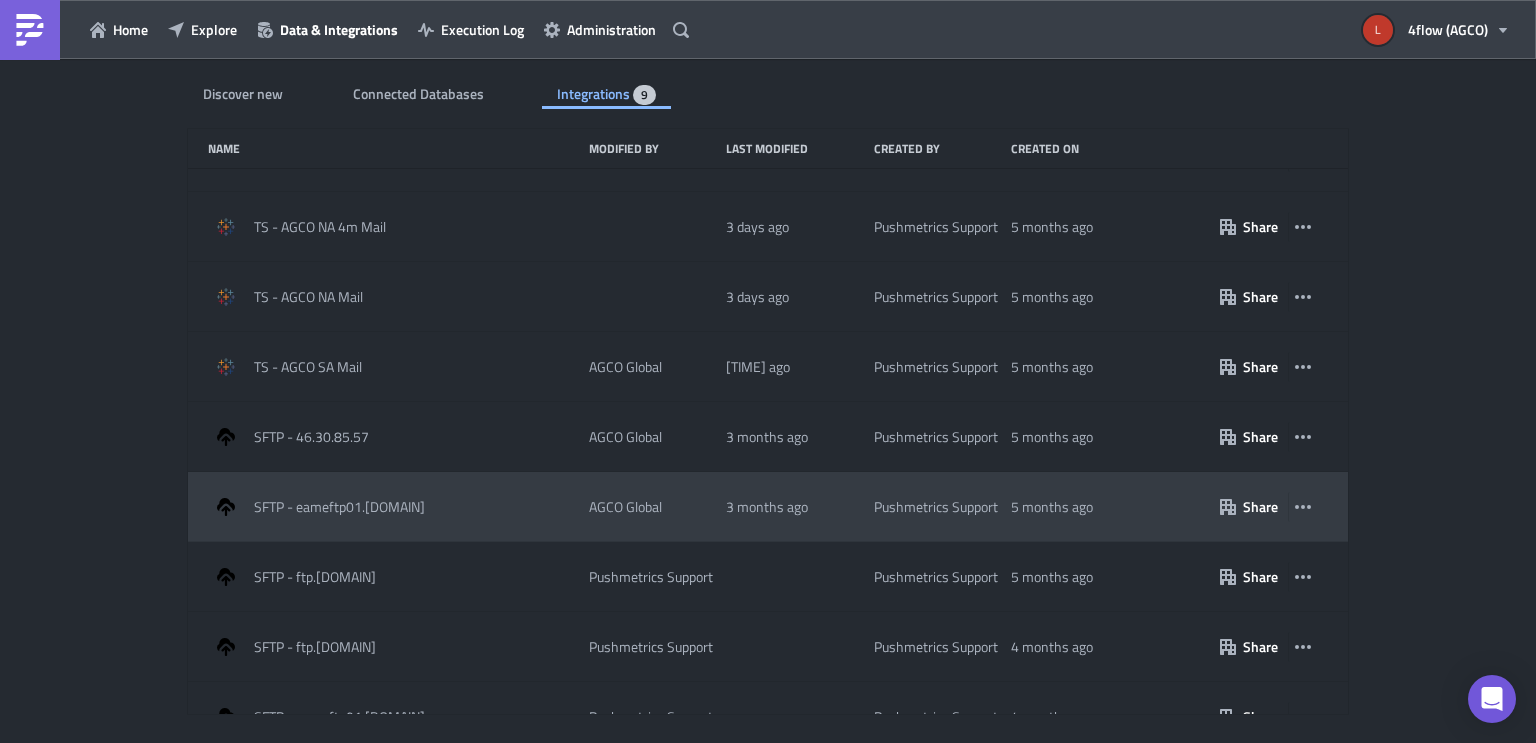 scroll, scrollTop: 84, scrollLeft: 0, axis: vertical 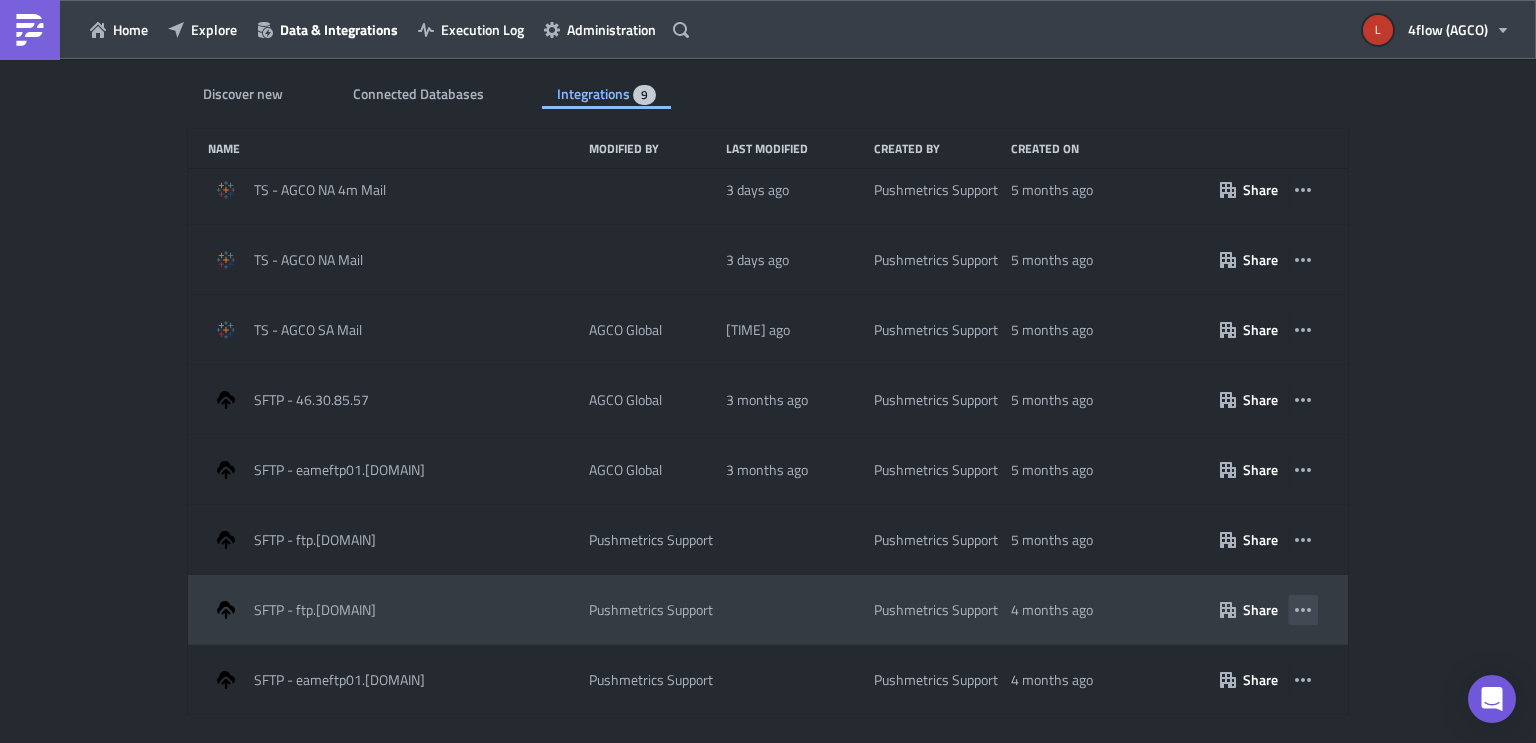 click 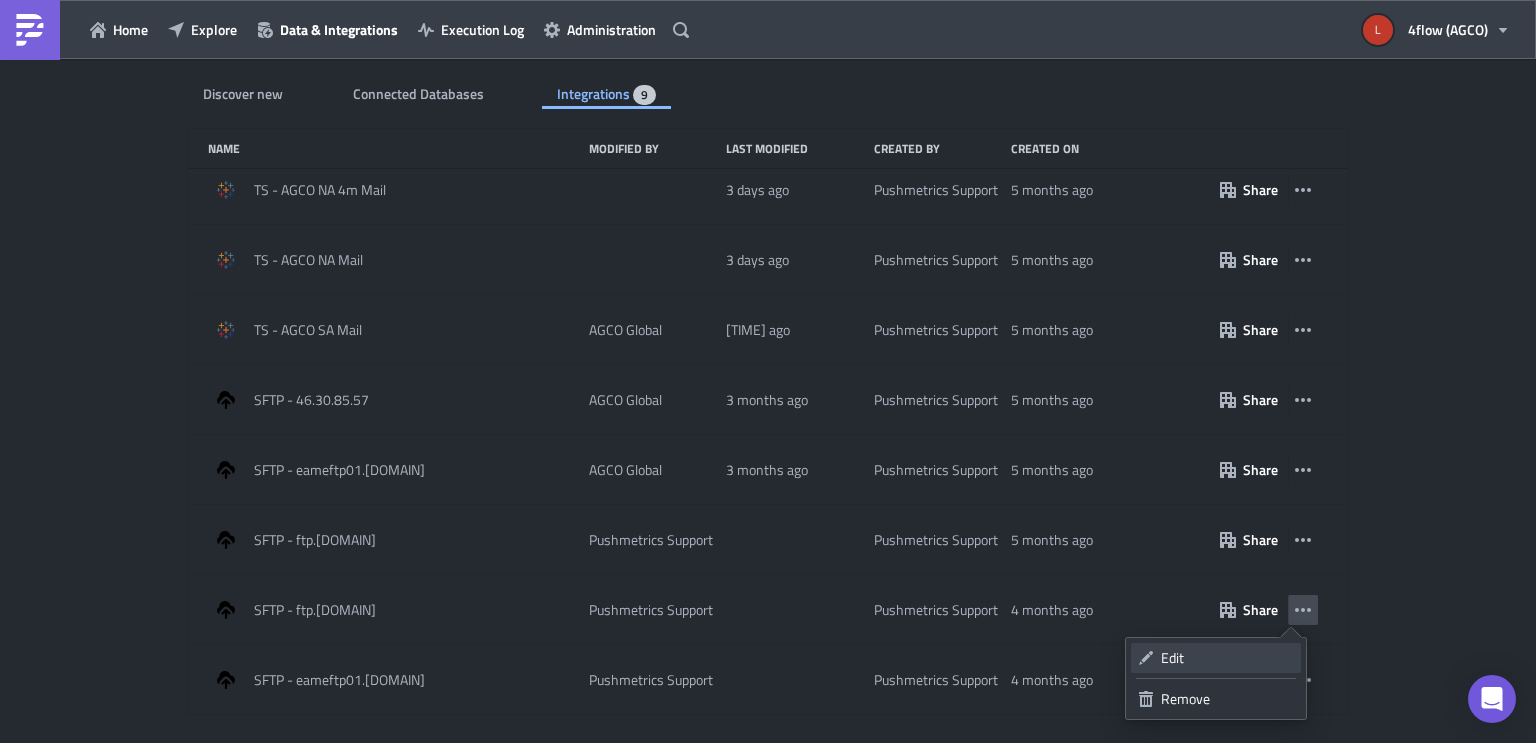 click on "Edit" at bounding box center [1227, 658] 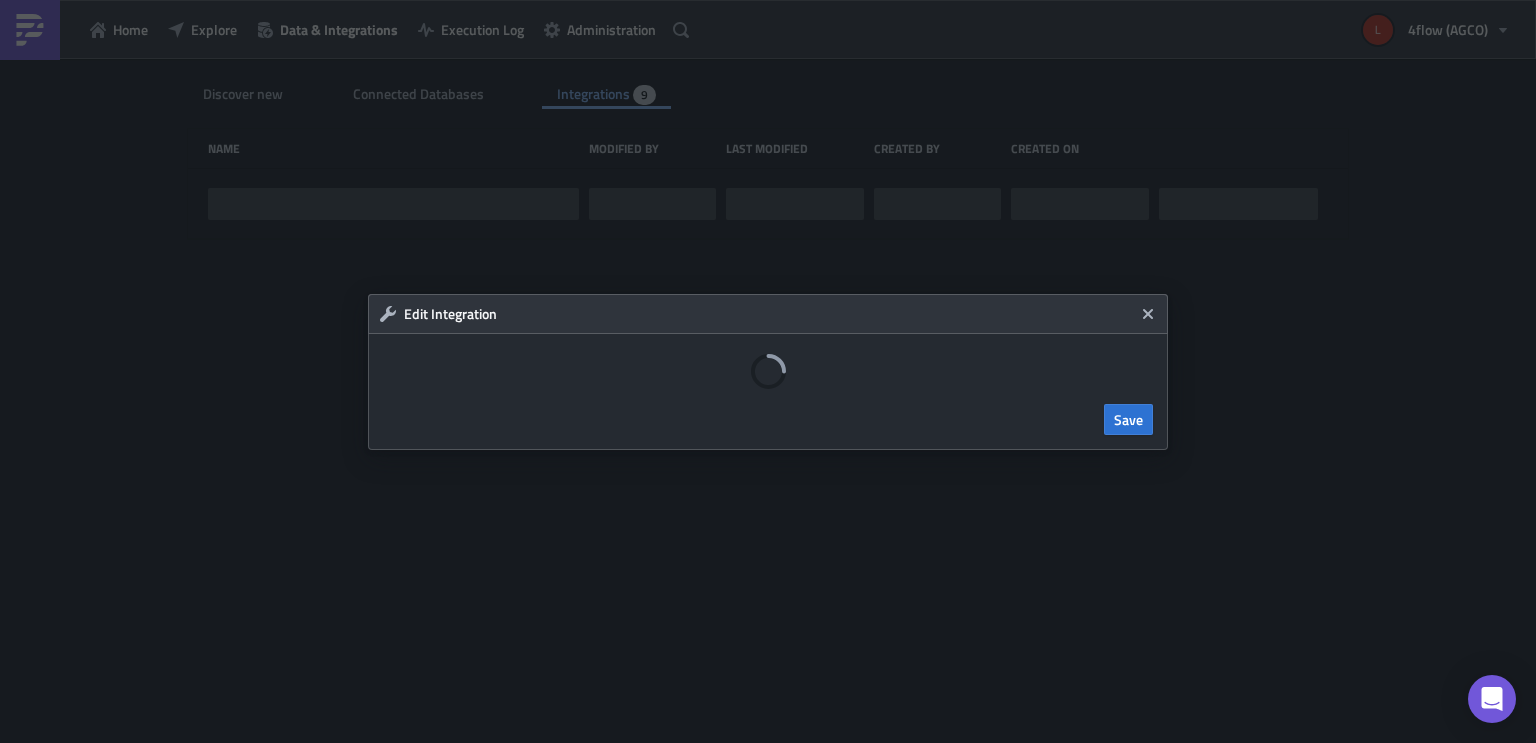 scroll, scrollTop: 0, scrollLeft: 0, axis: both 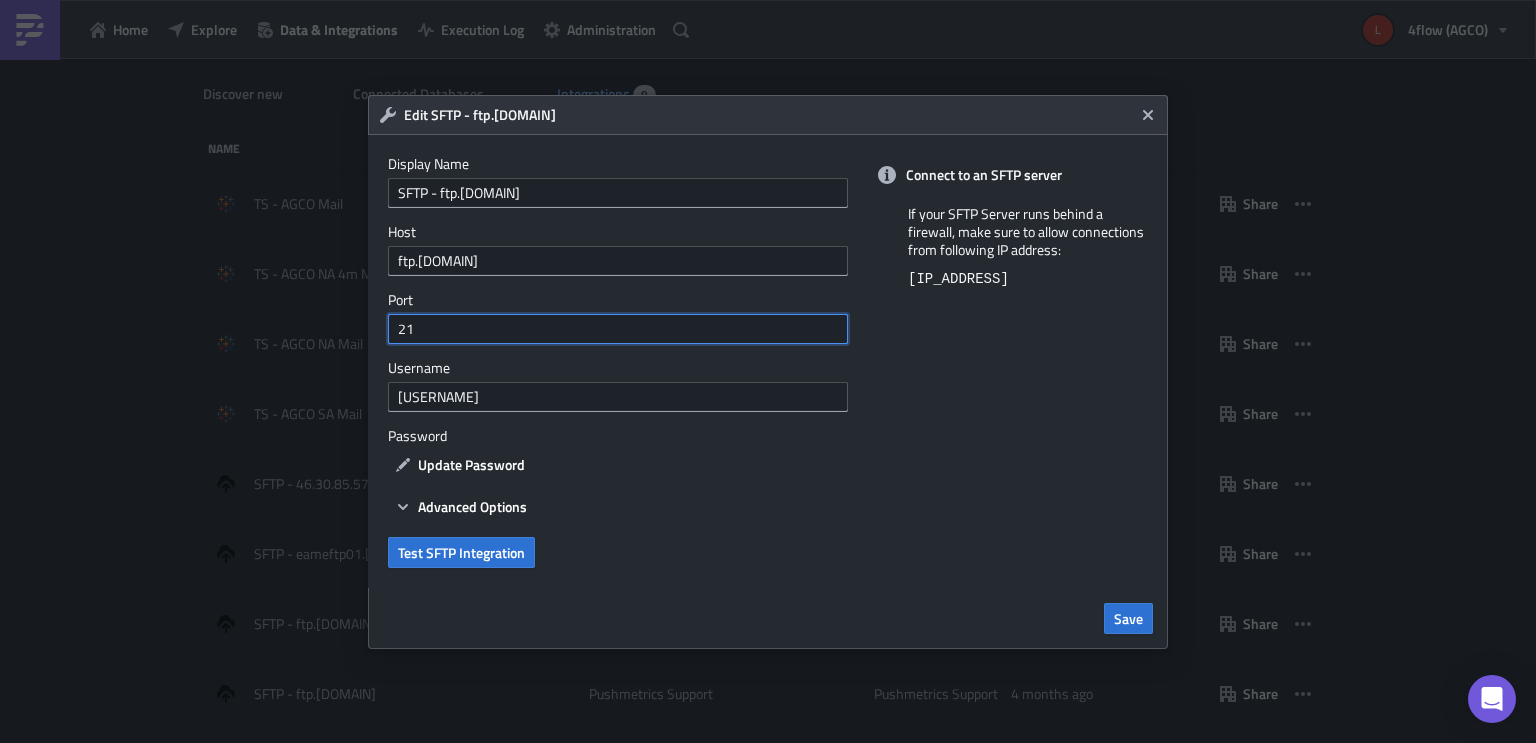 click on "21" at bounding box center [618, 329] 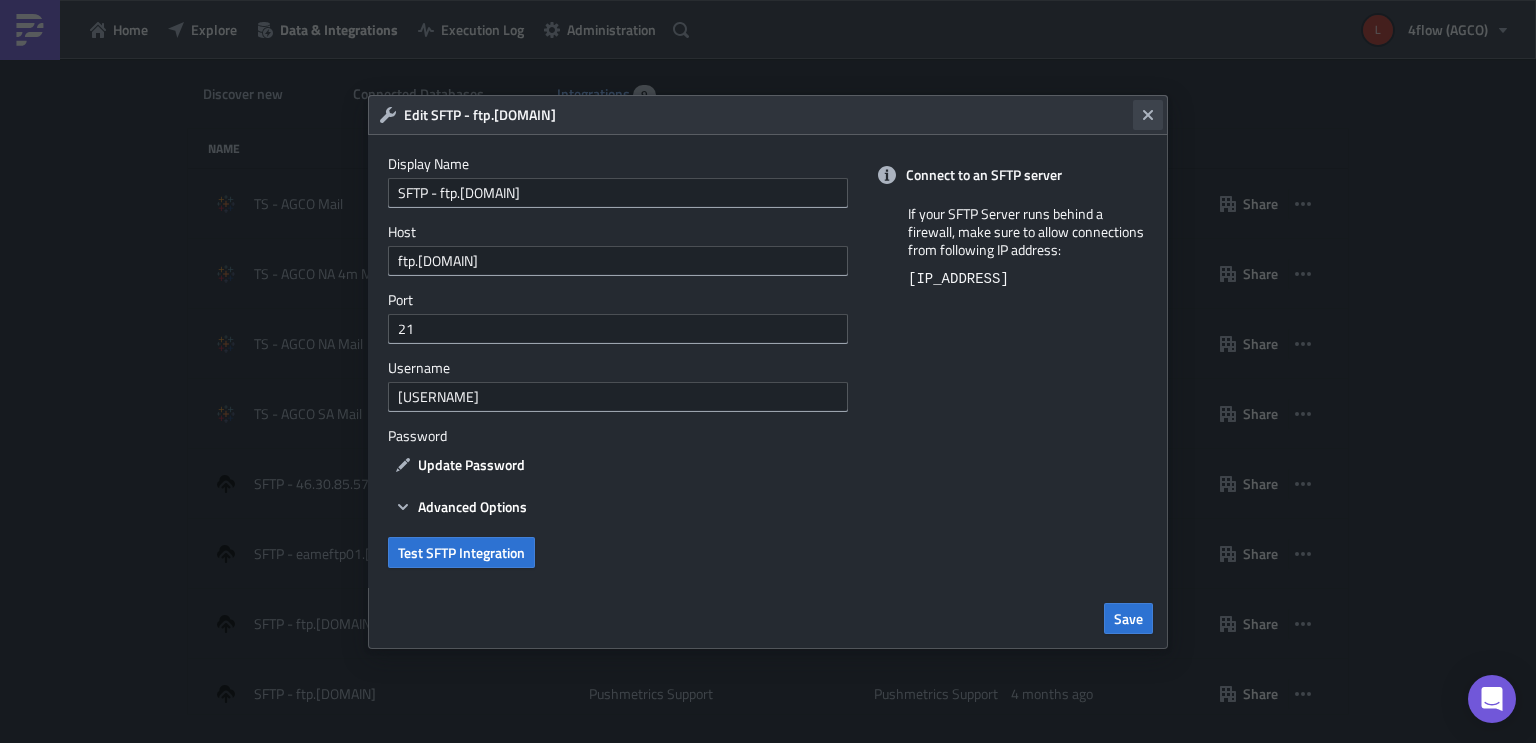 click 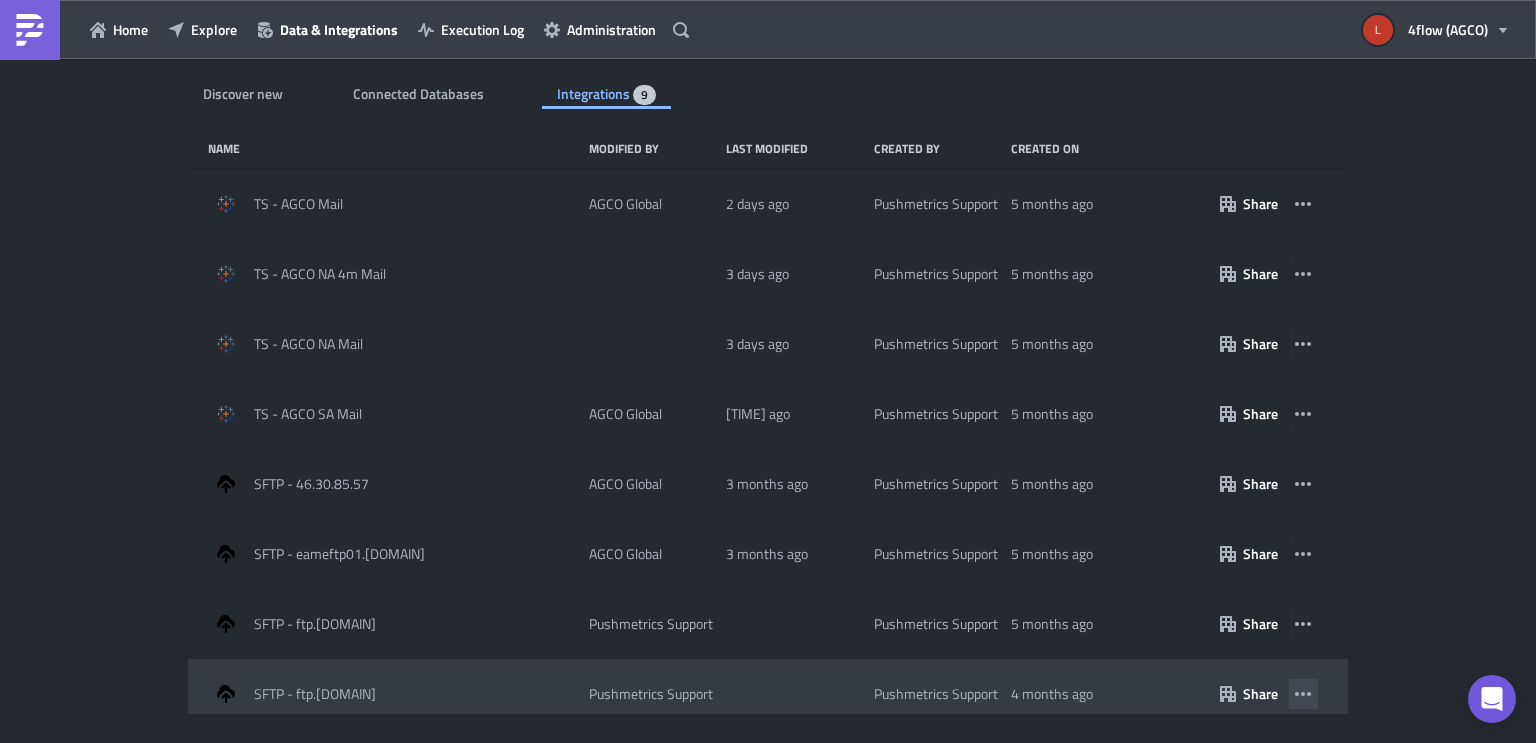 click 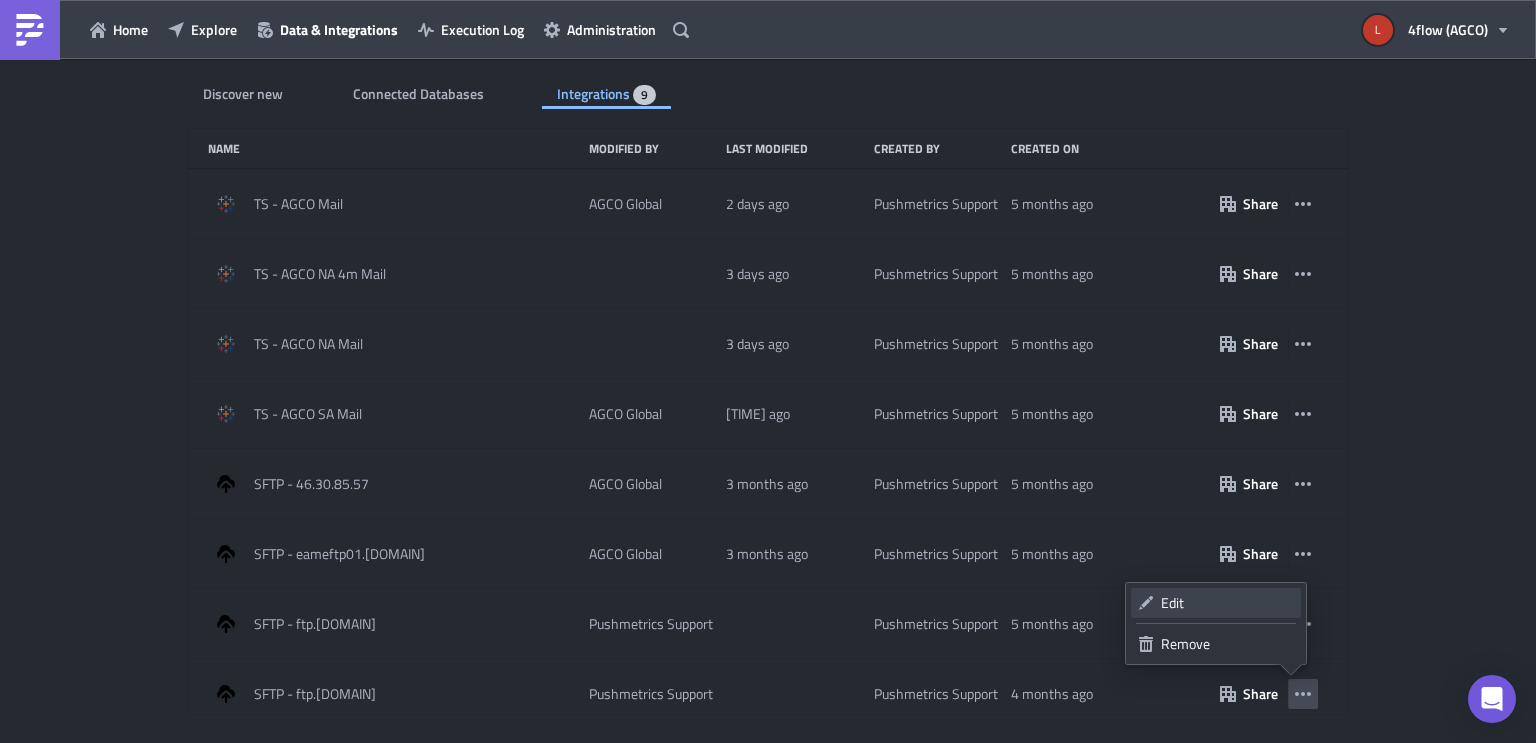 click on "Edit" at bounding box center (1227, 603) 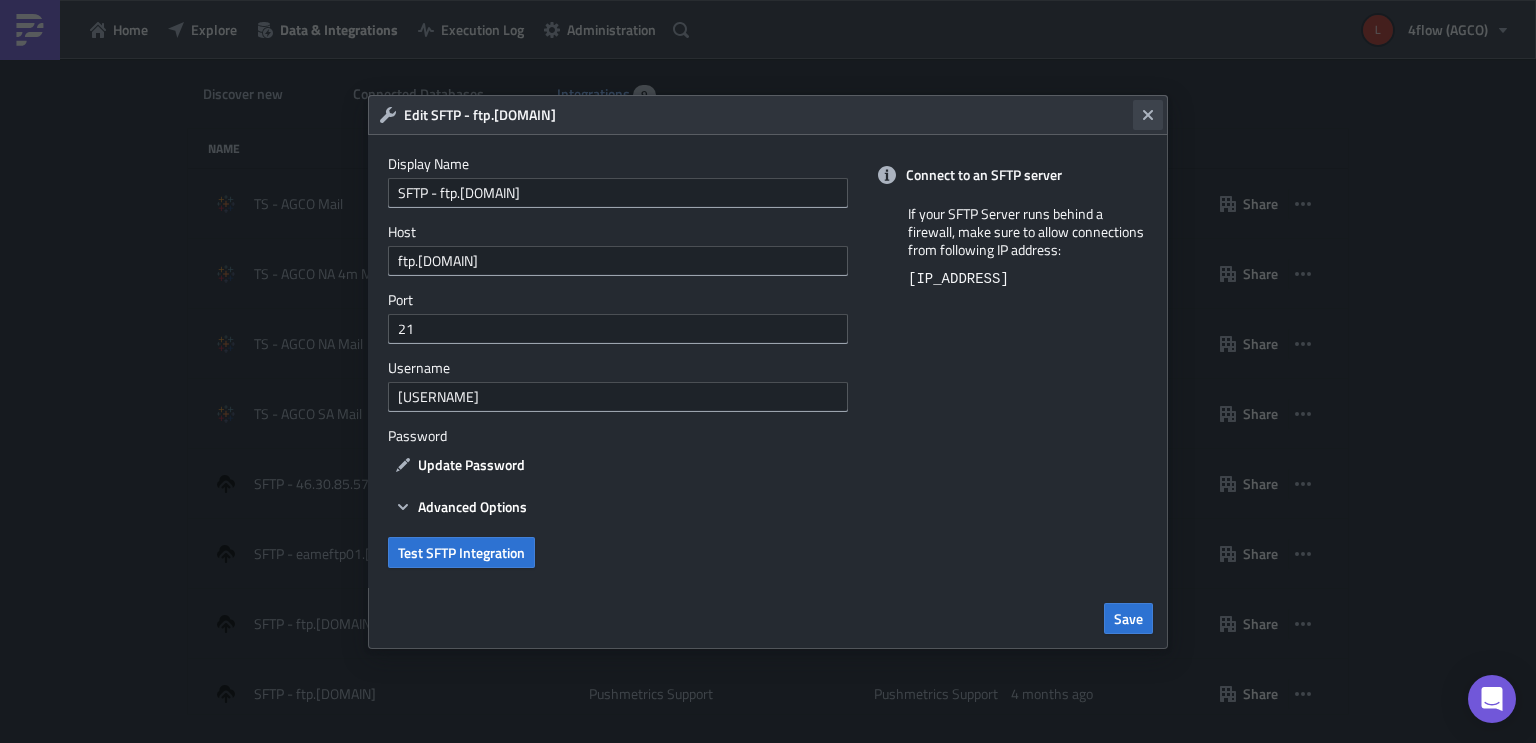 click 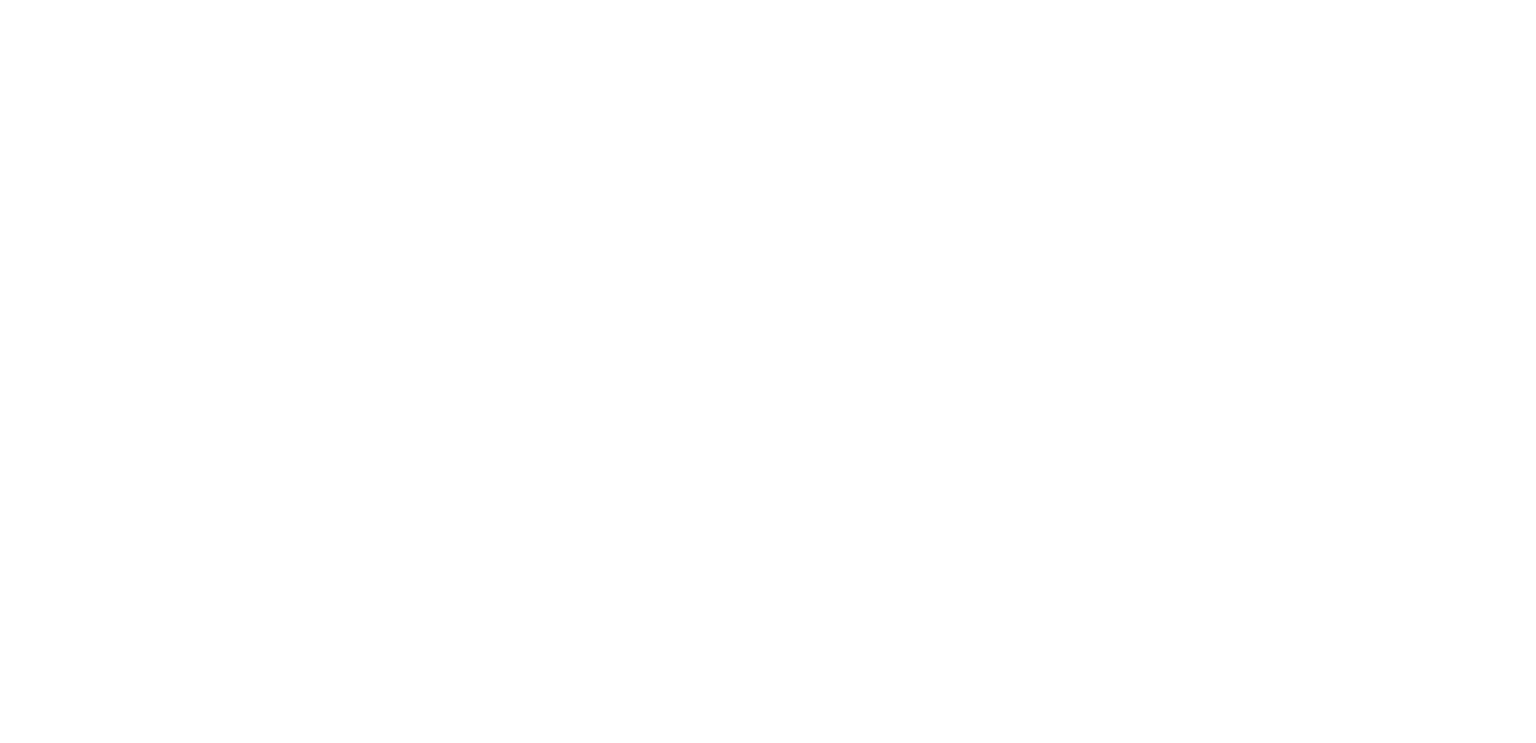 scroll, scrollTop: 0, scrollLeft: 0, axis: both 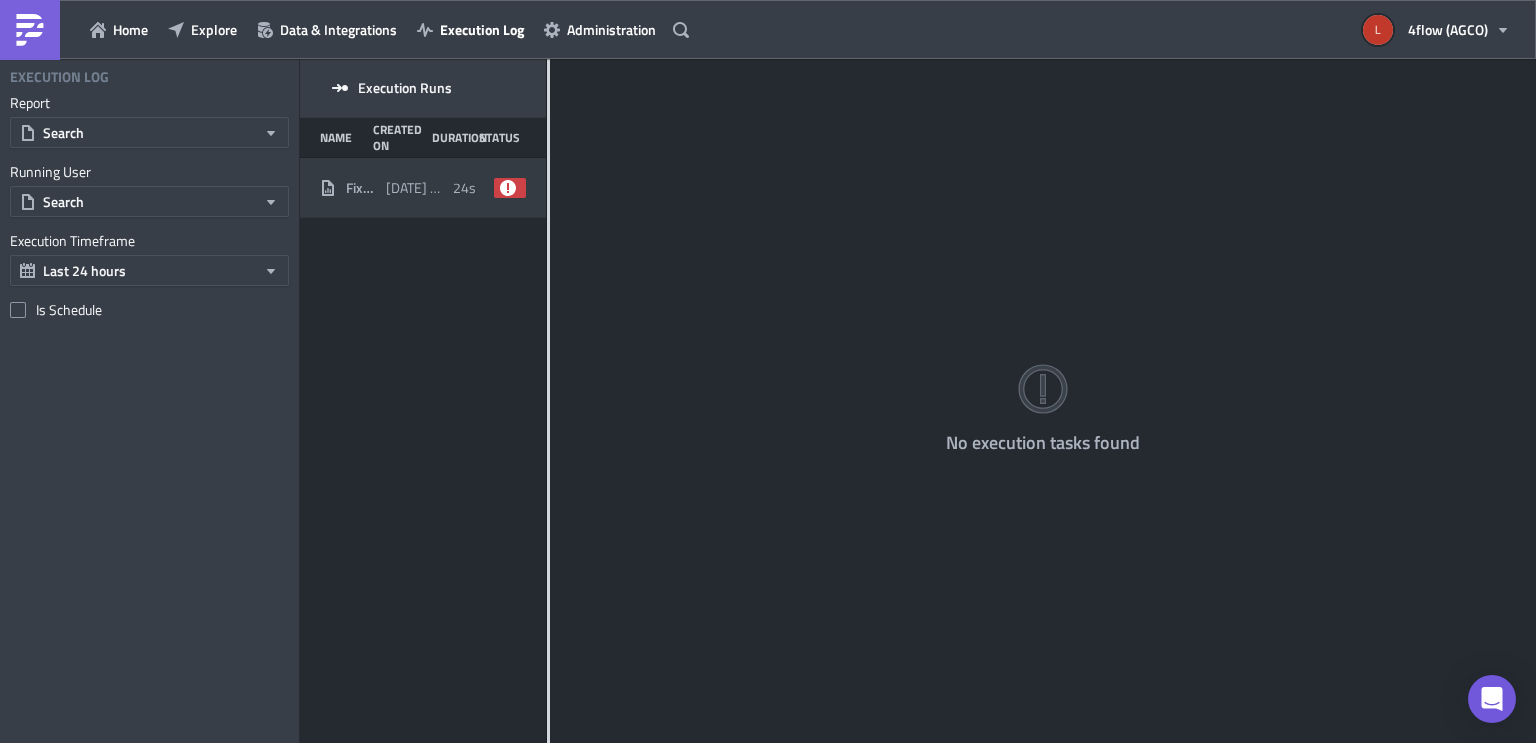 click on "[DATE] [TIME]" at bounding box center [414, 188] 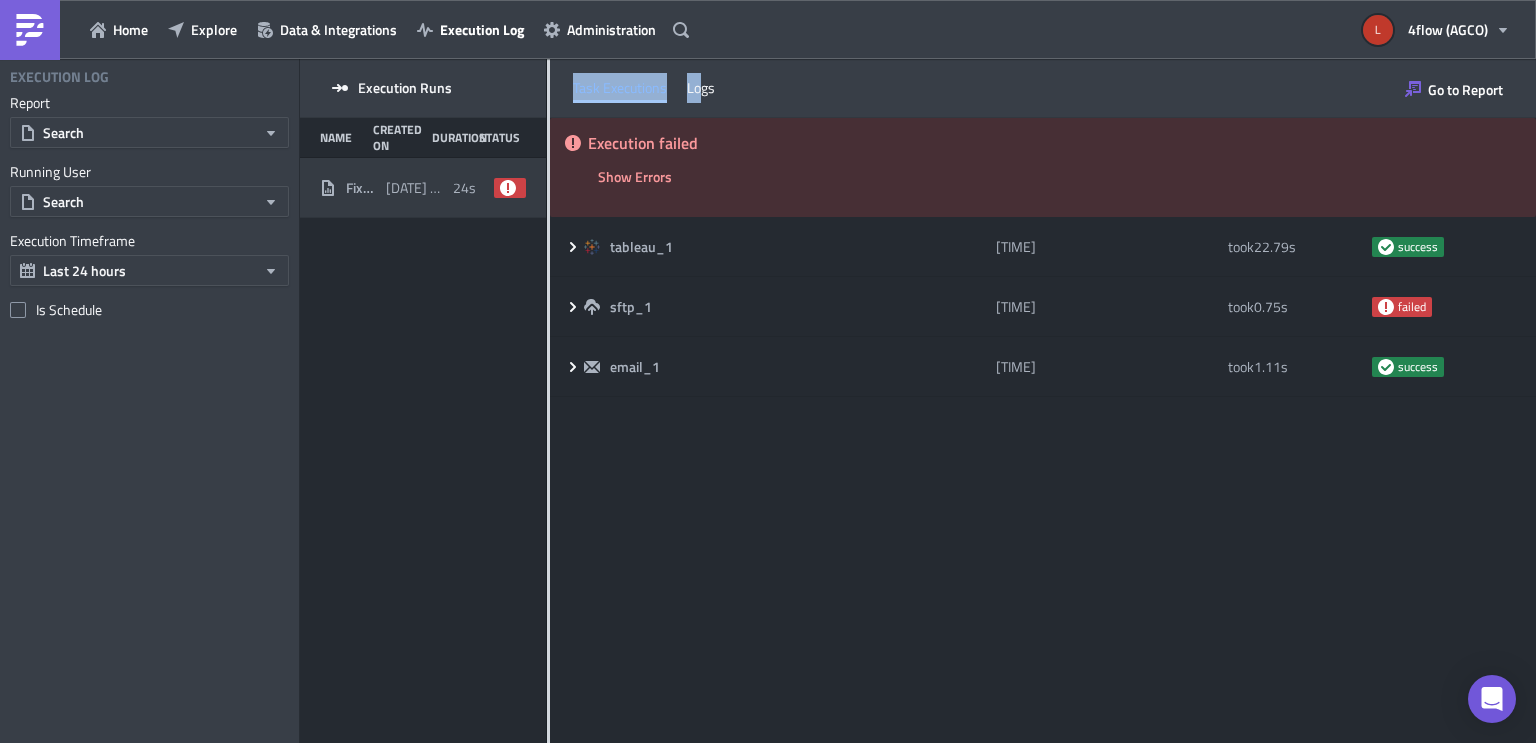 drag, startPoint x: 699, startPoint y: 80, endPoint x: 560, endPoint y: 312, distance: 270.4533 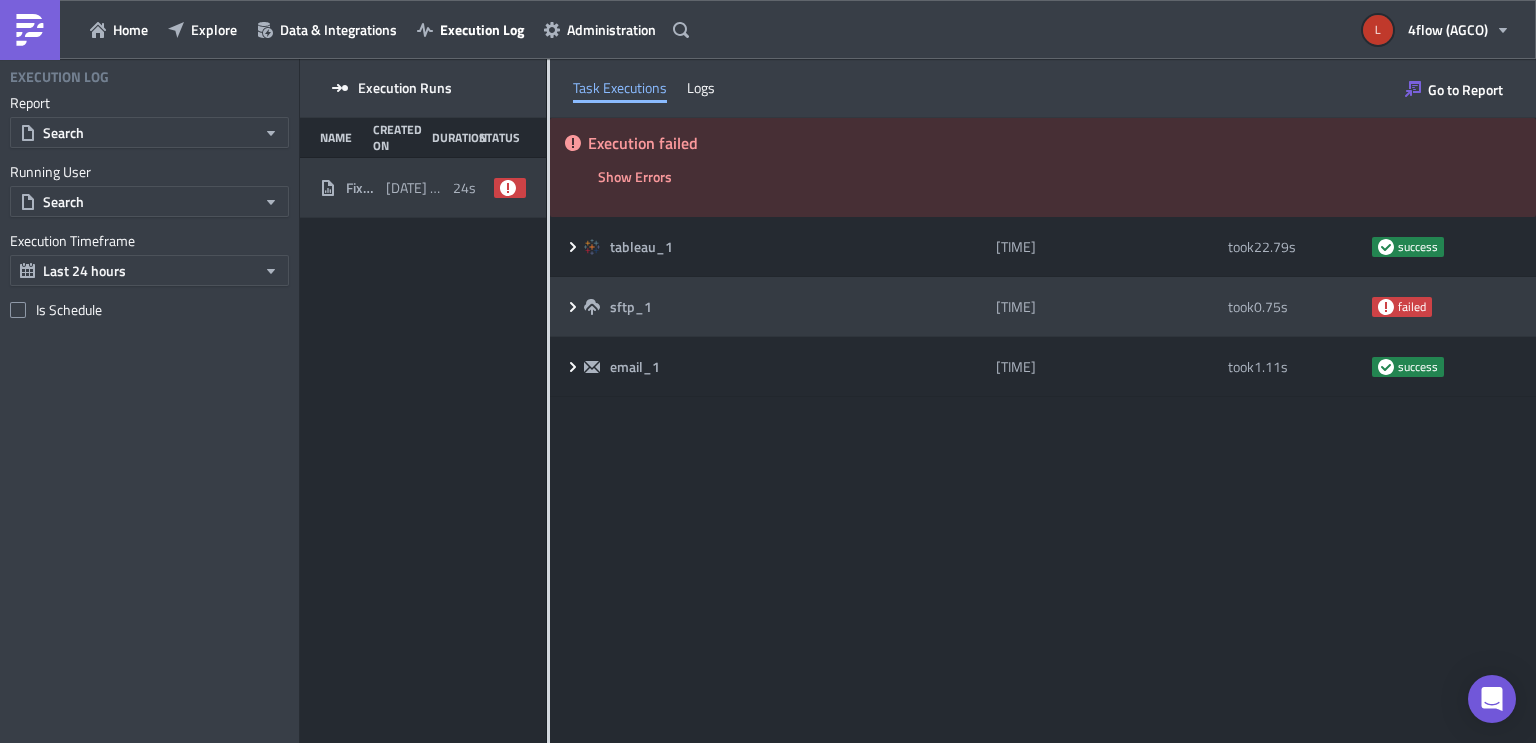click on "sftp_1   [TIME] took  0.75 s failed" at bounding box center [1043, 307] 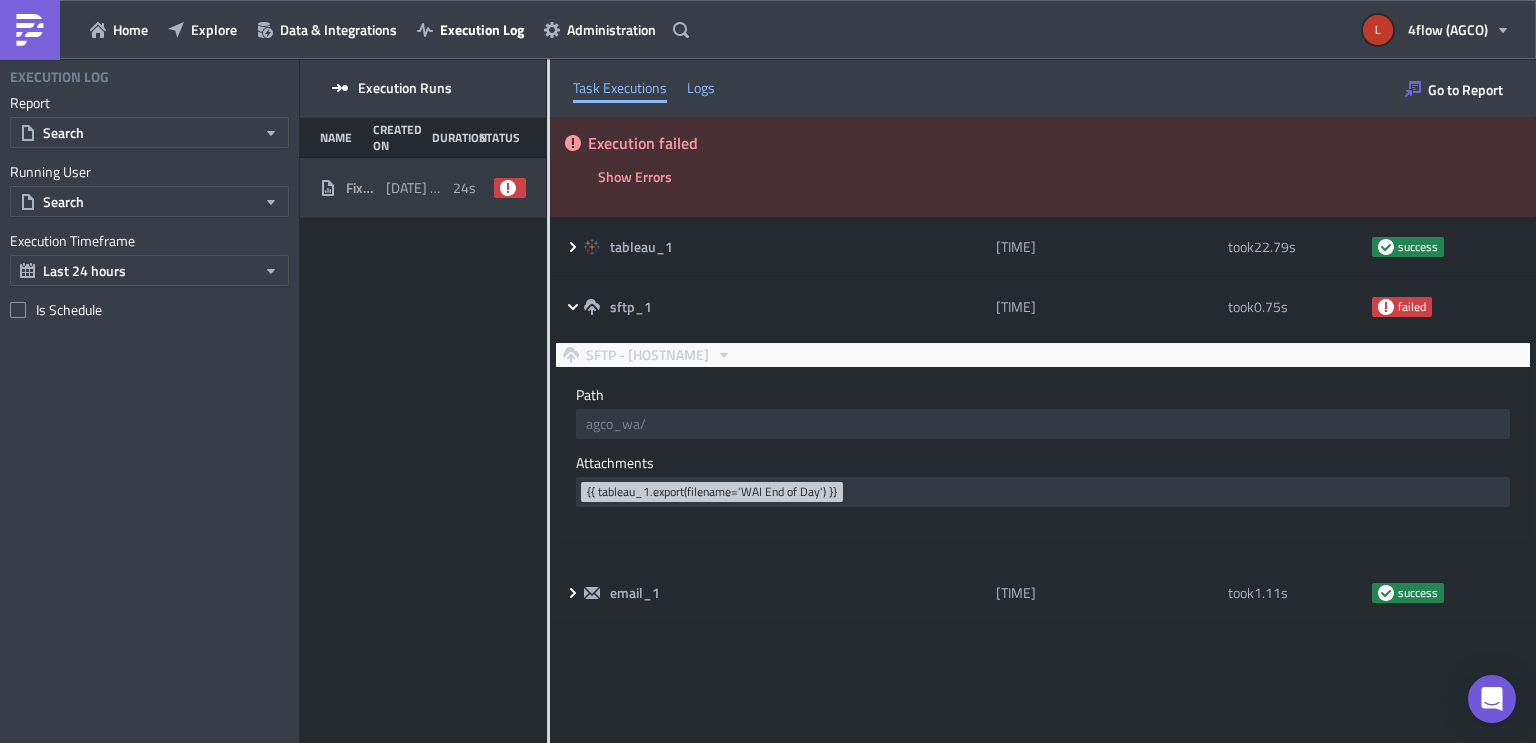click on "Logs" at bounding box center [701, 88] 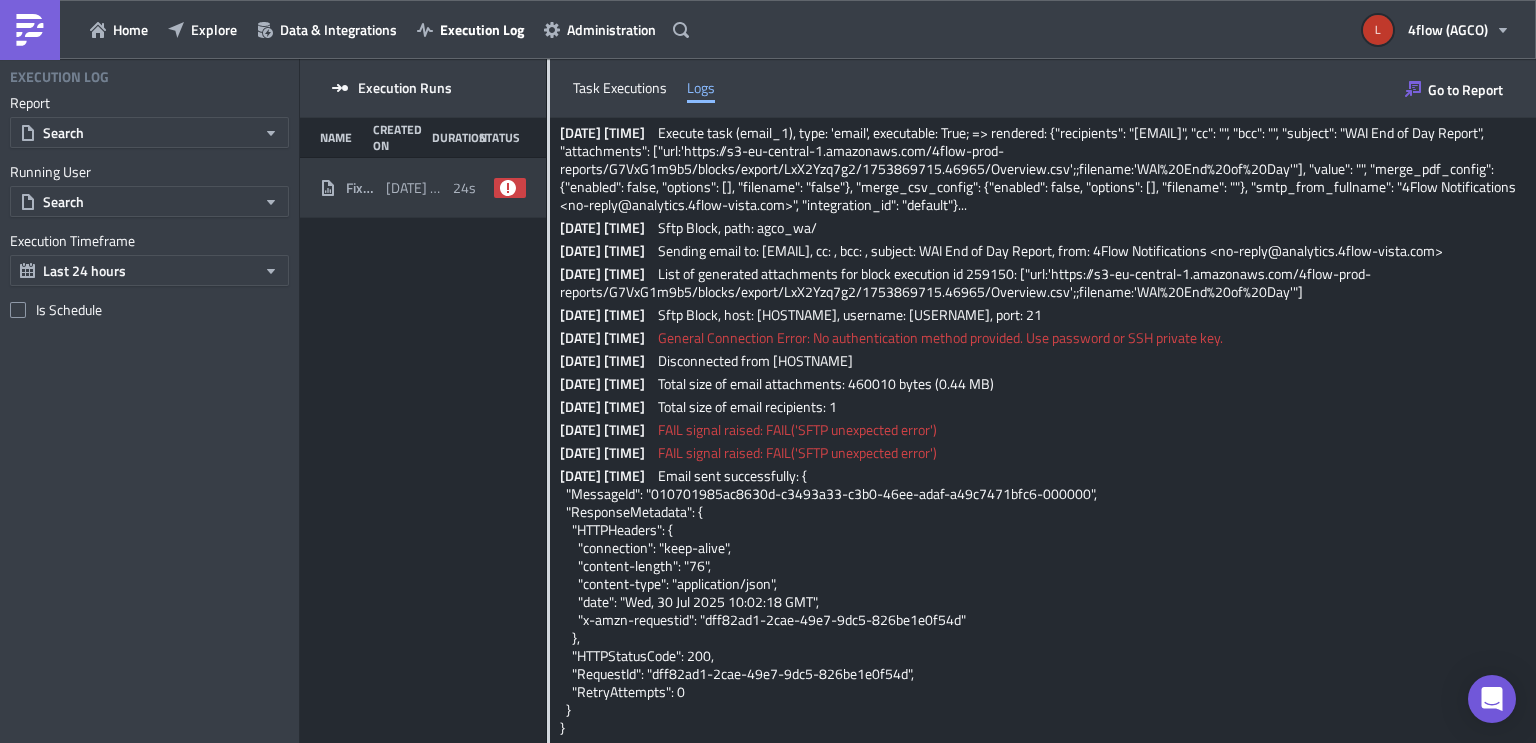 scroll, scrollTop: 196, scrollLeft: 0, axis: vertical 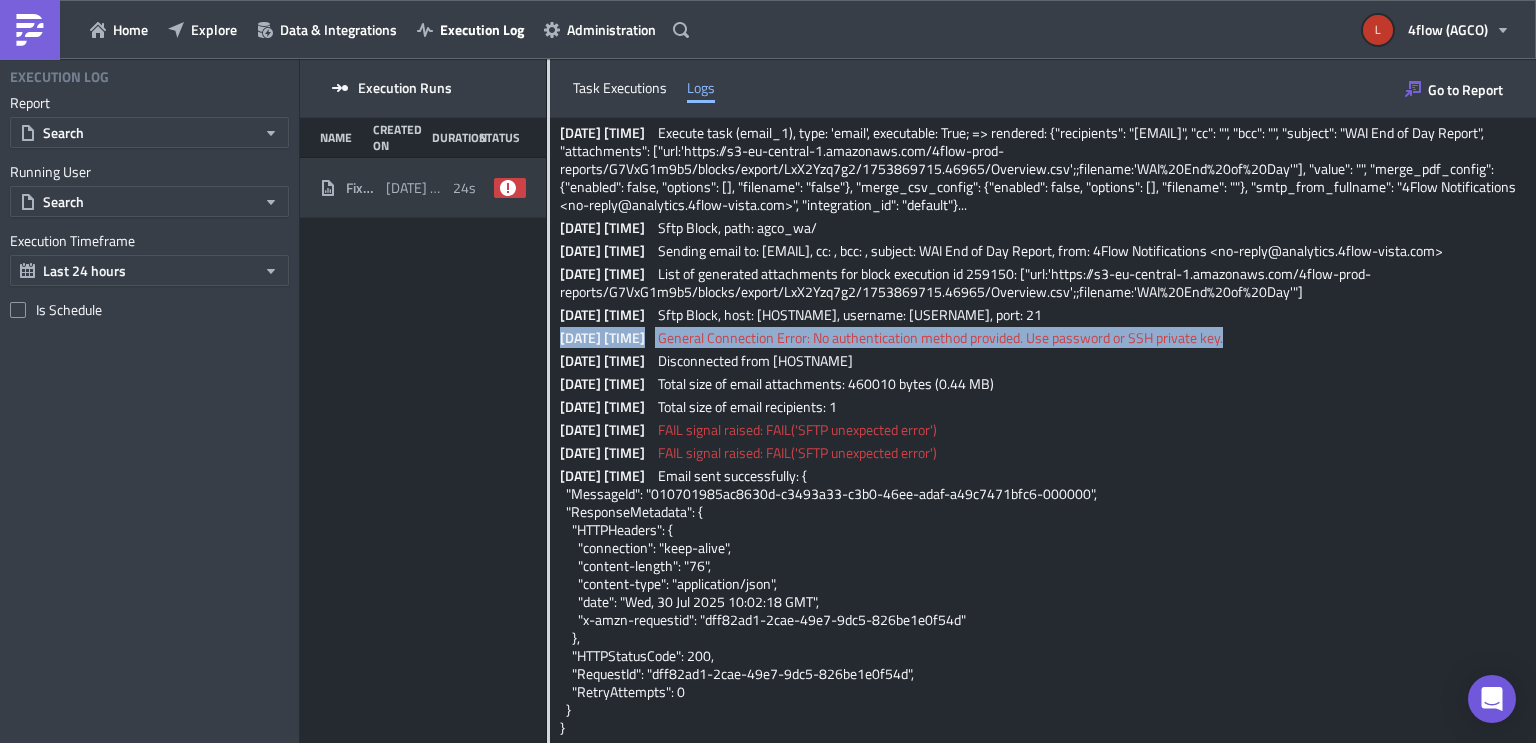 drag, startPoint x: 1298, startPoint y: 337, endPoint x: 563, endPoint y: 342, distance: 735.017 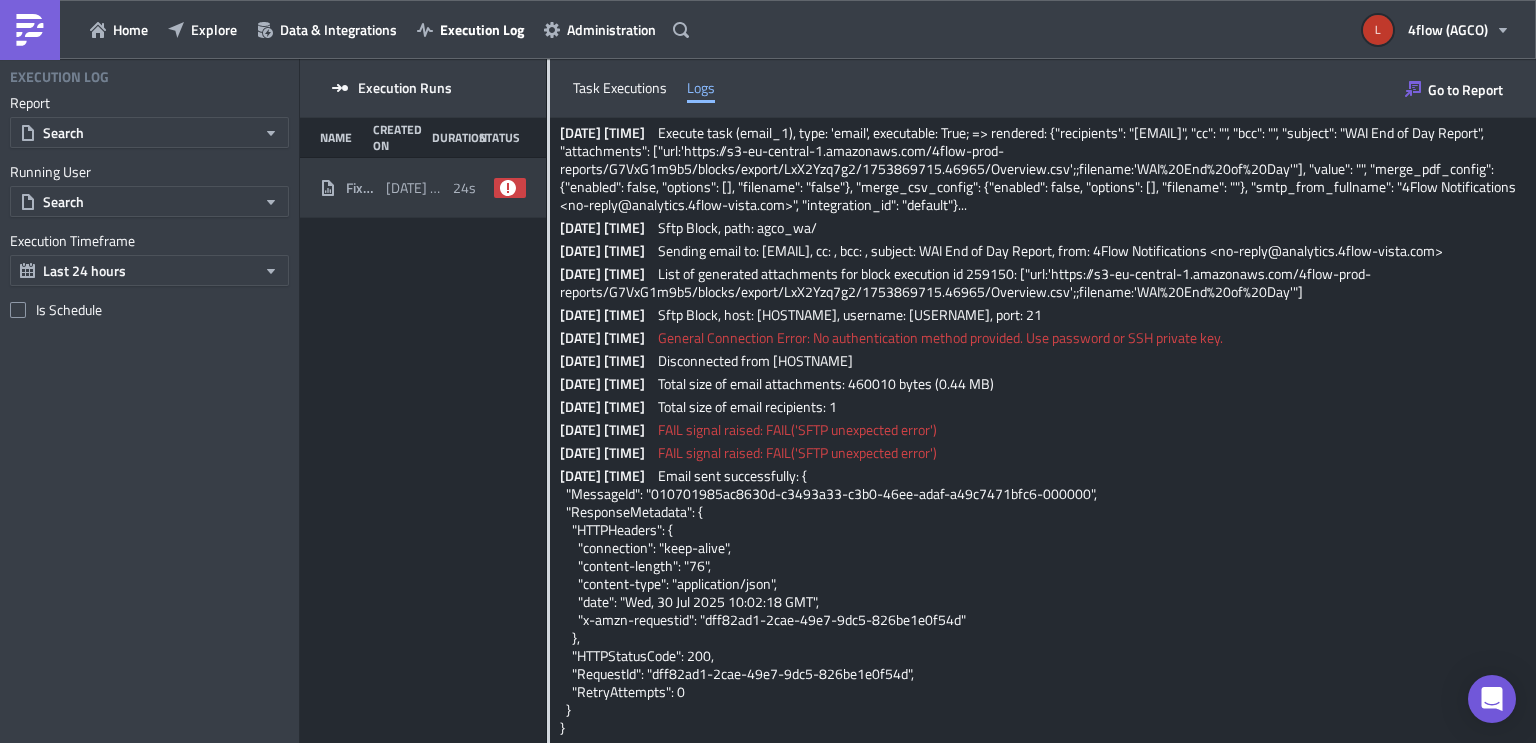 click on "[DATE] [TIME]  Disconnected from [HOSTNAME]" at bounding box center [1045, 361] 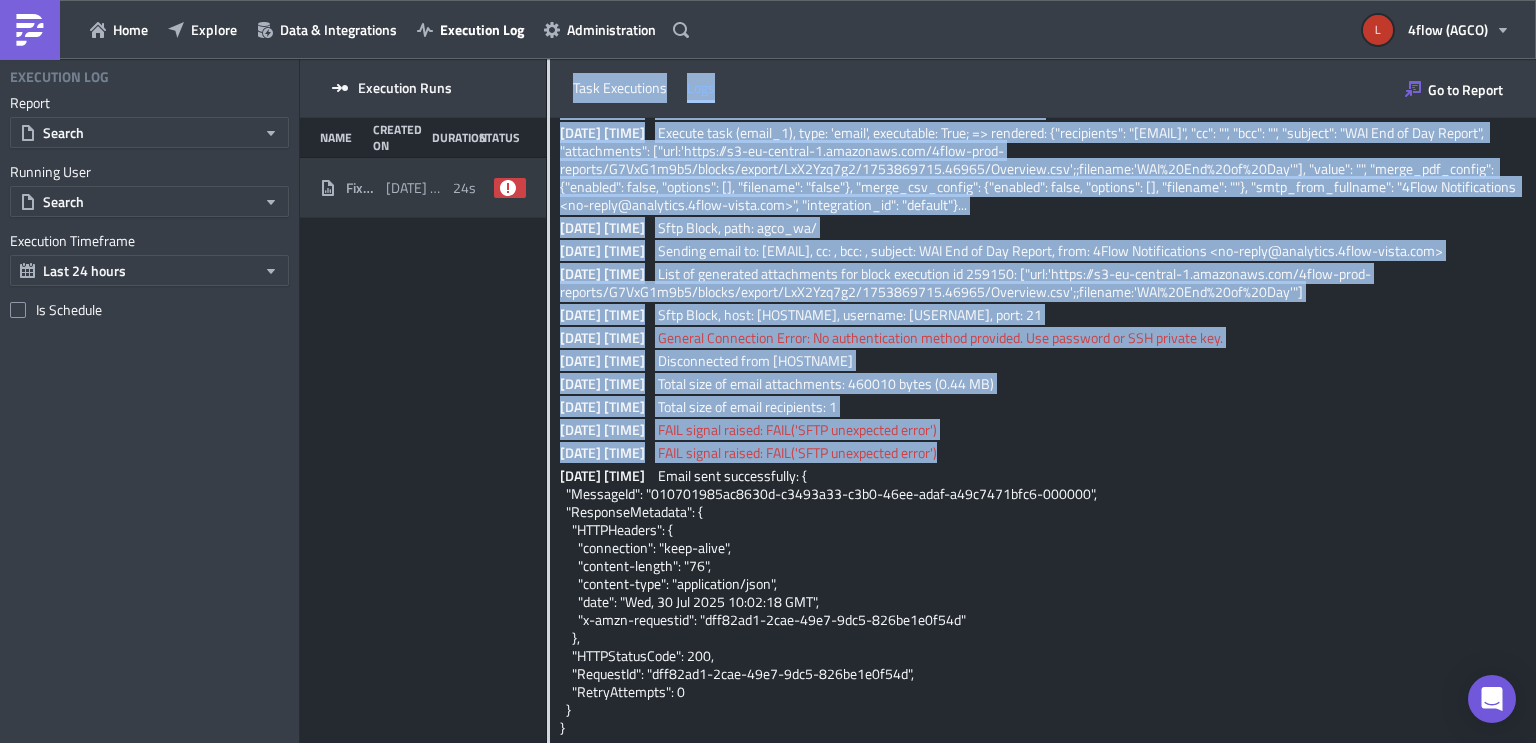 drag, startPoint x: 1001, startPoint y: 448, endPoint x: 601, endPoint y: 422, distance: 400.84412 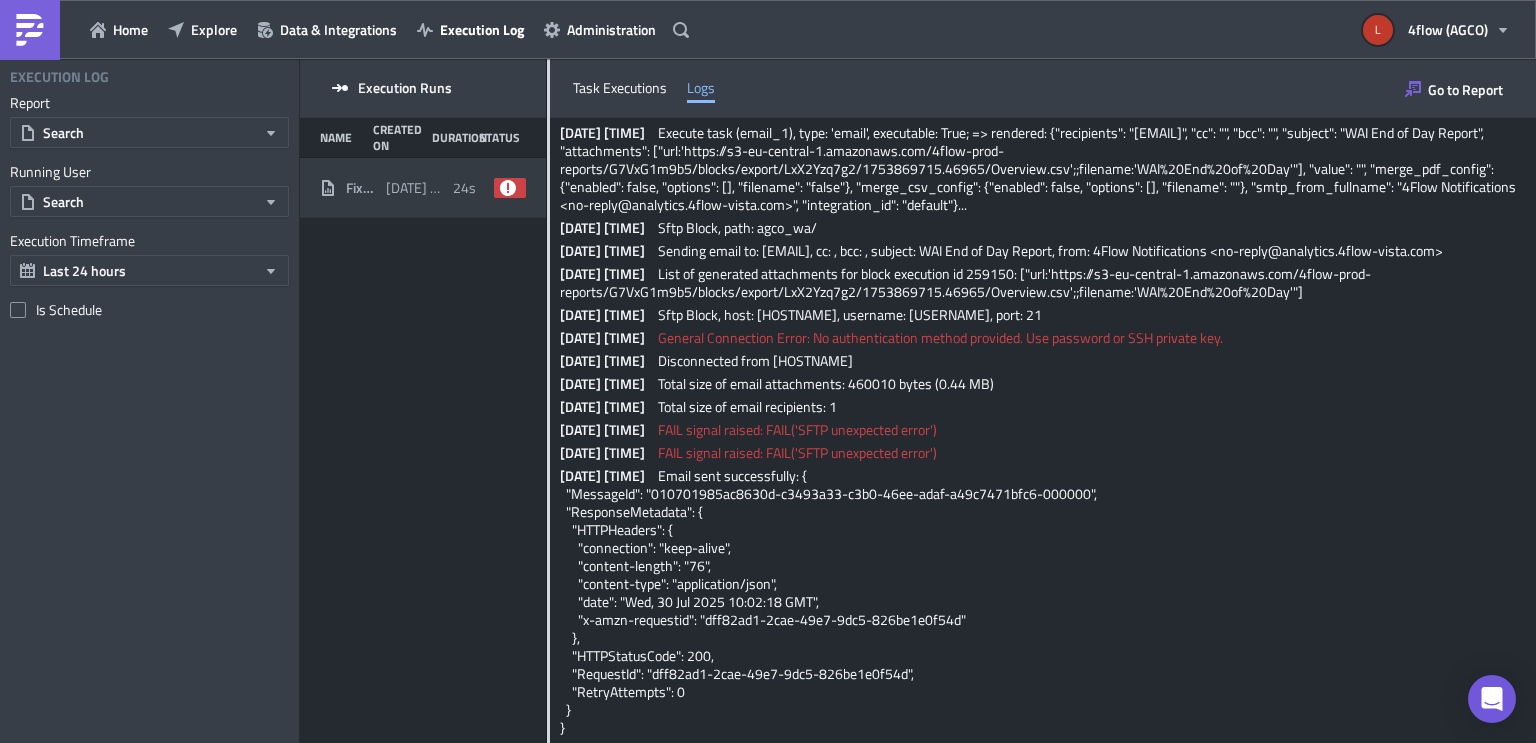 scroll, scrollTop: 196, scrollLeft: 0, axis: vertical 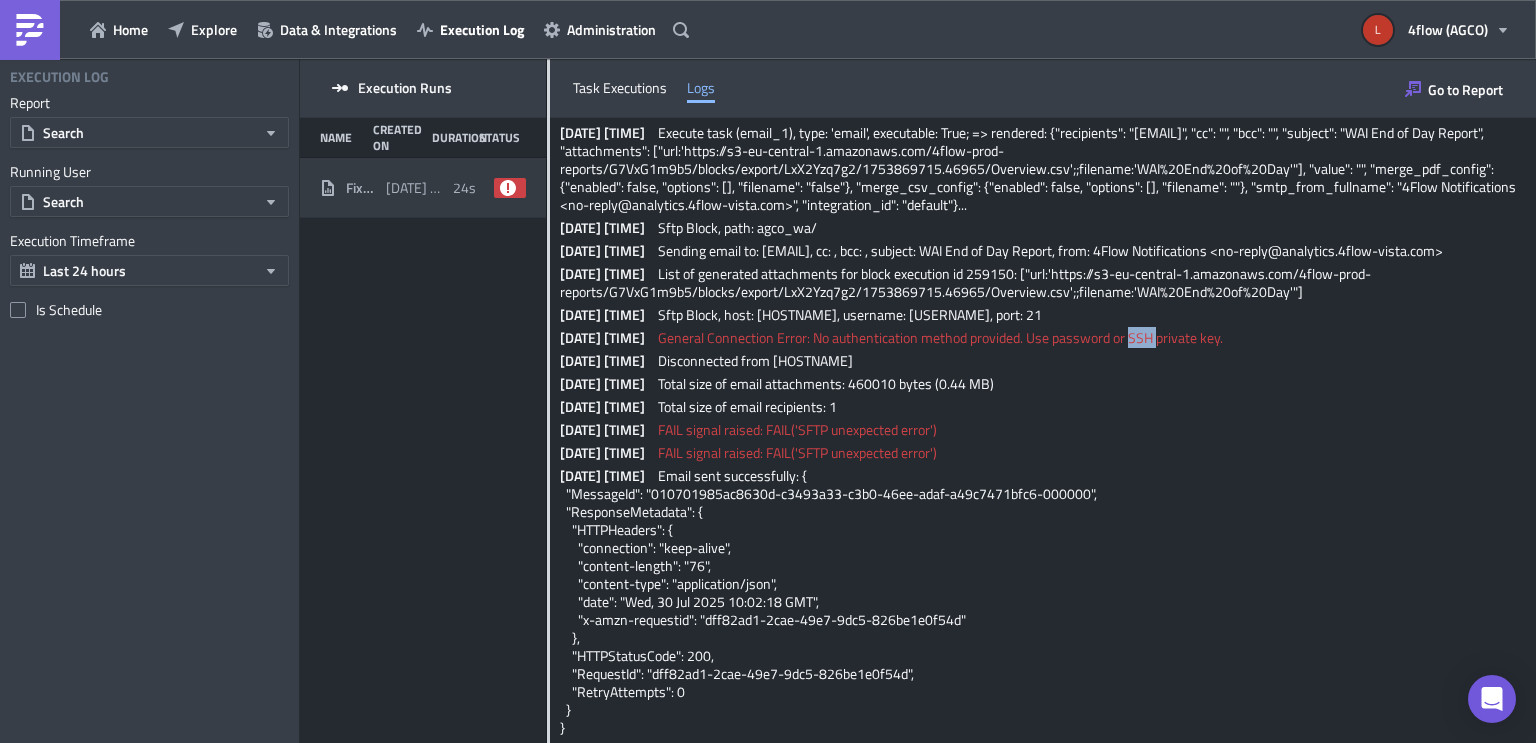 click on "General Connection Error: No authentication method provided. Use password or SSH private key." at bounding box center [940, 337] 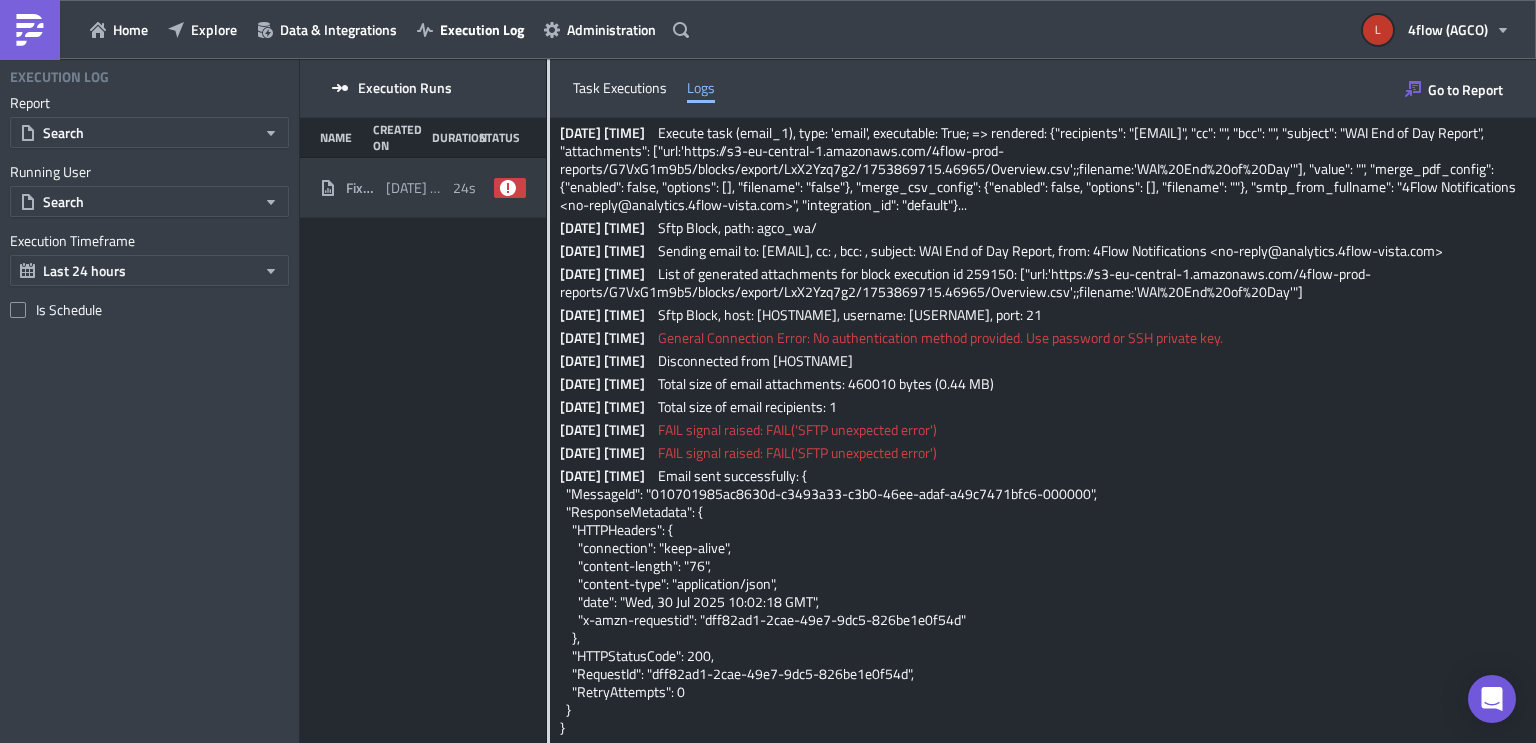 click on "[DATE] [TIME]  Execute task (tableau_1), type: 'tableau', executable: True; => rendered: ... [DATE] [TIME]  Tableau Block, action: view_csv, workbook: [UUID], view: [UUID], custom view: , filters: , resolution: , orientation: , page_type: letter, viz_height: 600, viz_width: 800 [DATE] [TIME]  Get view by id [UUID] [DATE] [TIME]  Modify view [UUID] CSV, change csv delimiter: ; and csv quote_char: " [DATE] [TIME]  Tableau URL: https://s3-eu-central-1.amazonaws.com/4flow-prod-reports/G7VxG1m9b5/blocks/export/LxX2Yzq7g2/1753869715.46965/Overview.csv [DATE] [TIME]  Execute task (sftp_1), type: 'sftp', executable: True; => rendered: ... [DATE] [TIME]  [DATE] [TIME]  Sftp Block, path: agco_wa/ [DATE] [TIME]  [DATE] [TIME]  [DATE] [TIME]  [DATE] [TIME]" at bounding box center (1043, 338) 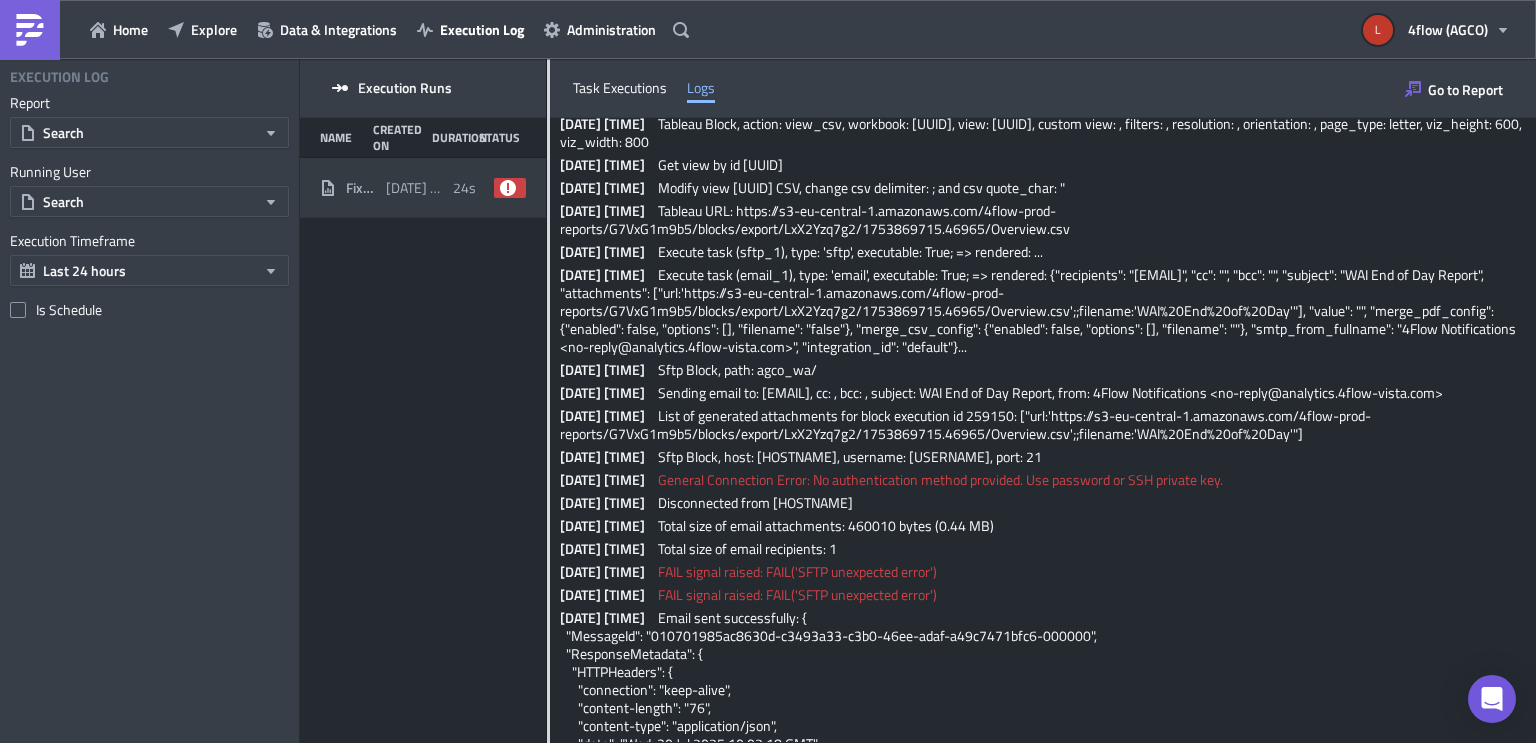 scroll, scrollTop: 36, scrollLeft: 0, axis: vertical 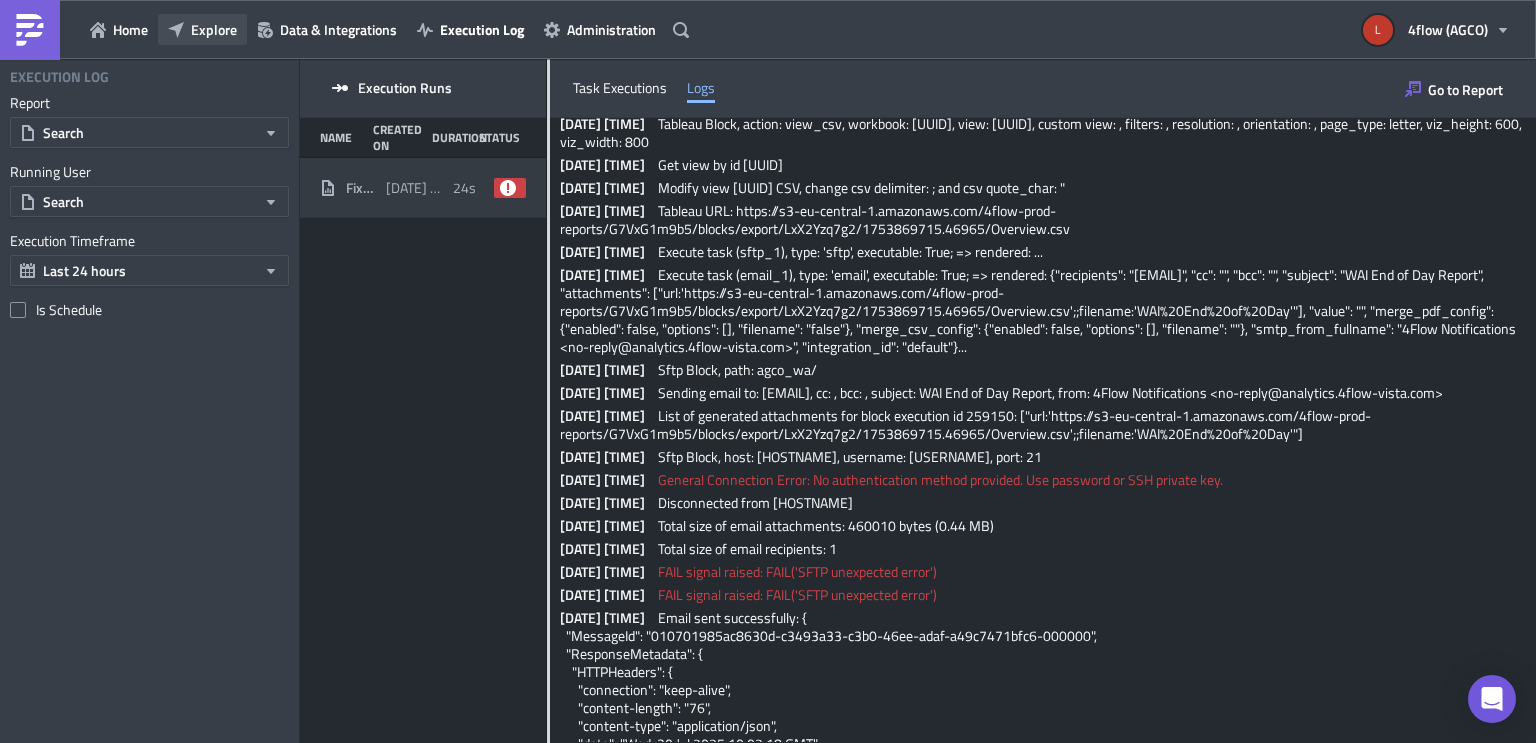 click on "Explore" at bounding box center (202, 29) 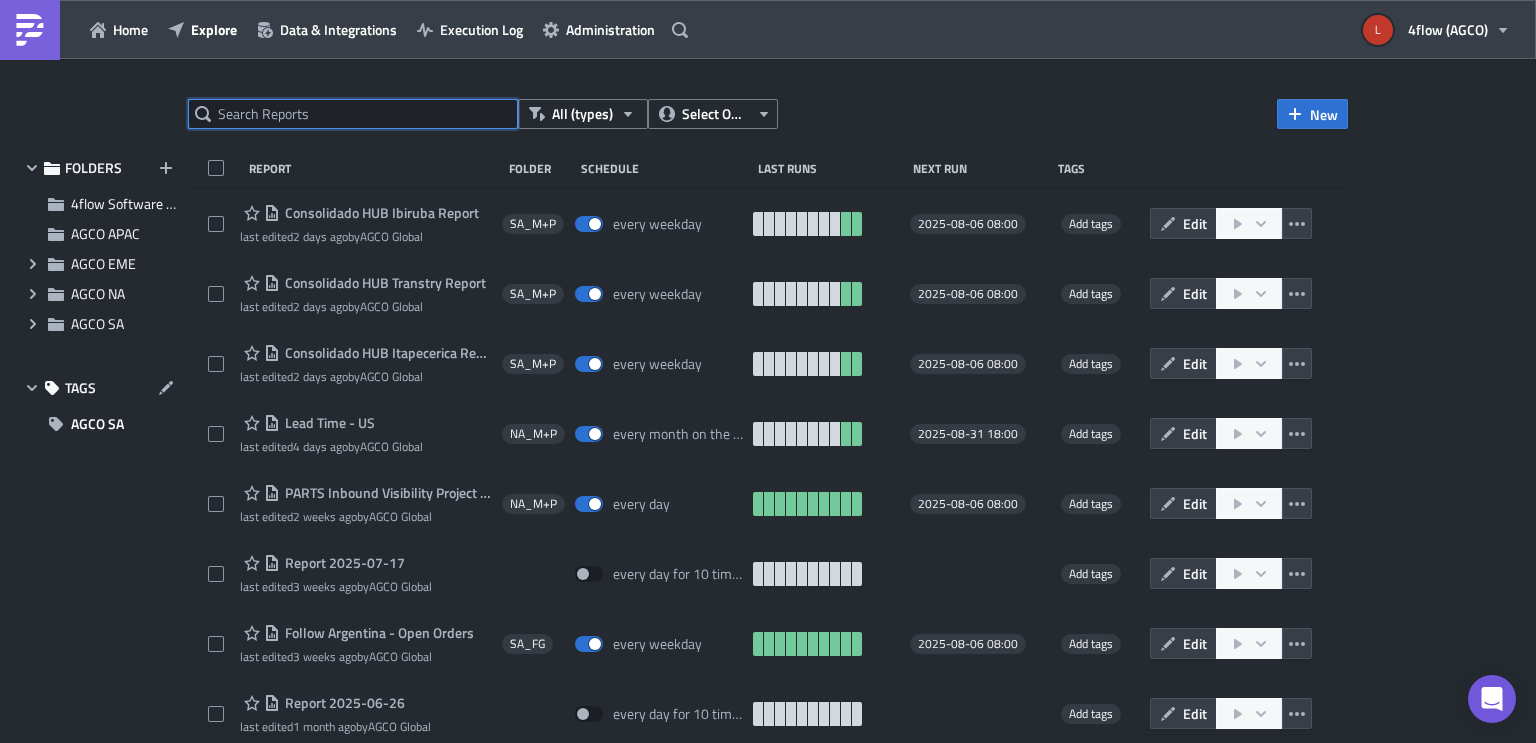 click at bounding box center [353, 114] 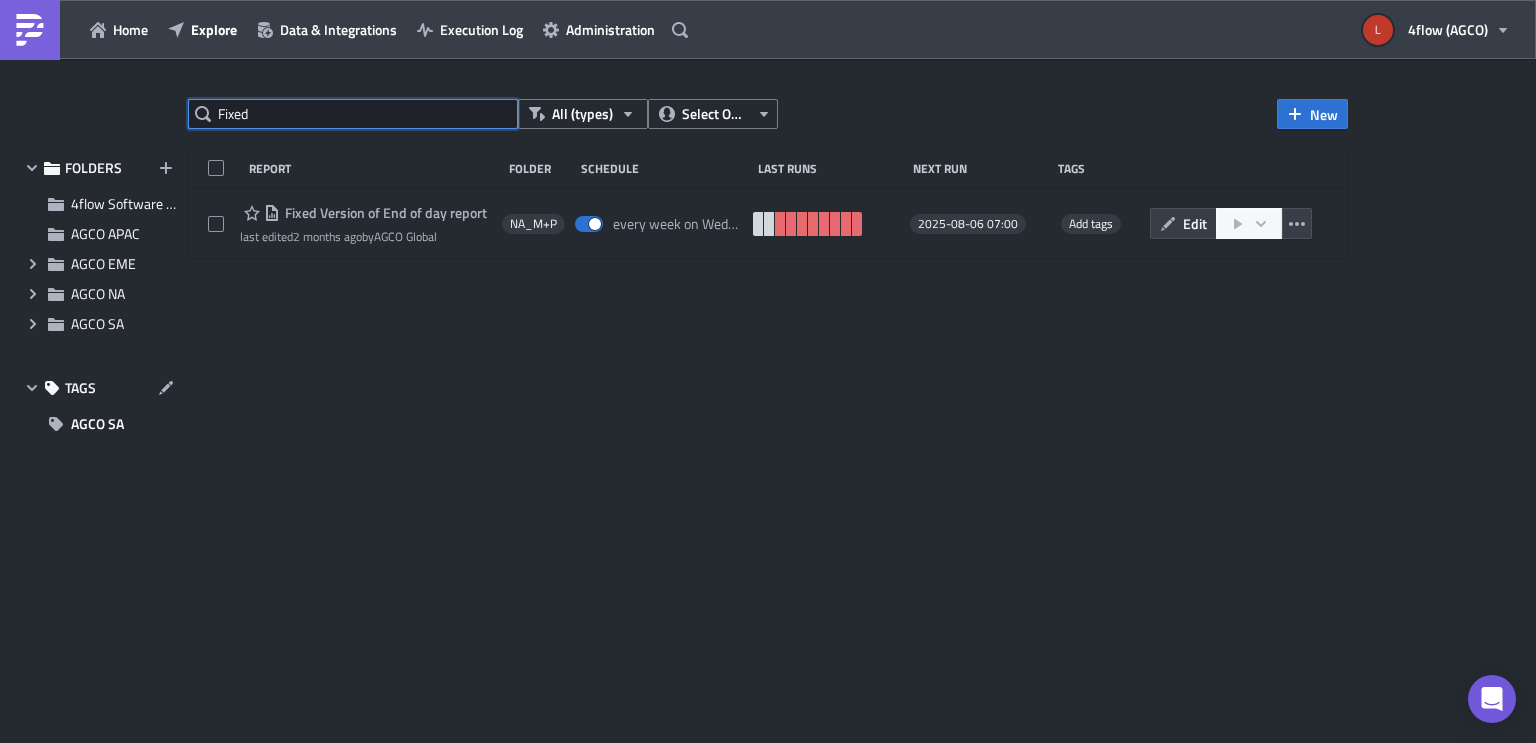 type on "Fixed" 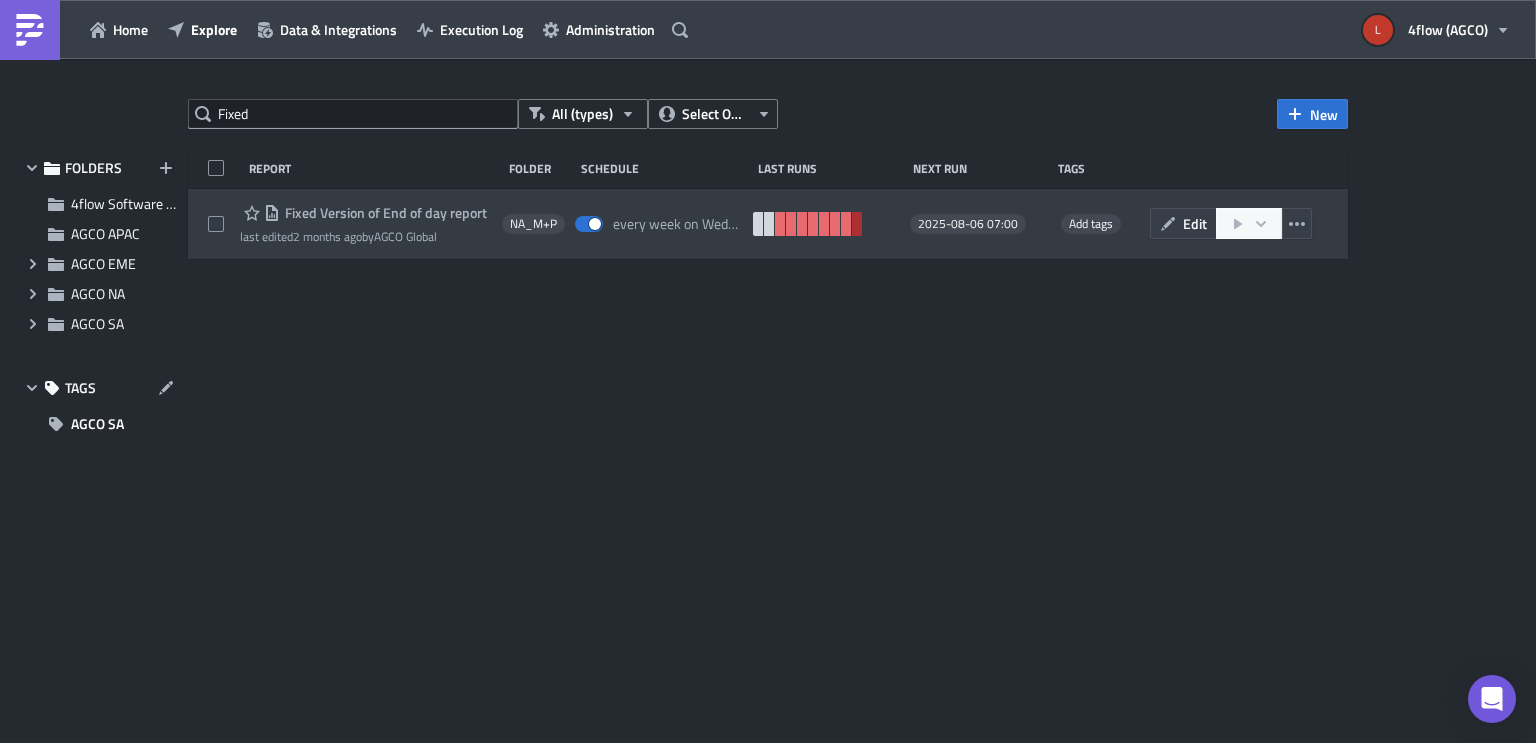 click at bounding box center [857, 224] 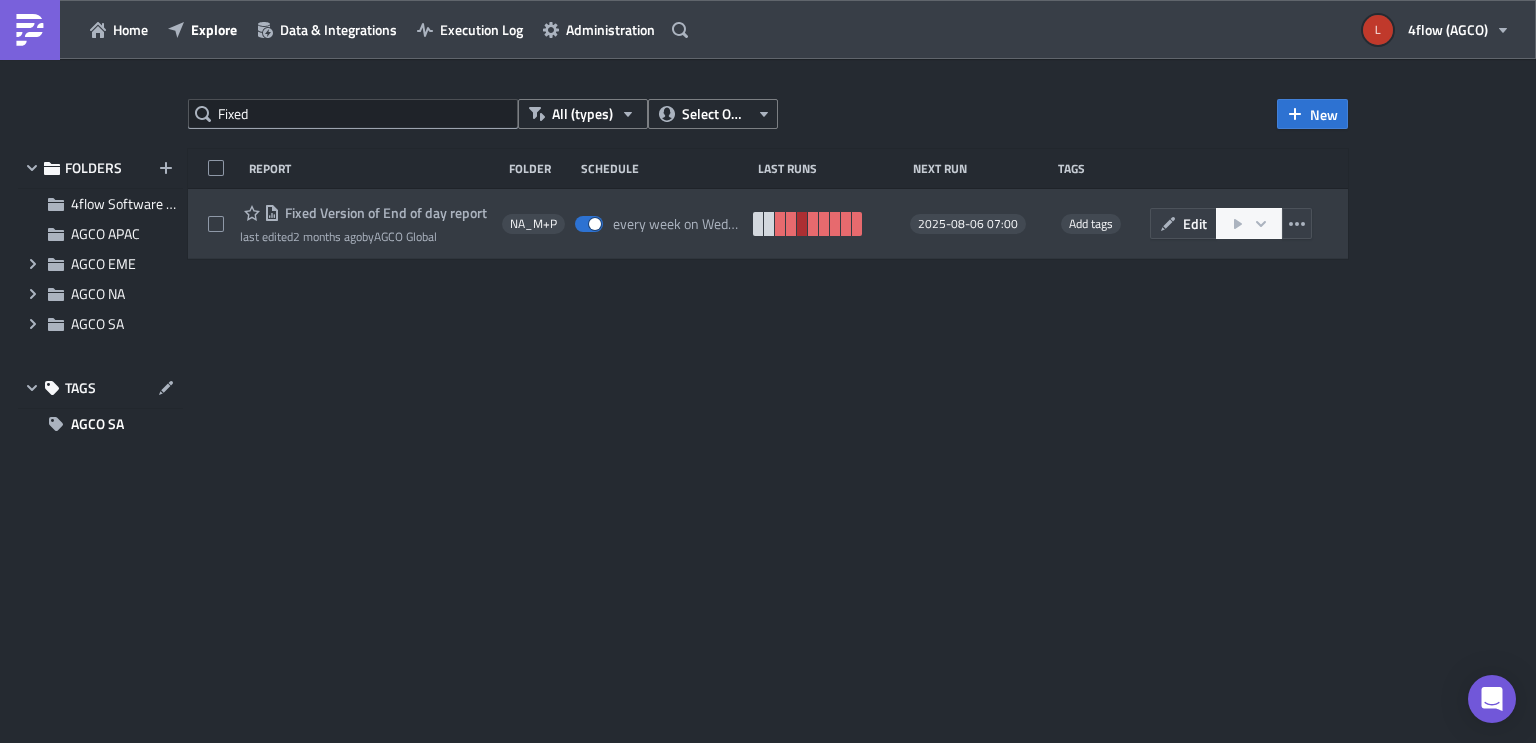 click at bounding box center [802, 224] 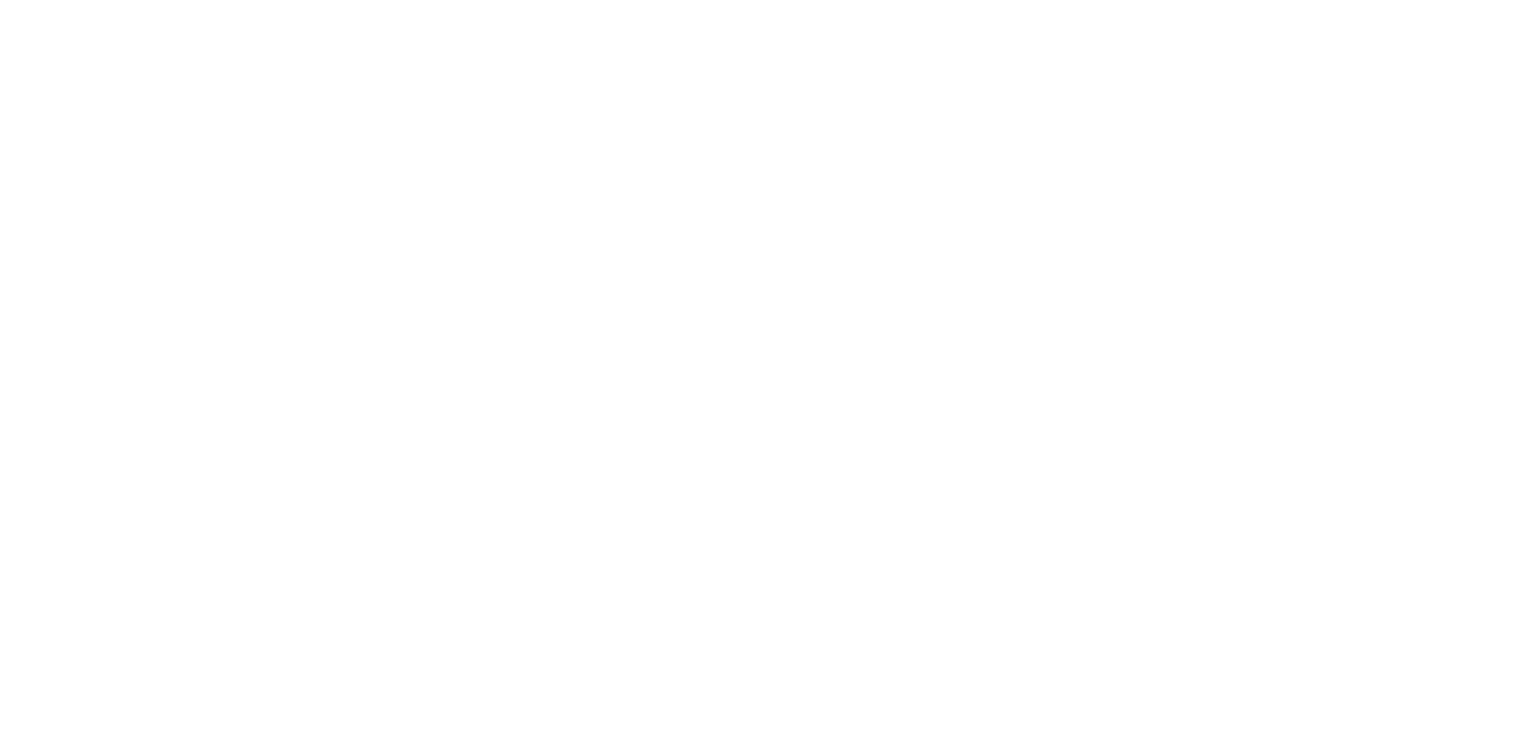 scroll, scrollTop: 0, scrollLeft: 0, axis: both 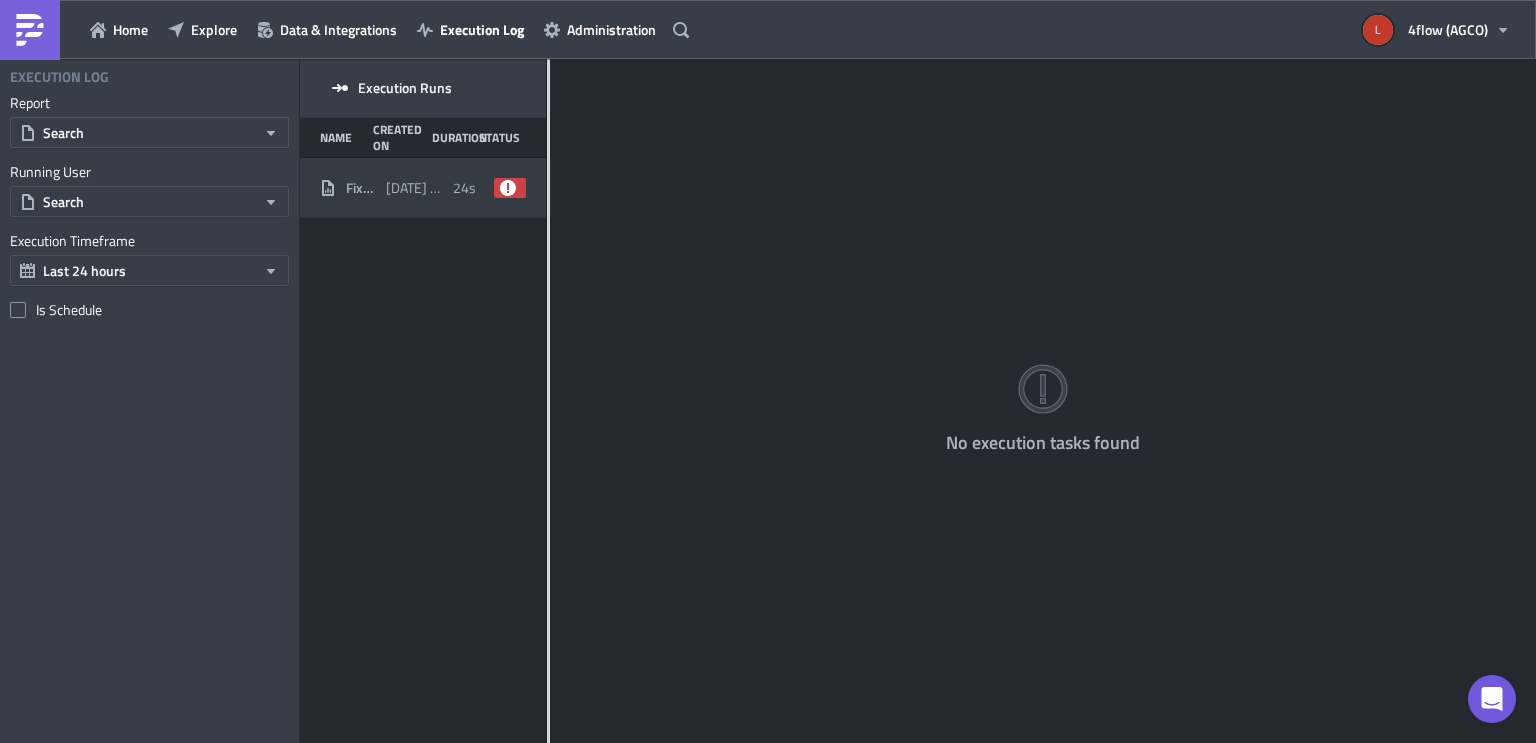 click on "[DATE] [TIME]" at bounding box center [414, 188] 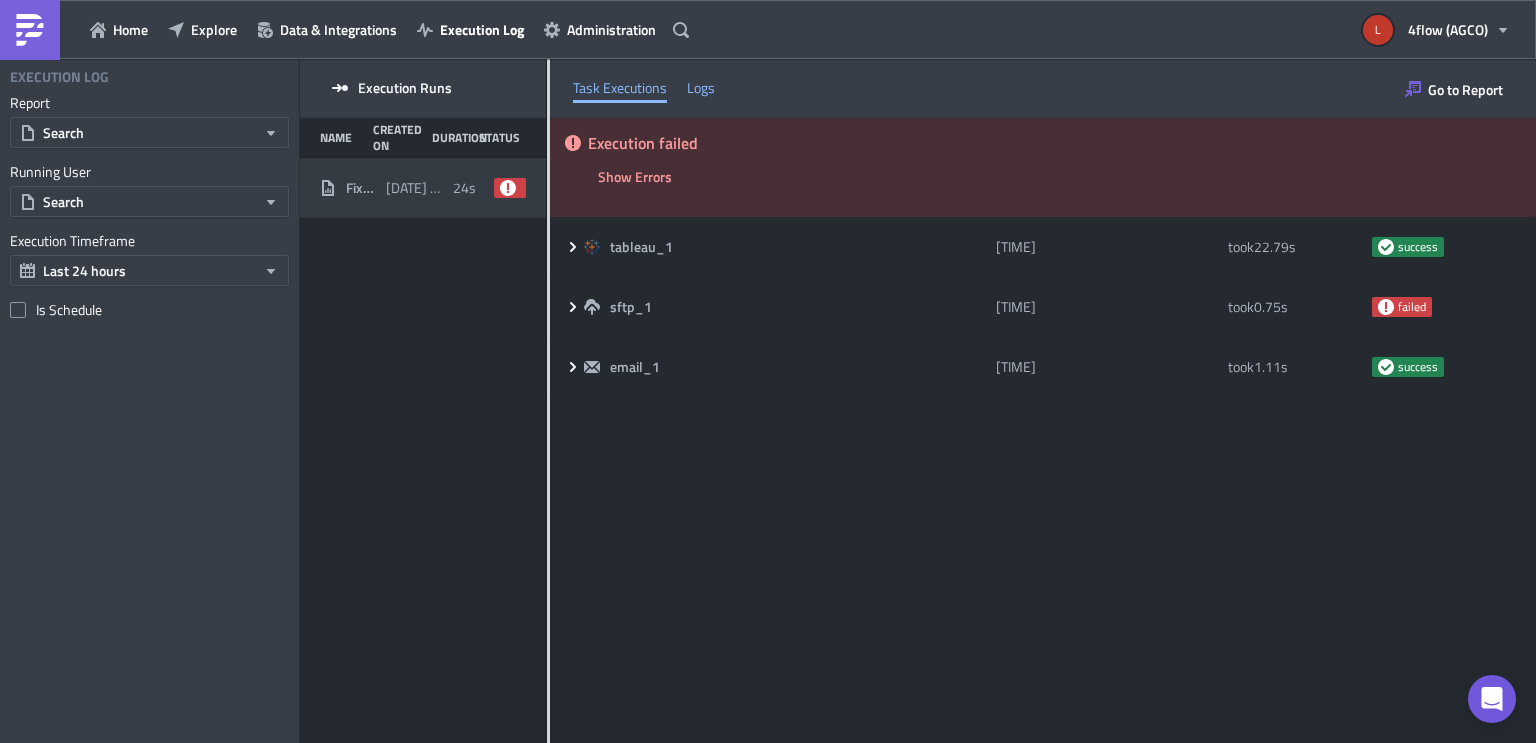 click on "Logs" at bounding box center [701, 88] 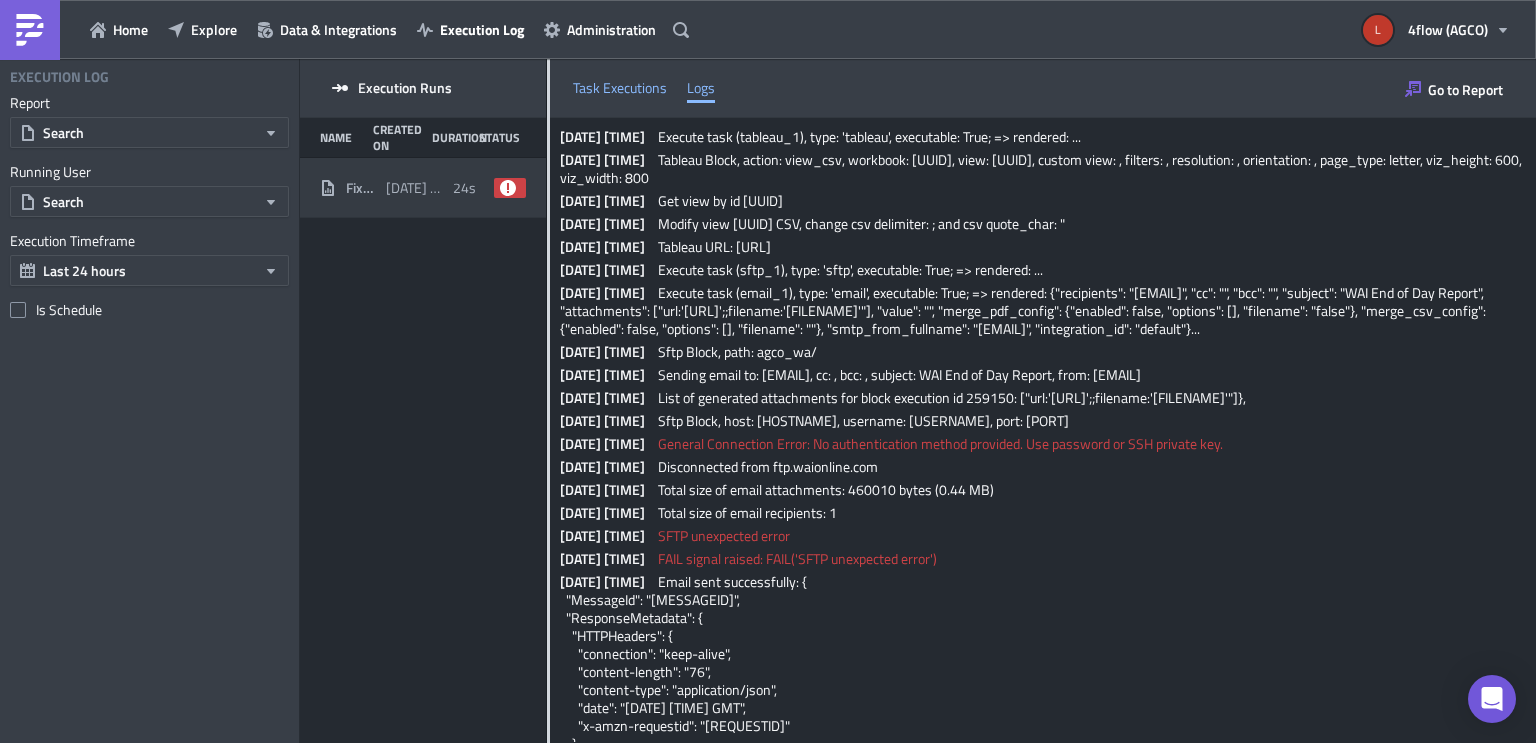 click on "Task Executions" at bounding box center [620, 88] 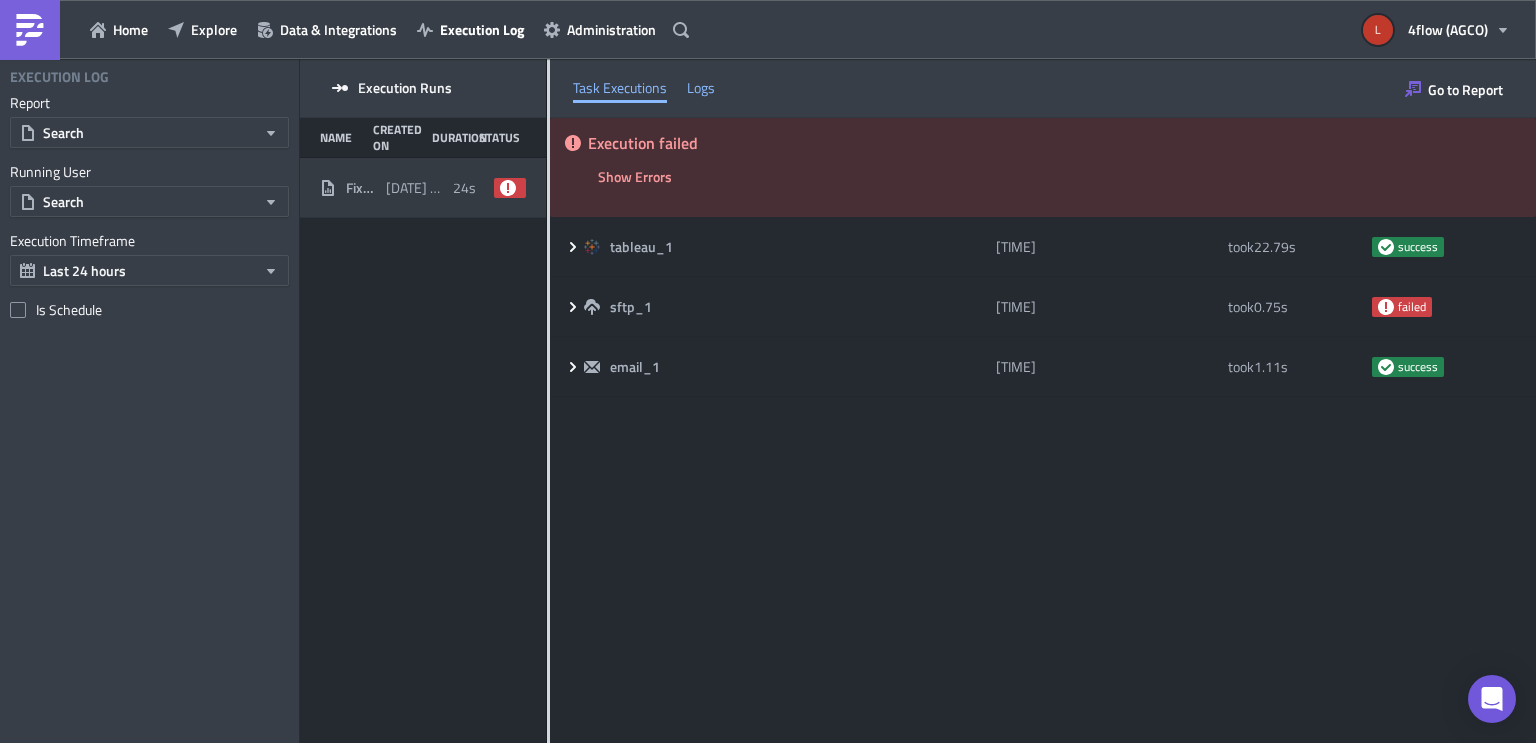 click on "Logs" at bounding box center (701, 88) 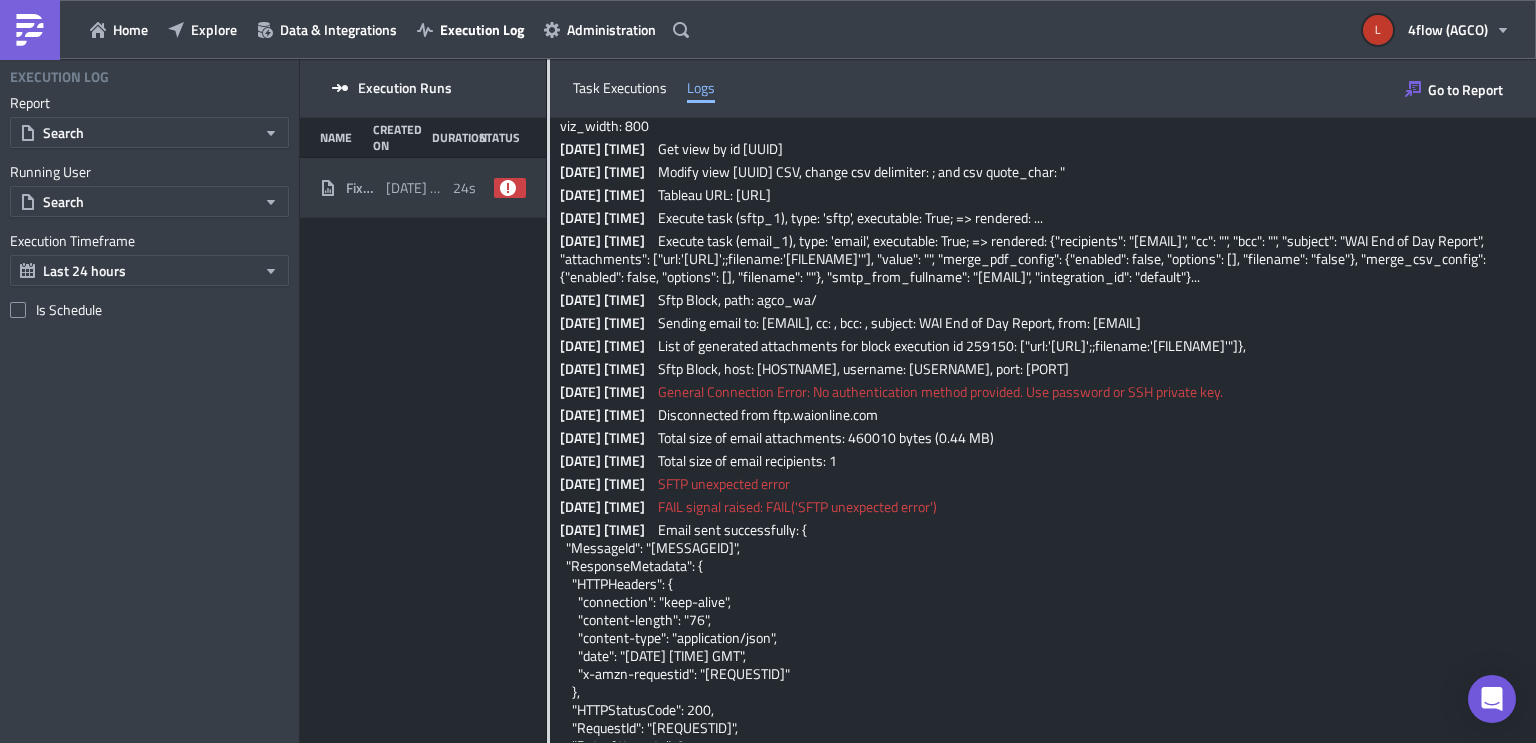 scroll, scrollTop: 80, scrollLeft: 0, axis: vertical 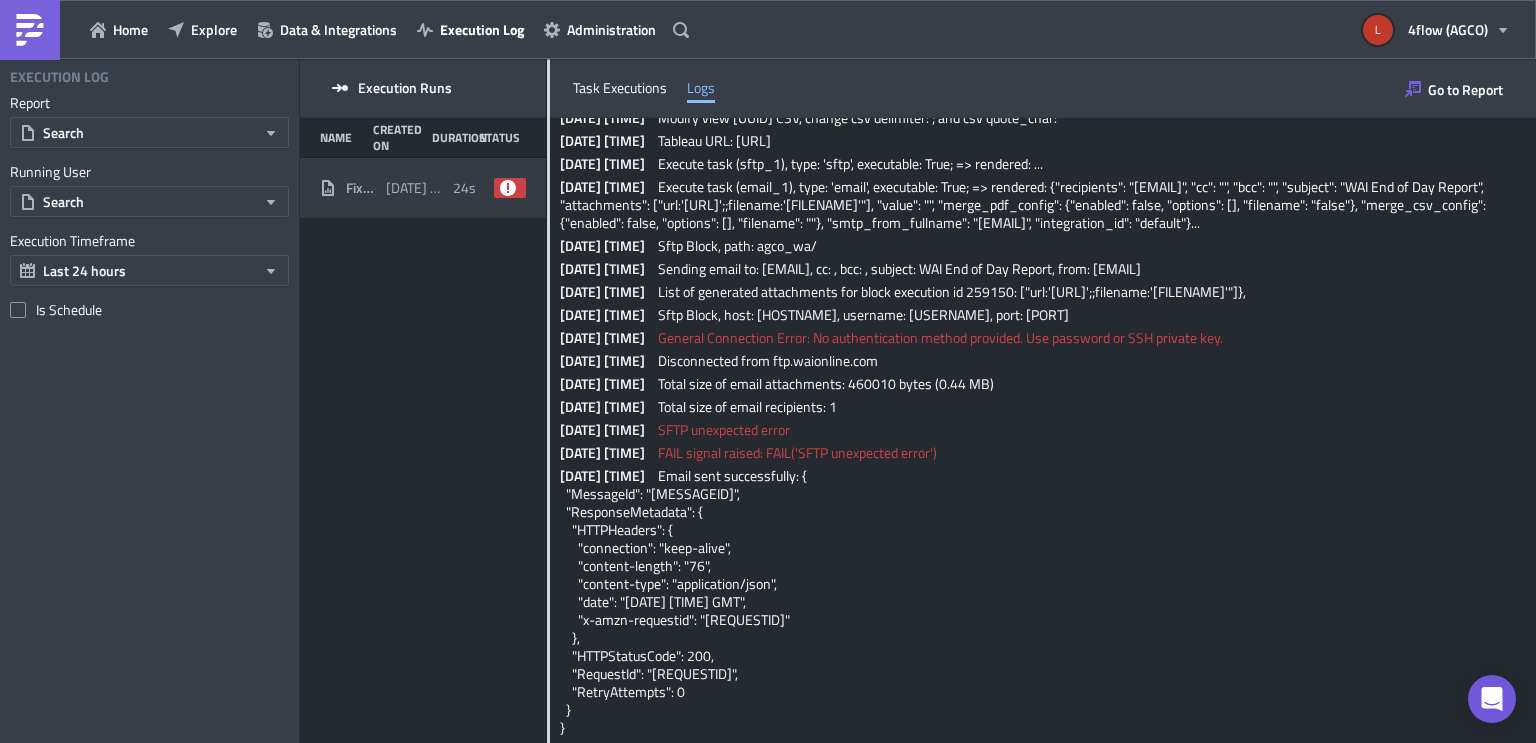 click on "[DATE] [TIME]" at bounding box center [414, 188] 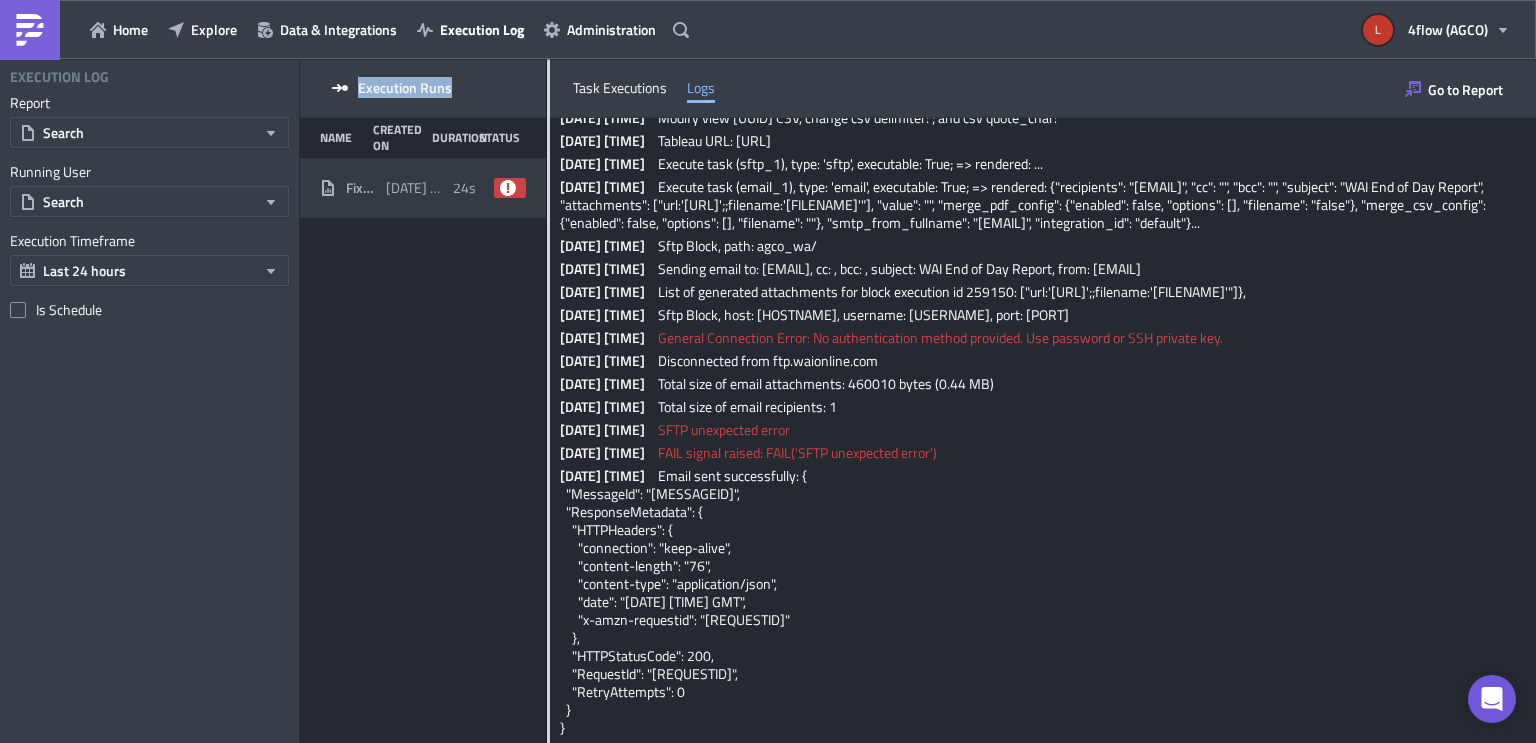 drag, startPoint x: 340, startPoint y: 87, endPoint x: 485, endPoint y: 110, distance: 146.8128 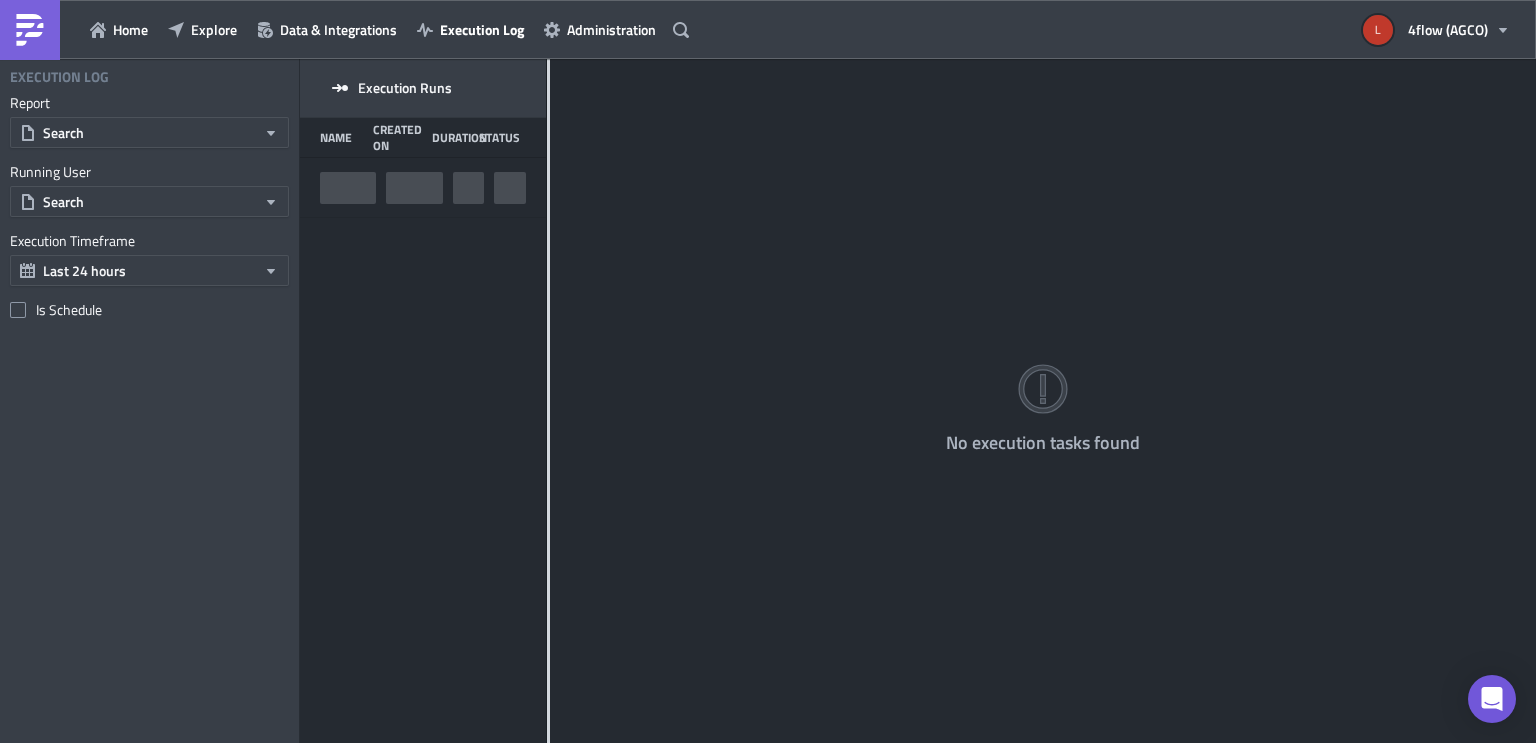 scroll, scrollTop: 0, scrollLeft: 0, axis: both 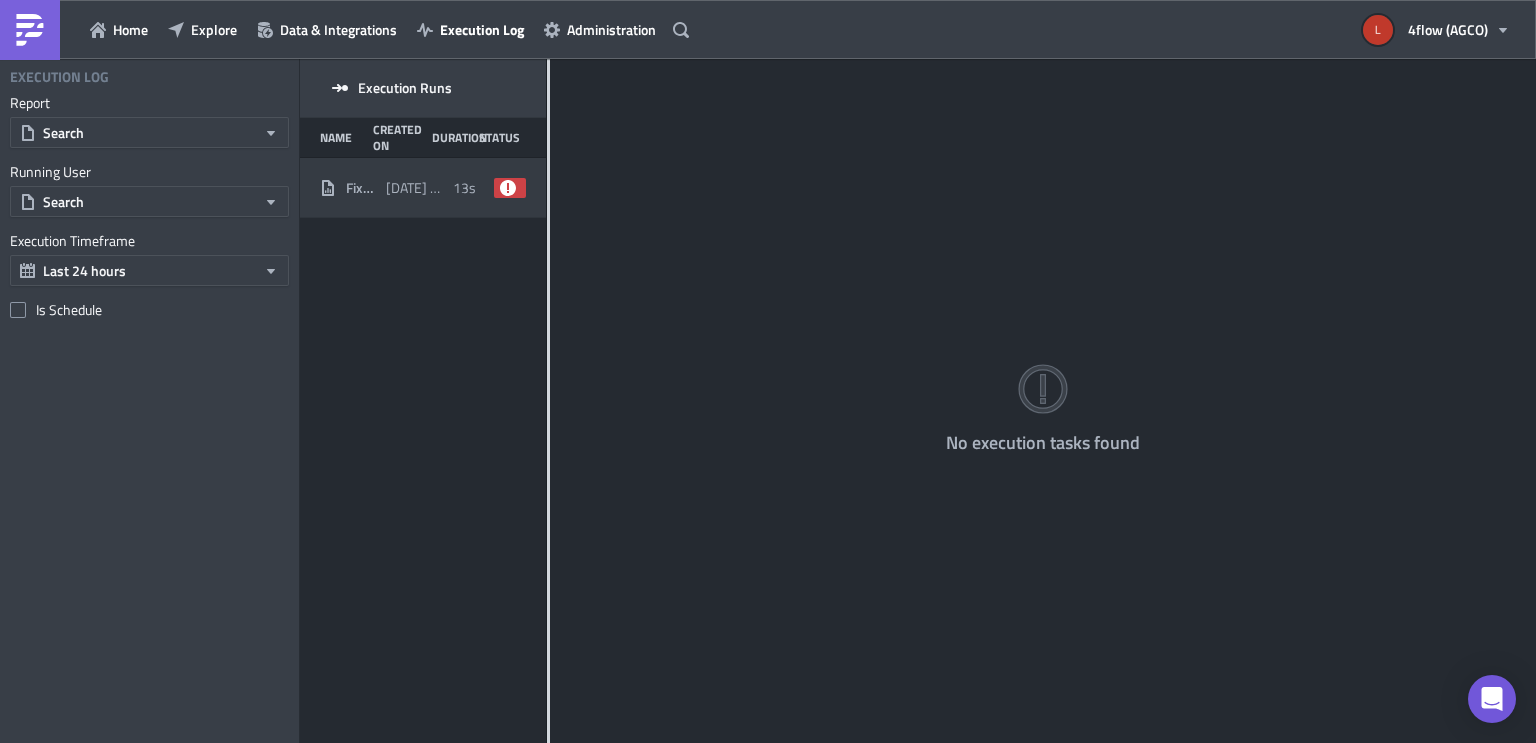click on "Fixed Version of End of day report [DATE] [TIME] 13s failed" at bounding box center (423, 188) 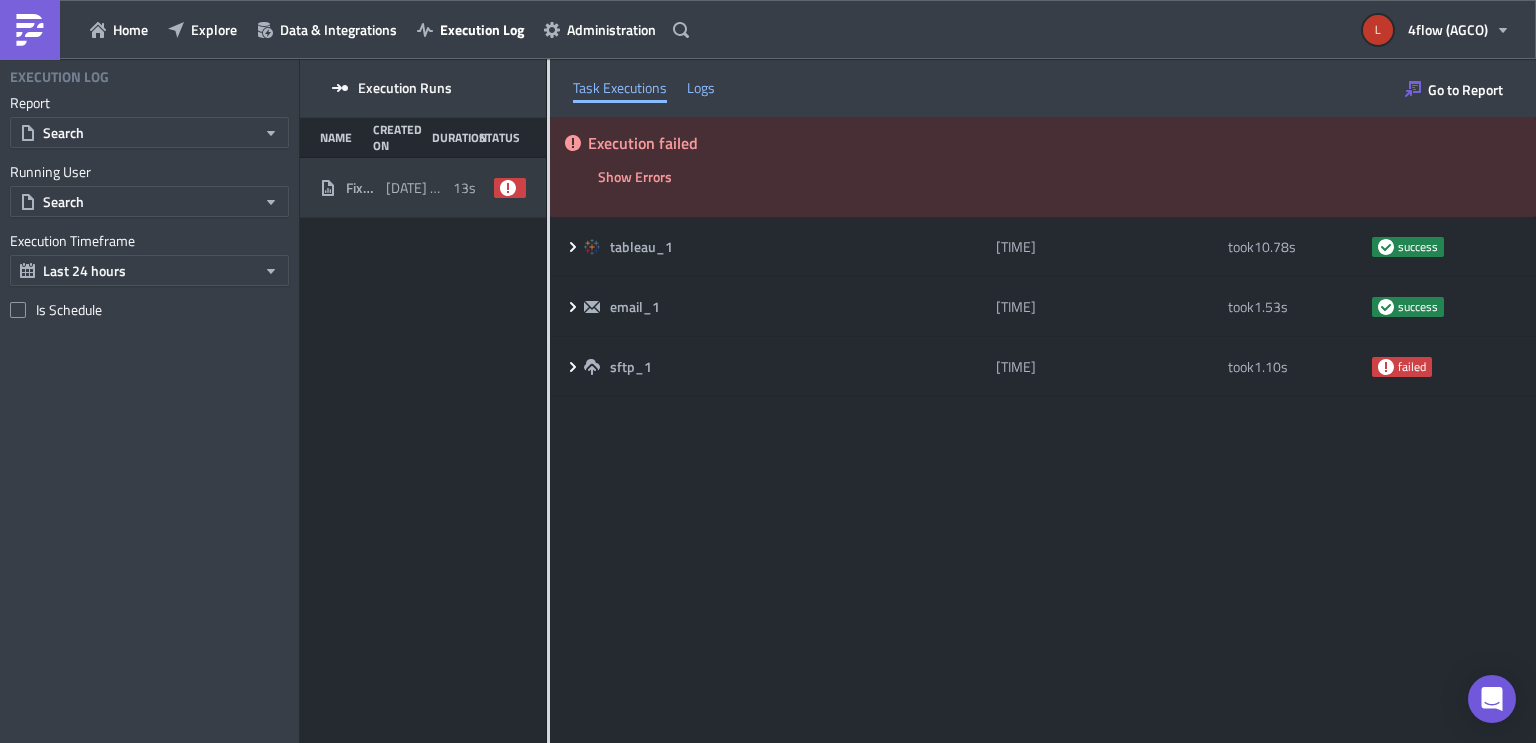 click on "Logs" at bounding box center (701, 88) 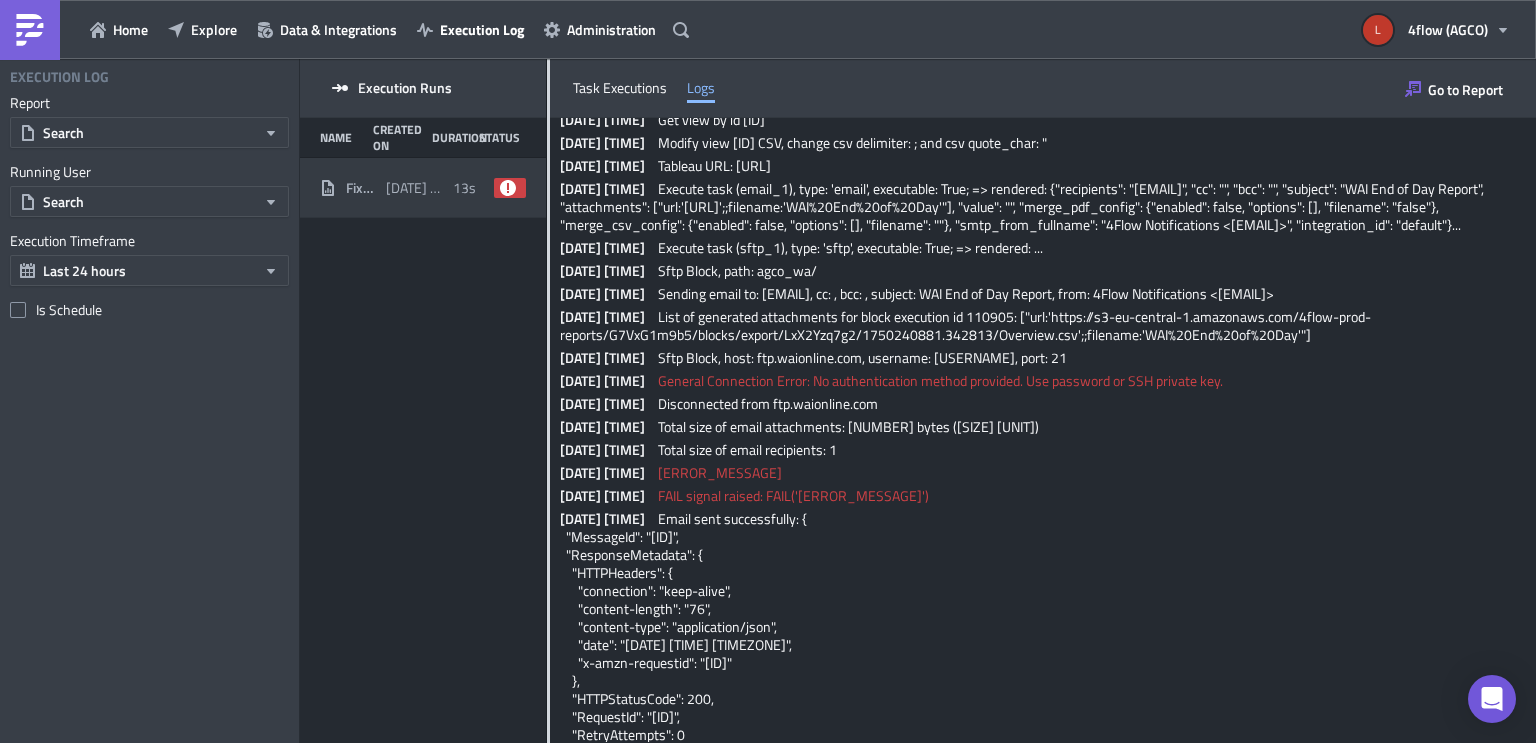 scroll, scrollTop: 196, scrollLeft: 0, axis: vertical 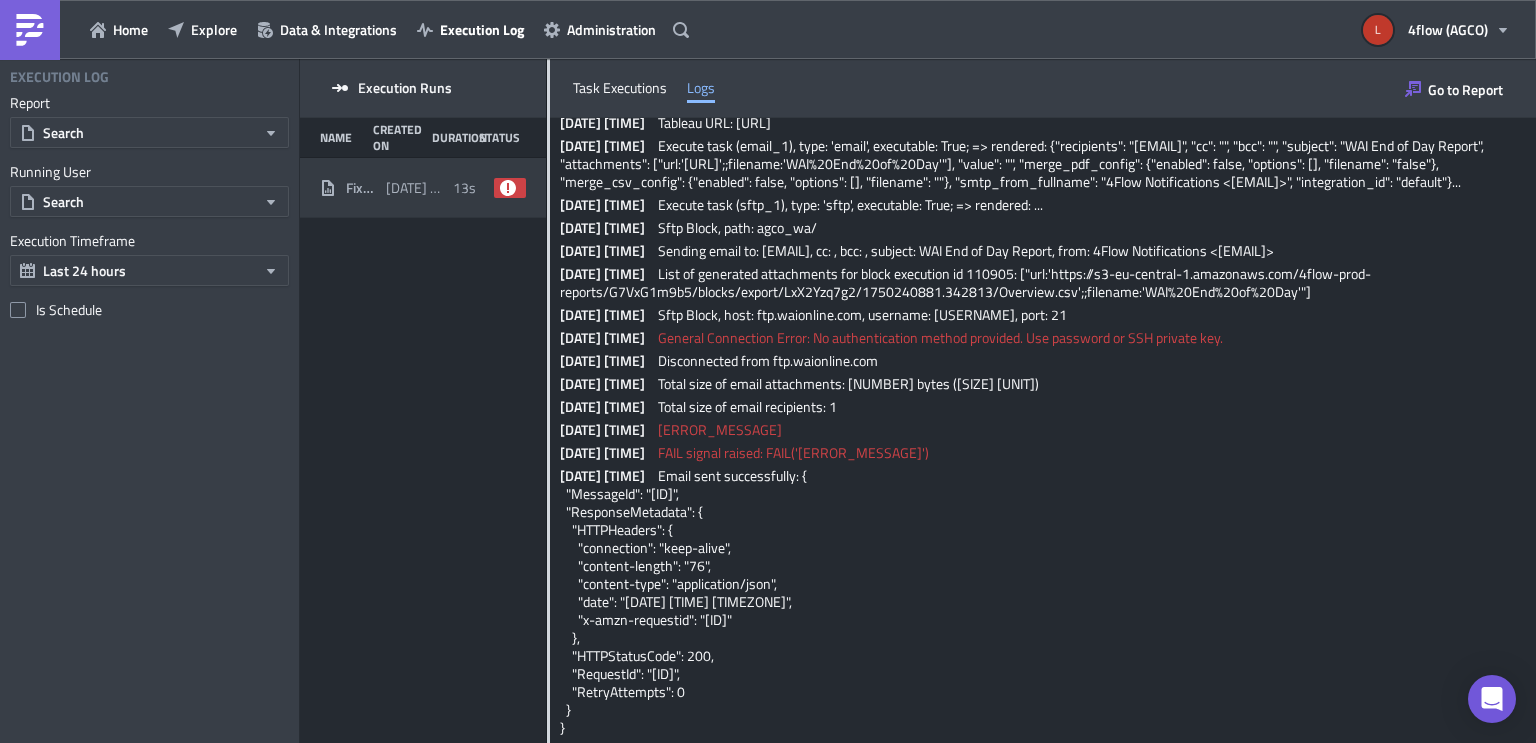click on "Total size of email attachments: 535989 bytes (0.51 MB)" at bounding box center [848, 383] 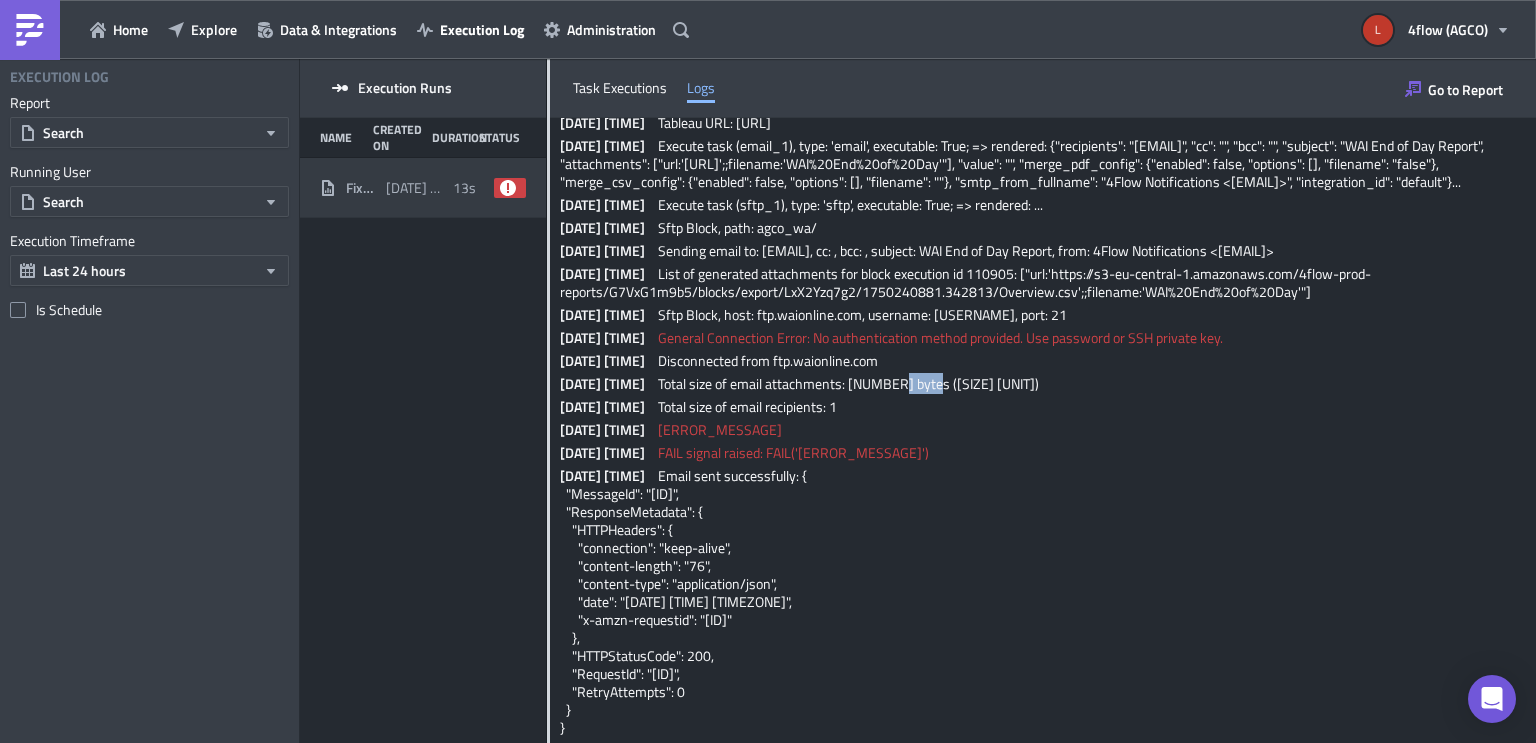 click on "Total size of email attachments: 535989 bytes (0.51 MB)" at bounding box center [848, 383] 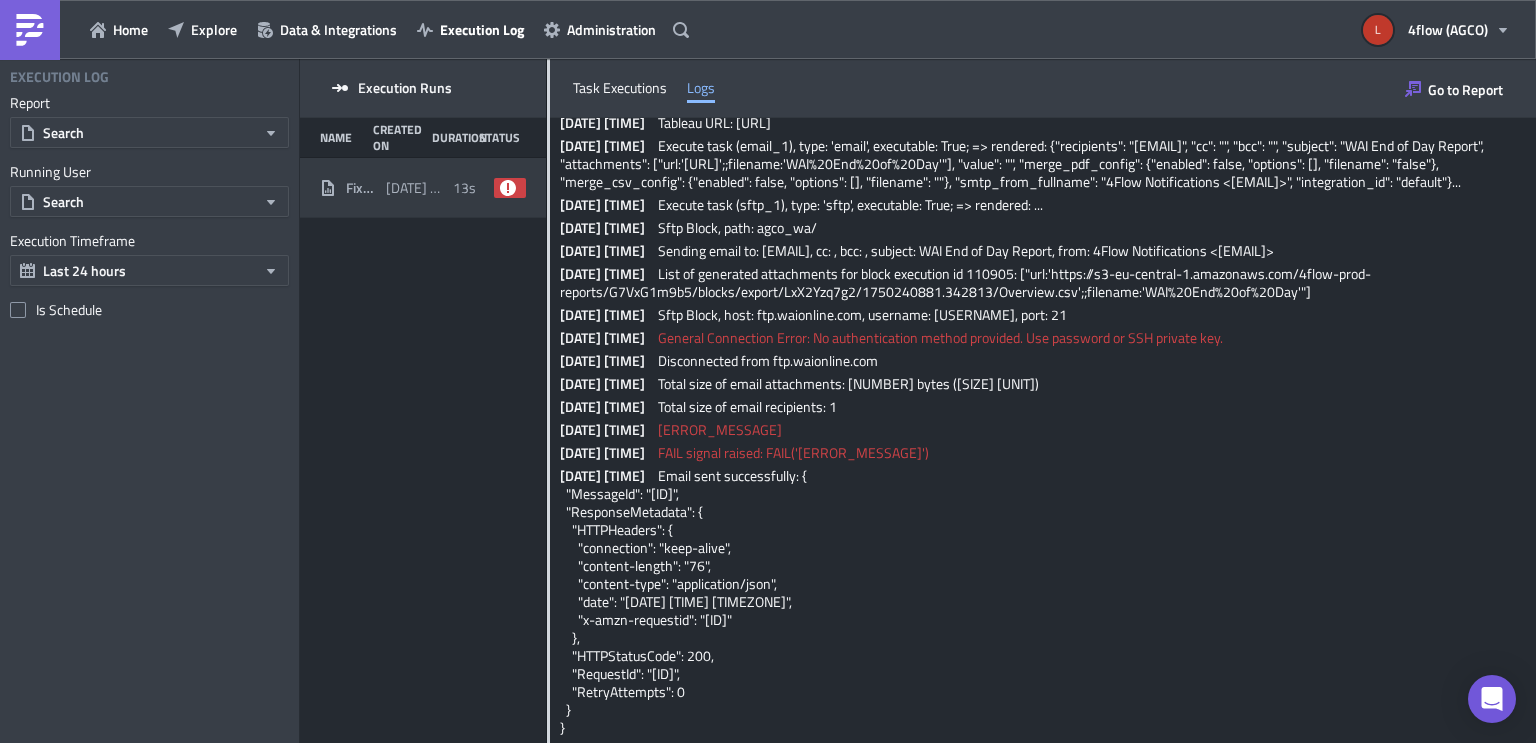 click on "Sftp exception: No authentication method provided. Use password or SSH private key." at bounding box center (720, 429) 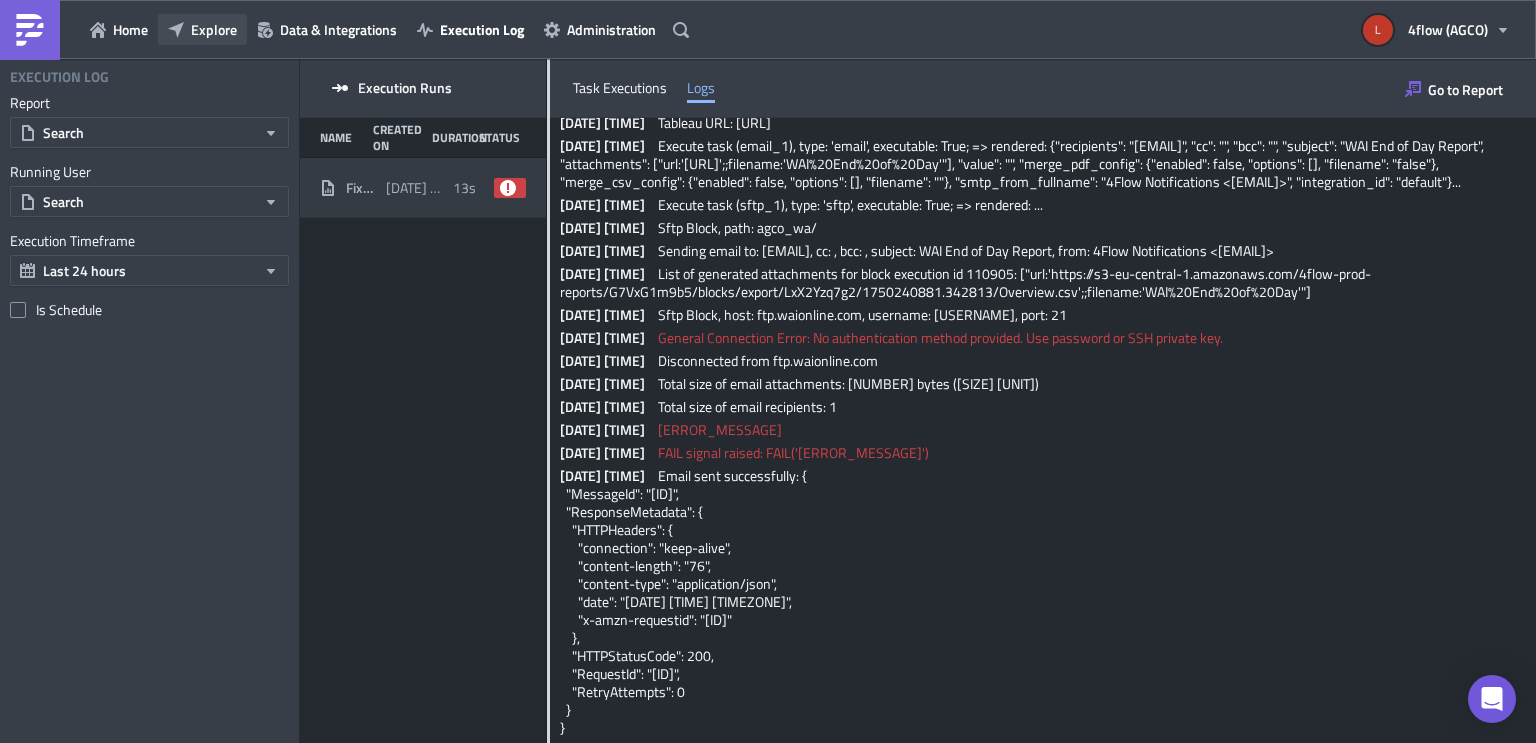 click on "Explore" at bounding box center (214, 29) 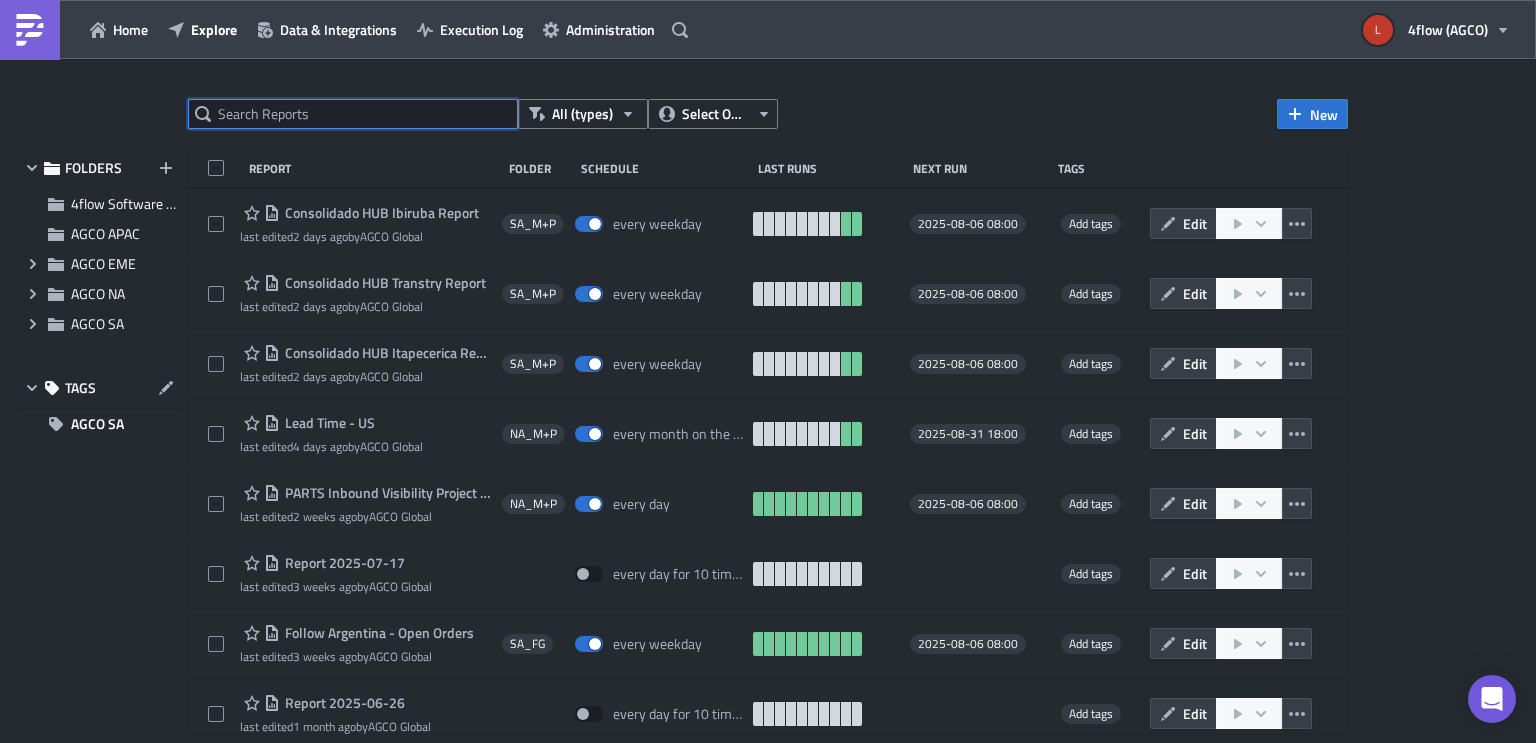 click at bounding box center (353, 114) 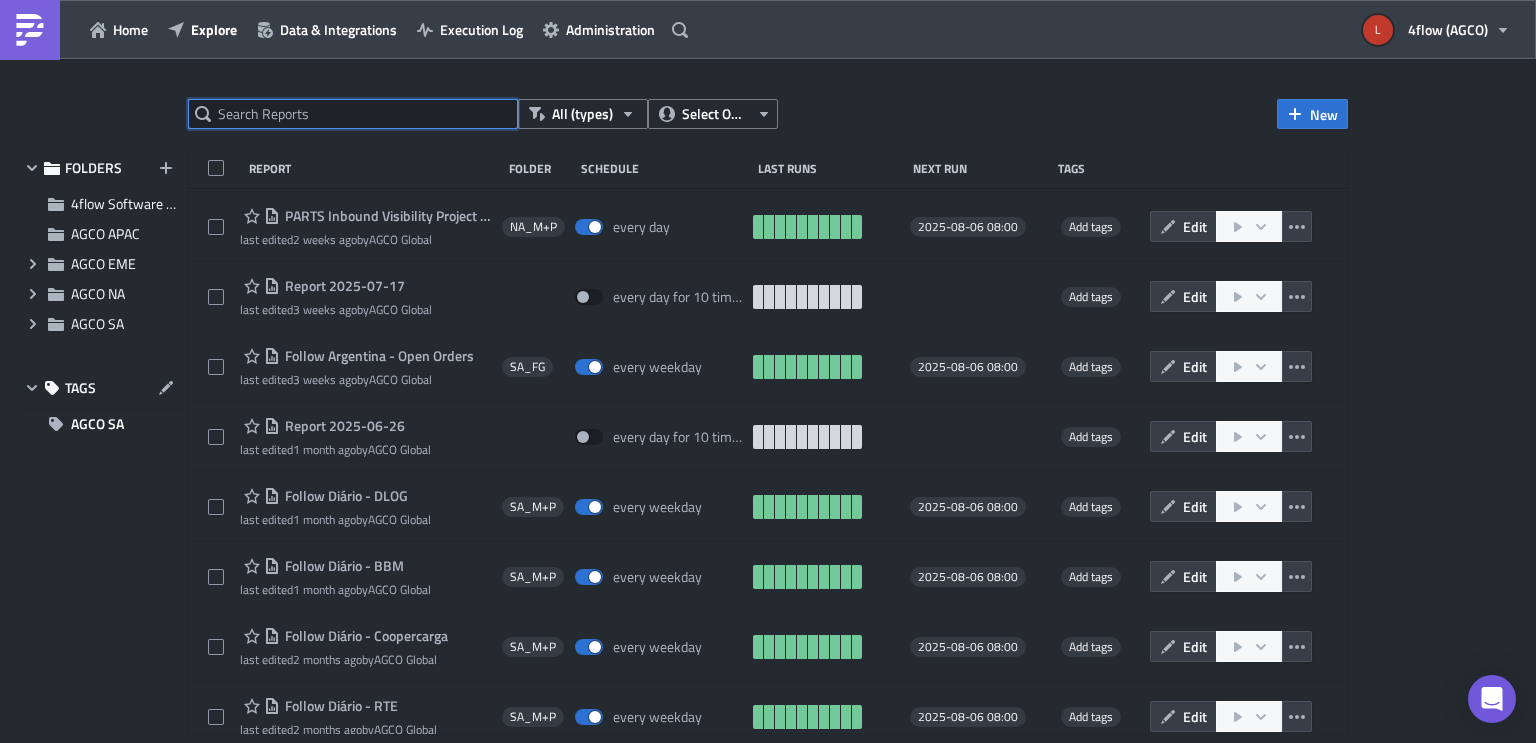 scroll, scrollTop: 554, scrollLeft: 0, axis: vertical 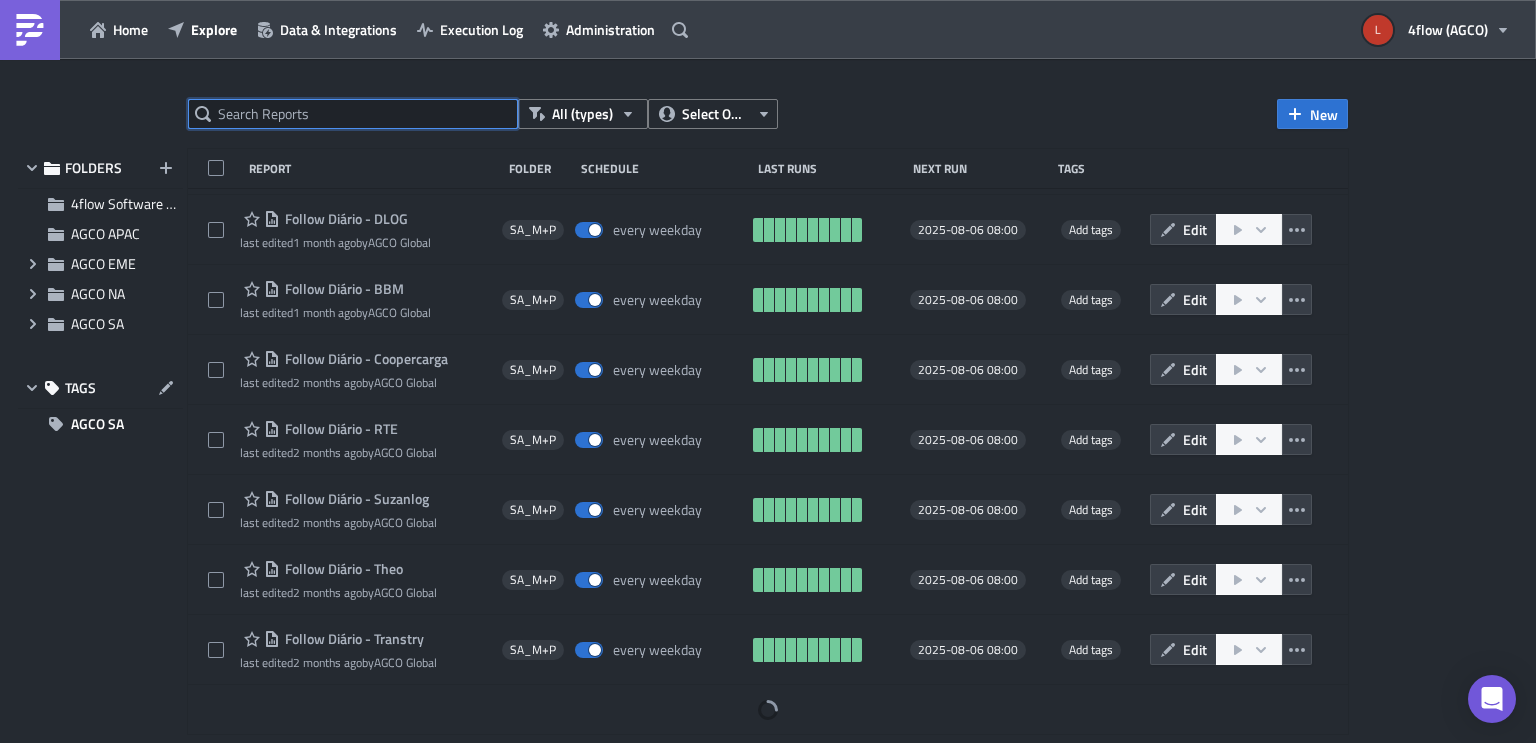click at bounding box center [353, 114] 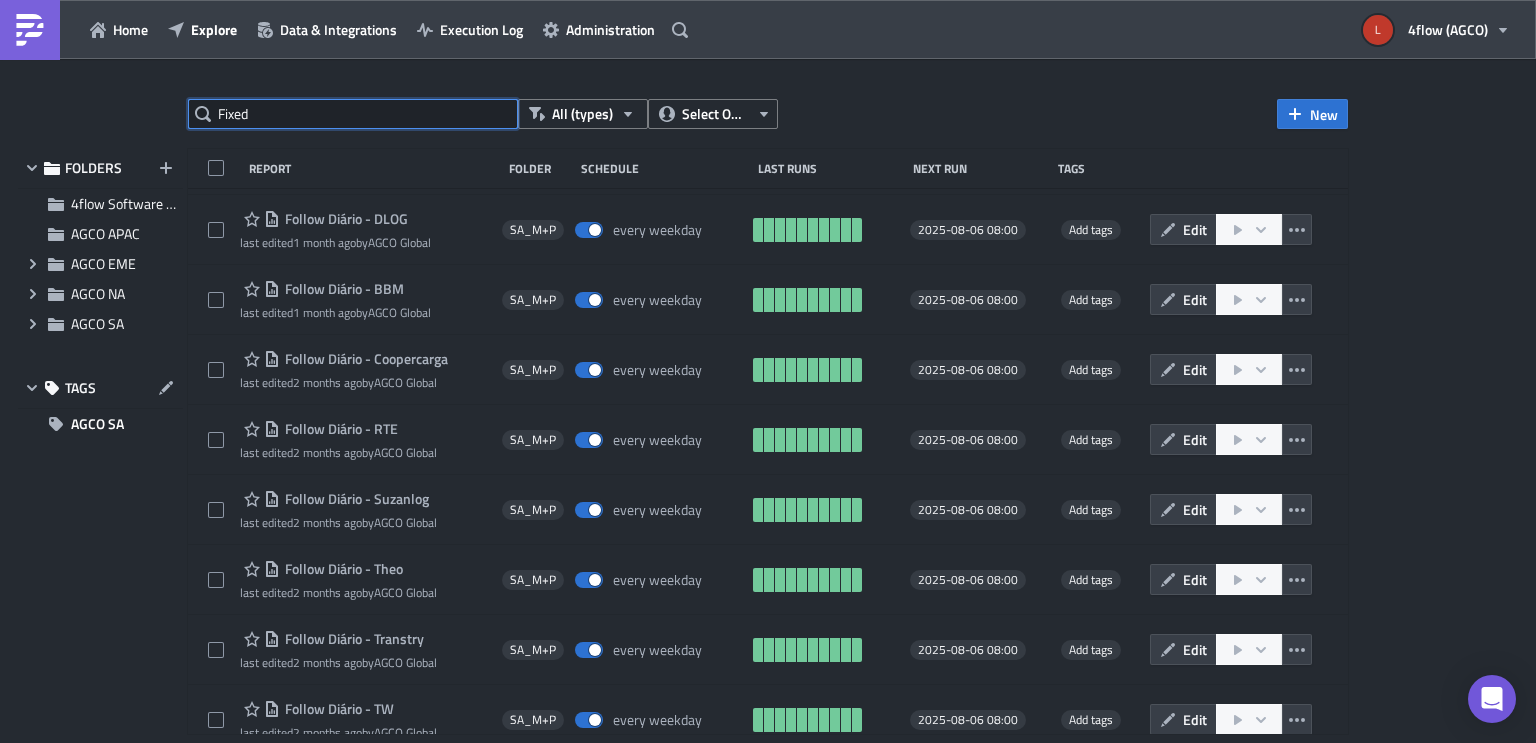 type on "Fixed" 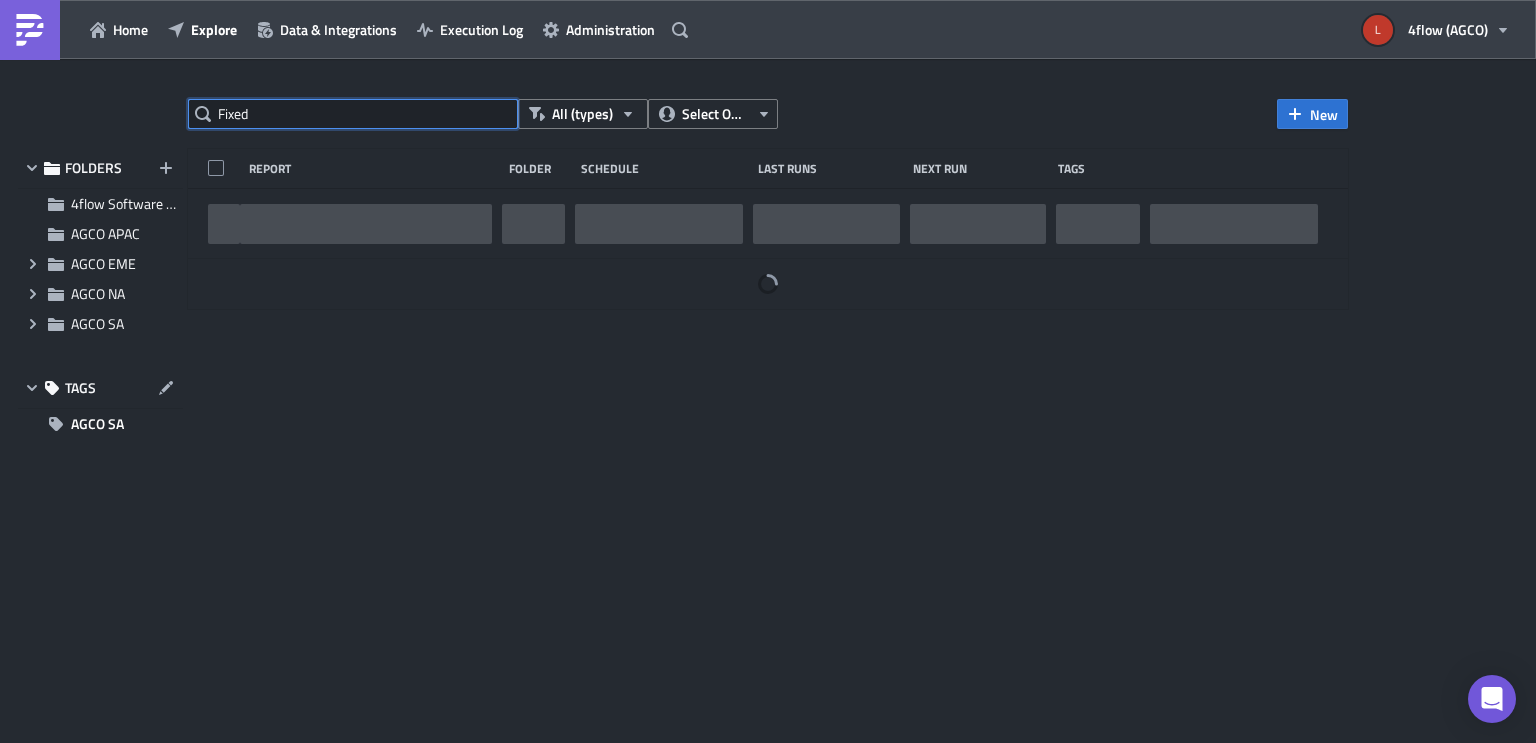 scroll, scrollTop: 0, scrollLeft: 0, axis: both 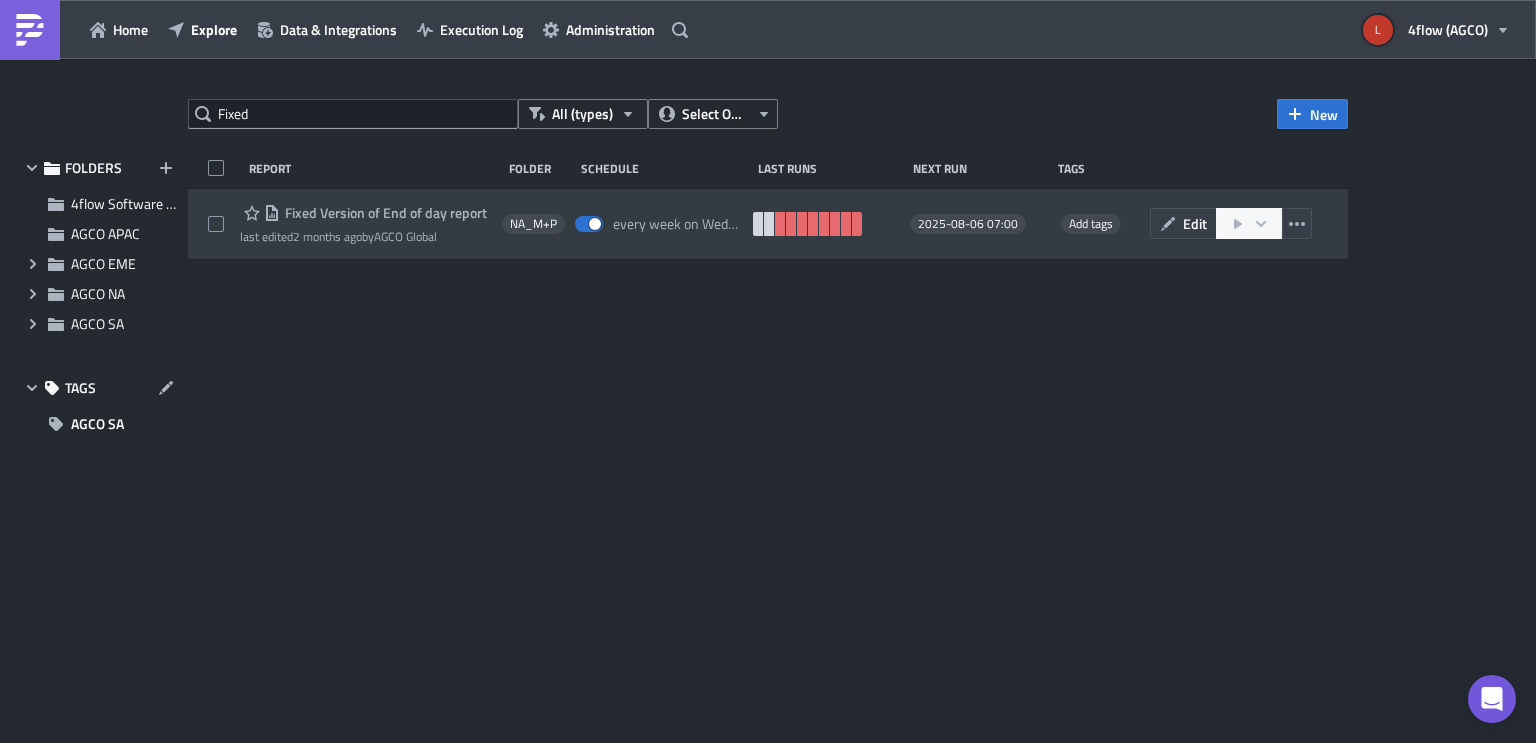 click on "Fixed Version of End of day report last edited  2 months ago  by  AGCO Global NA_M+P every week on Wednesday  2025-08-06 07:00 Add tags Edit" at bounding box center [768, 224] 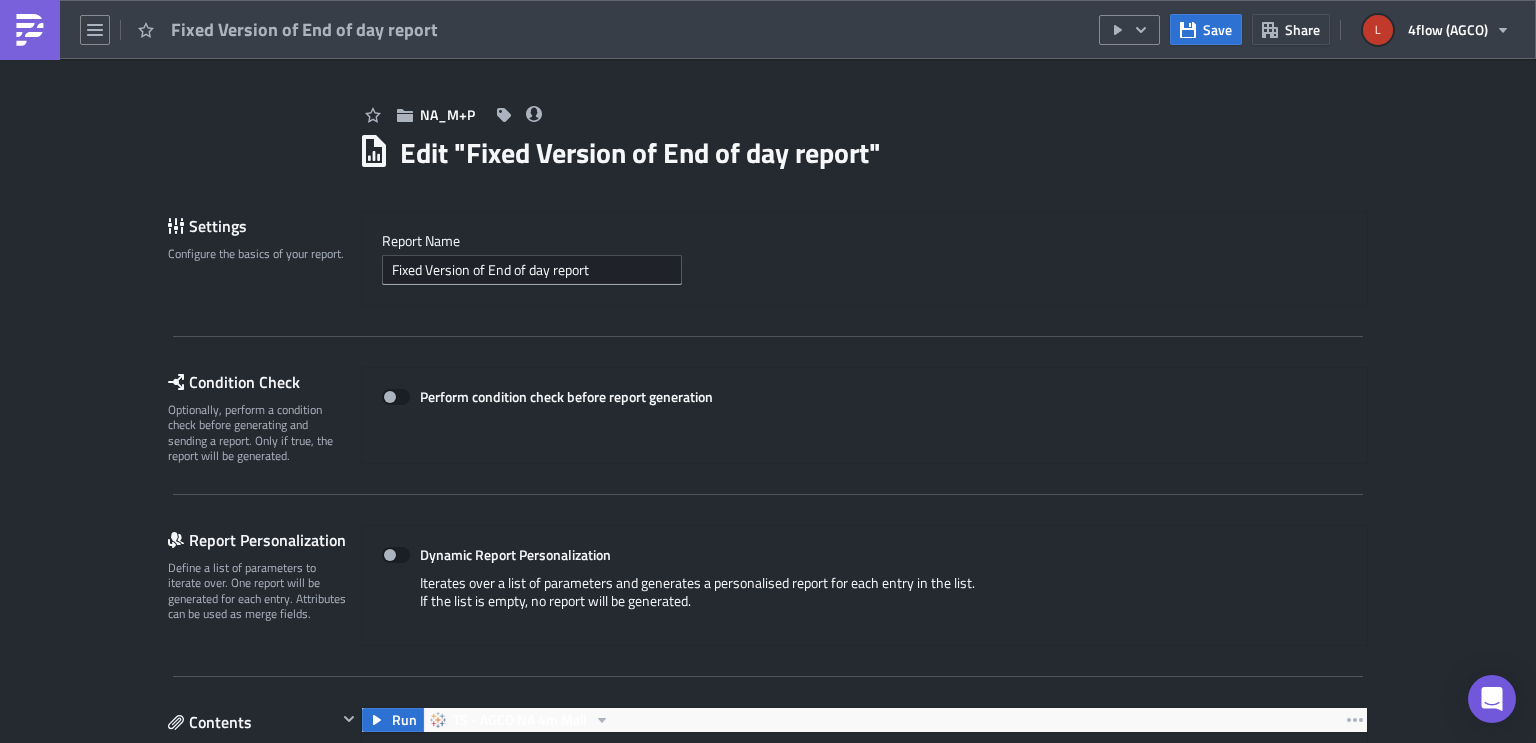 scroll, scrollTop: 0, scrollLeft: 0, axis: both 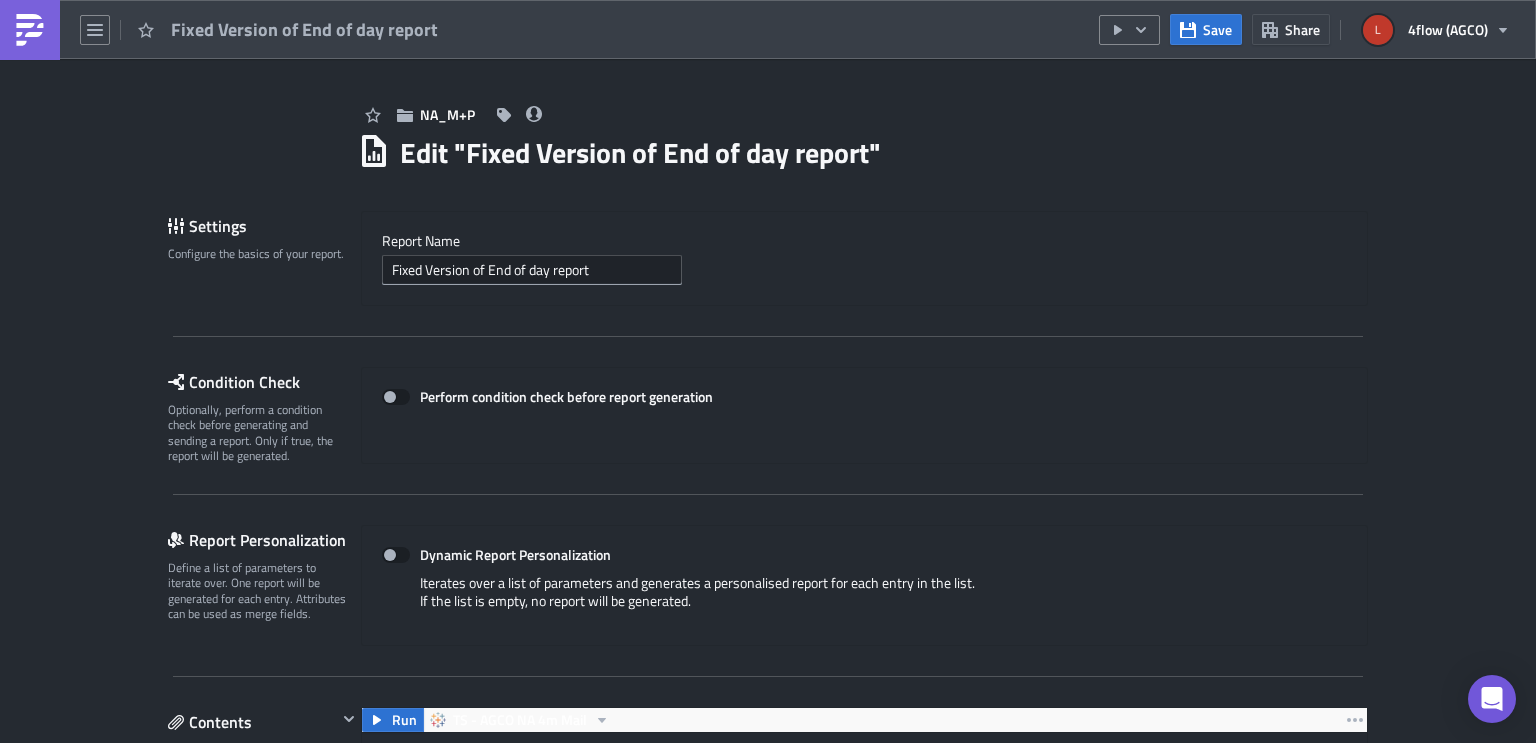 drag, startPoint x: 288, startPoint y: 396, endPoint x: 320, endPoint y: 48, distance: 349.46817 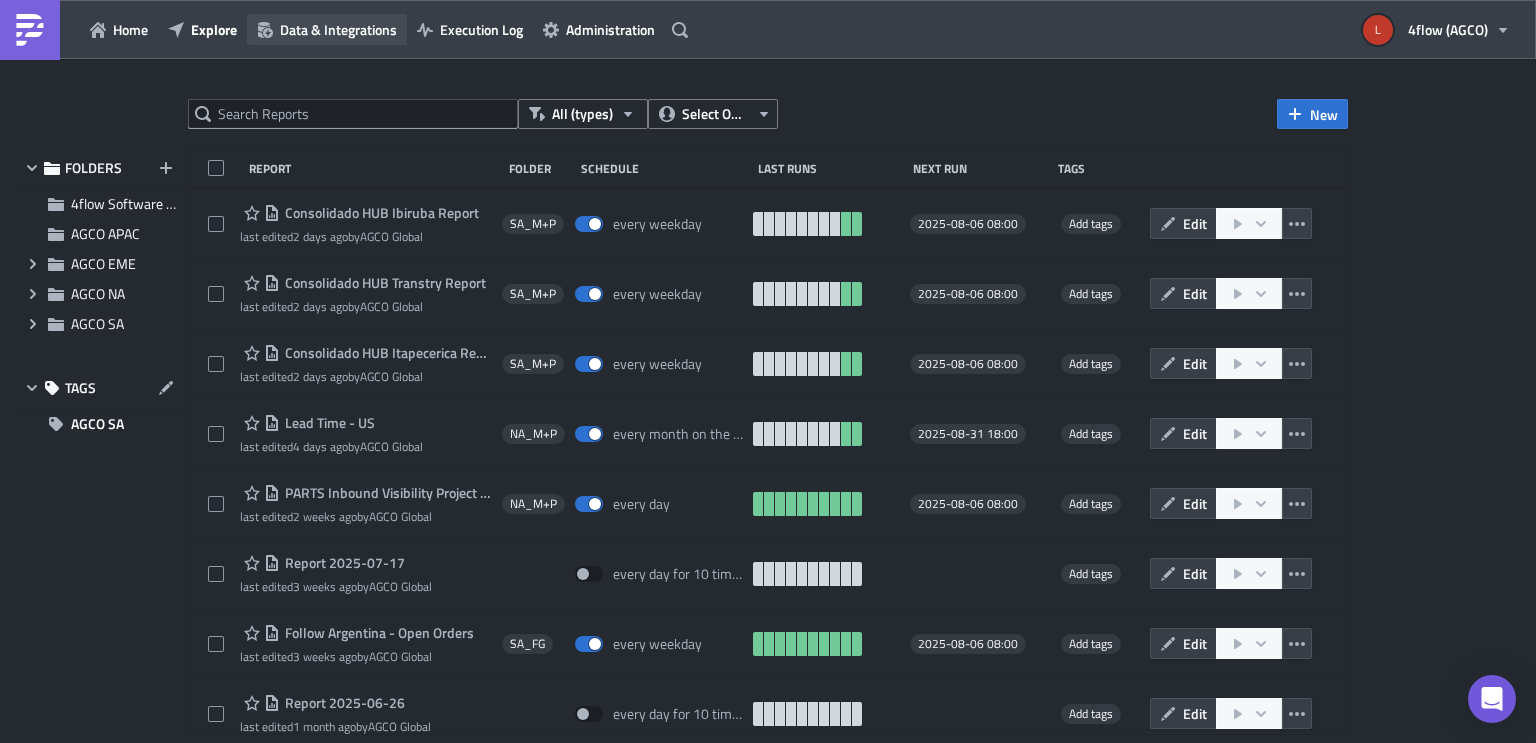 click on "Data & Integrations" at bounding box center (327, 29) 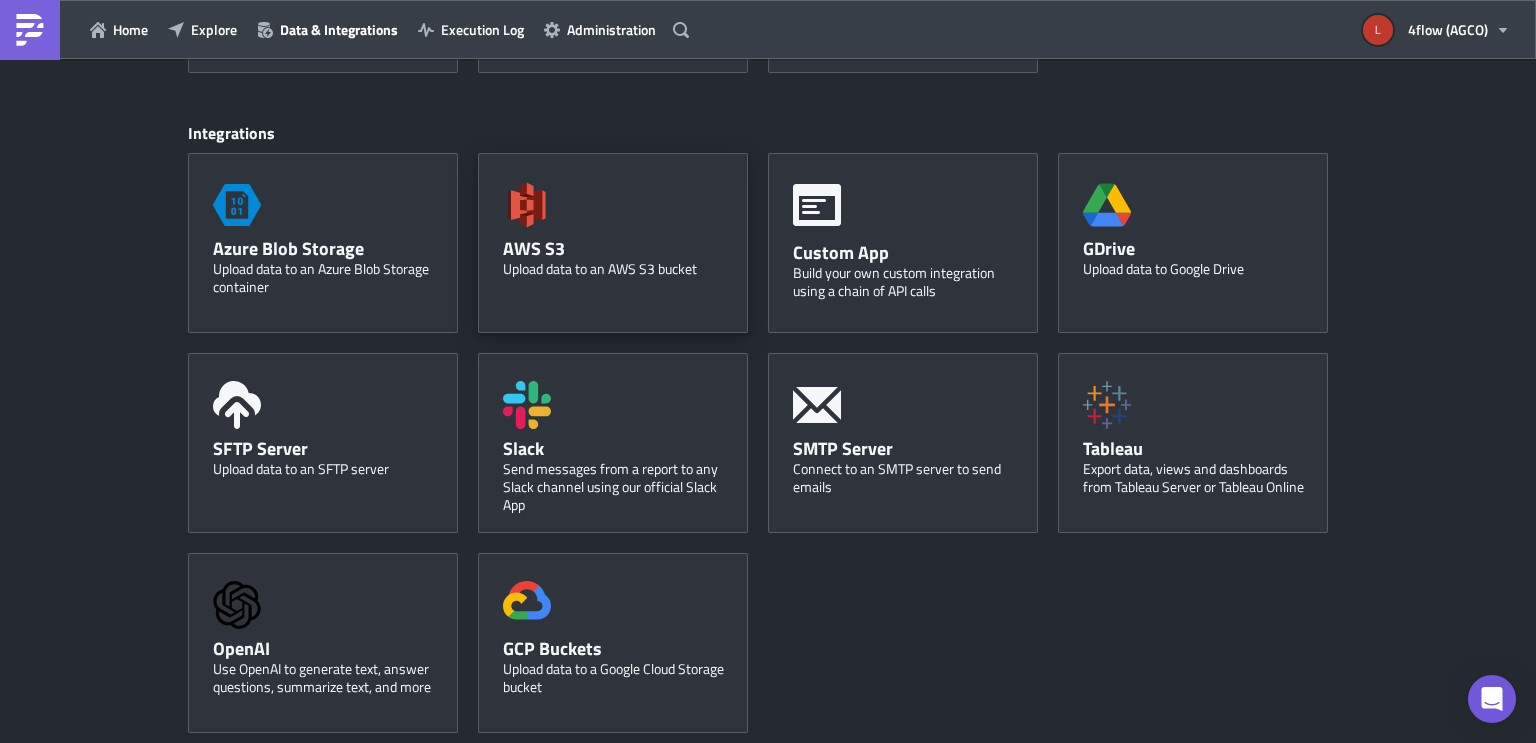 scroll, scrollTop: 884, scrollLeft: 0, axis: vertical 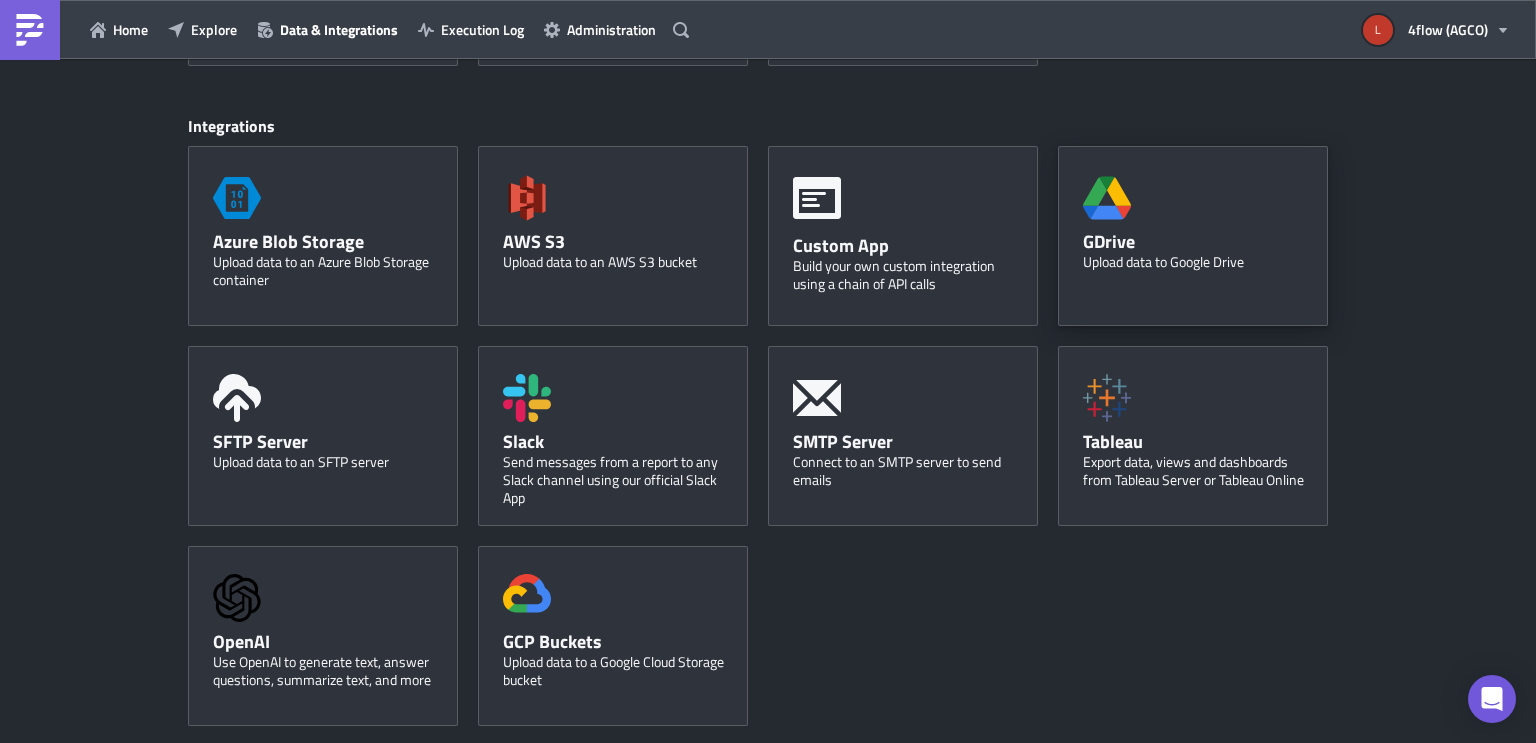 type 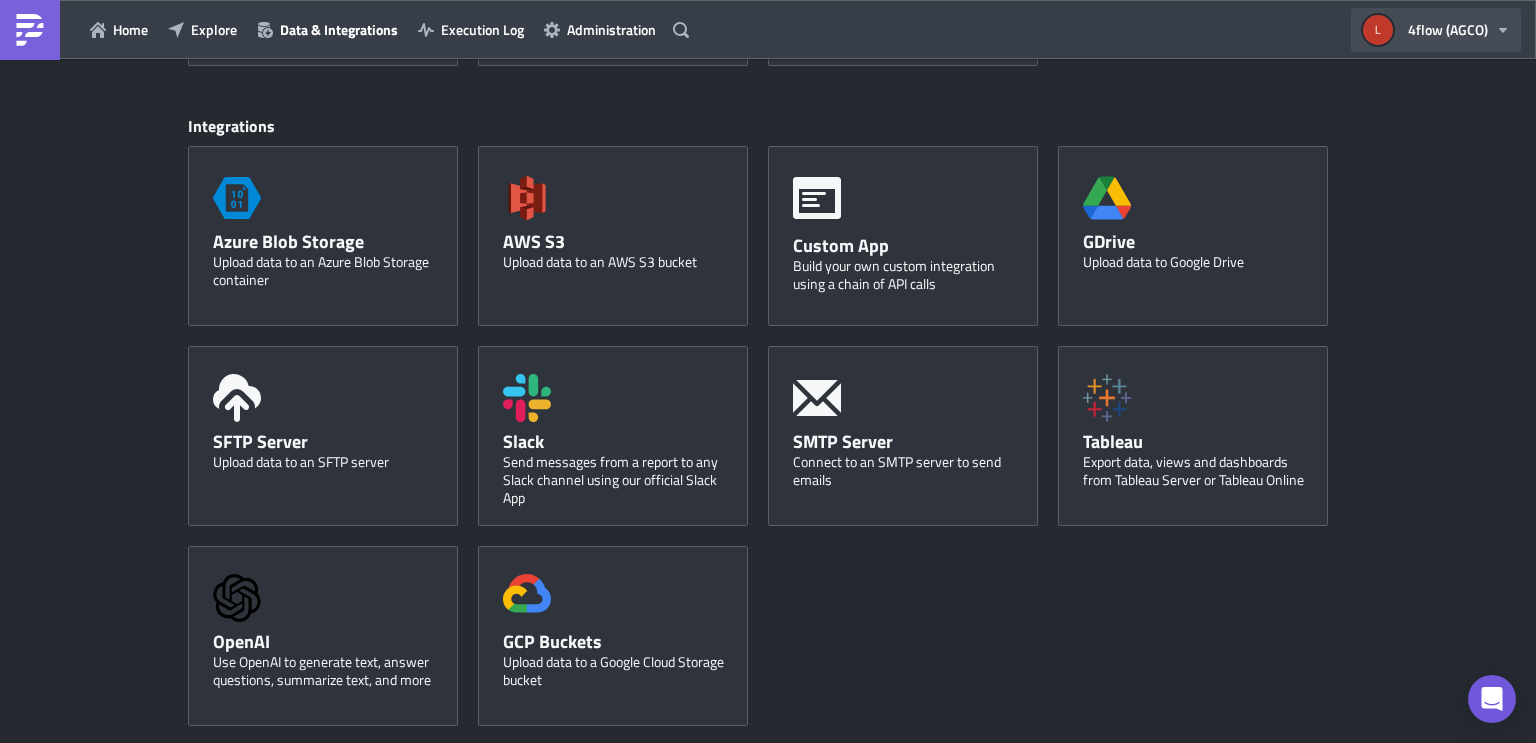 click on "4flow (AGCO)" at bounding box center [1448, 29] 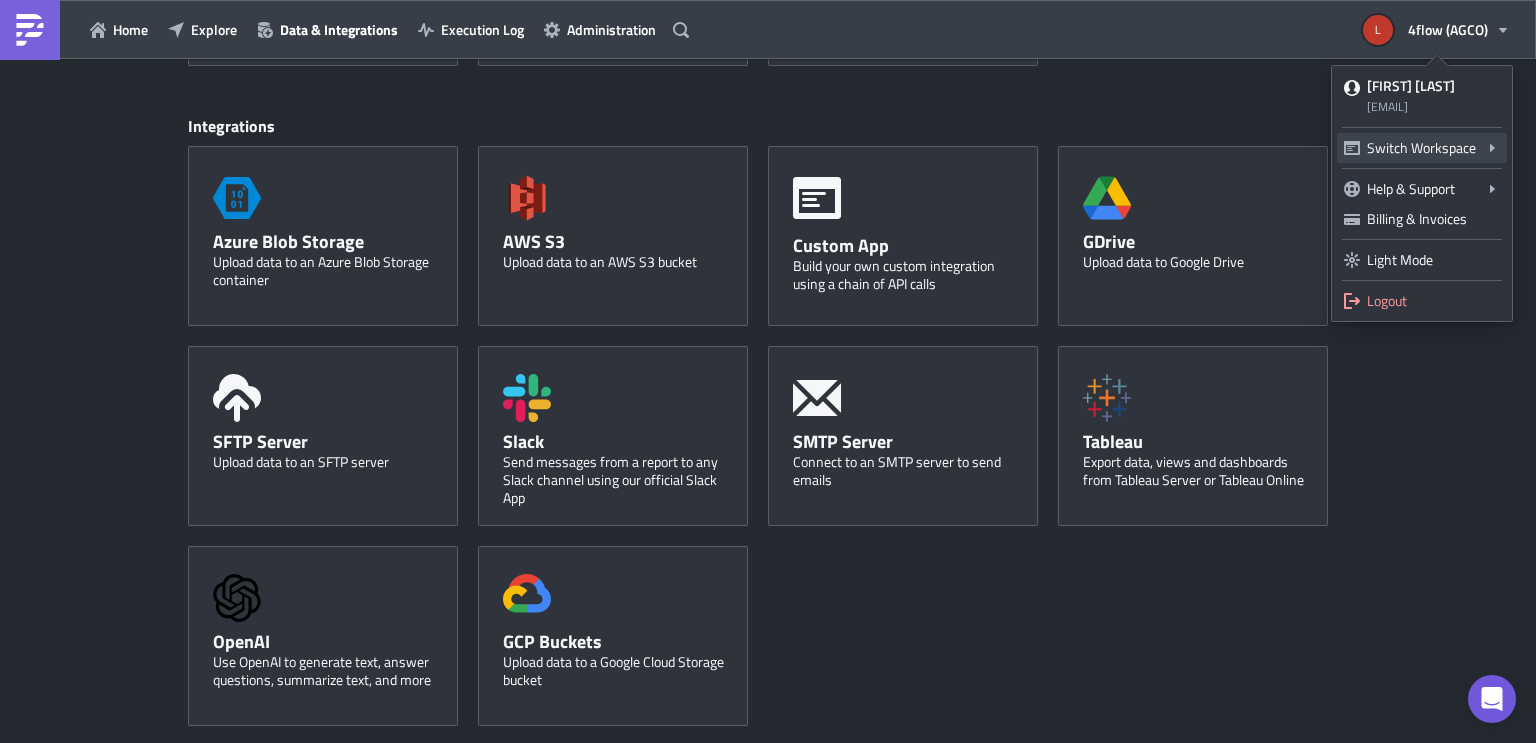 click on "Switch Workspace" at bounding box center (1422, 148) 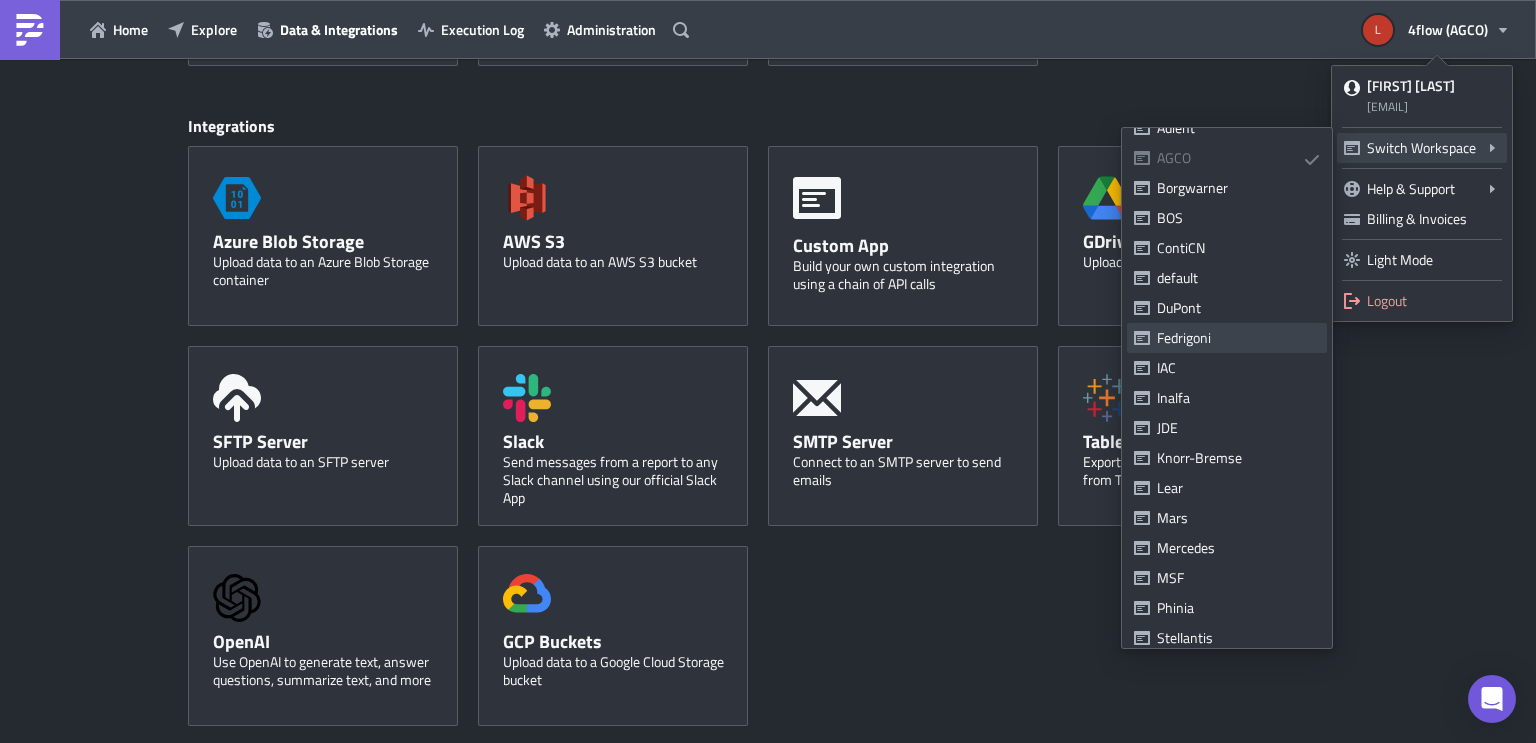 scroll, scrollTop: 80, scrollLeft: 0, axis: vertical 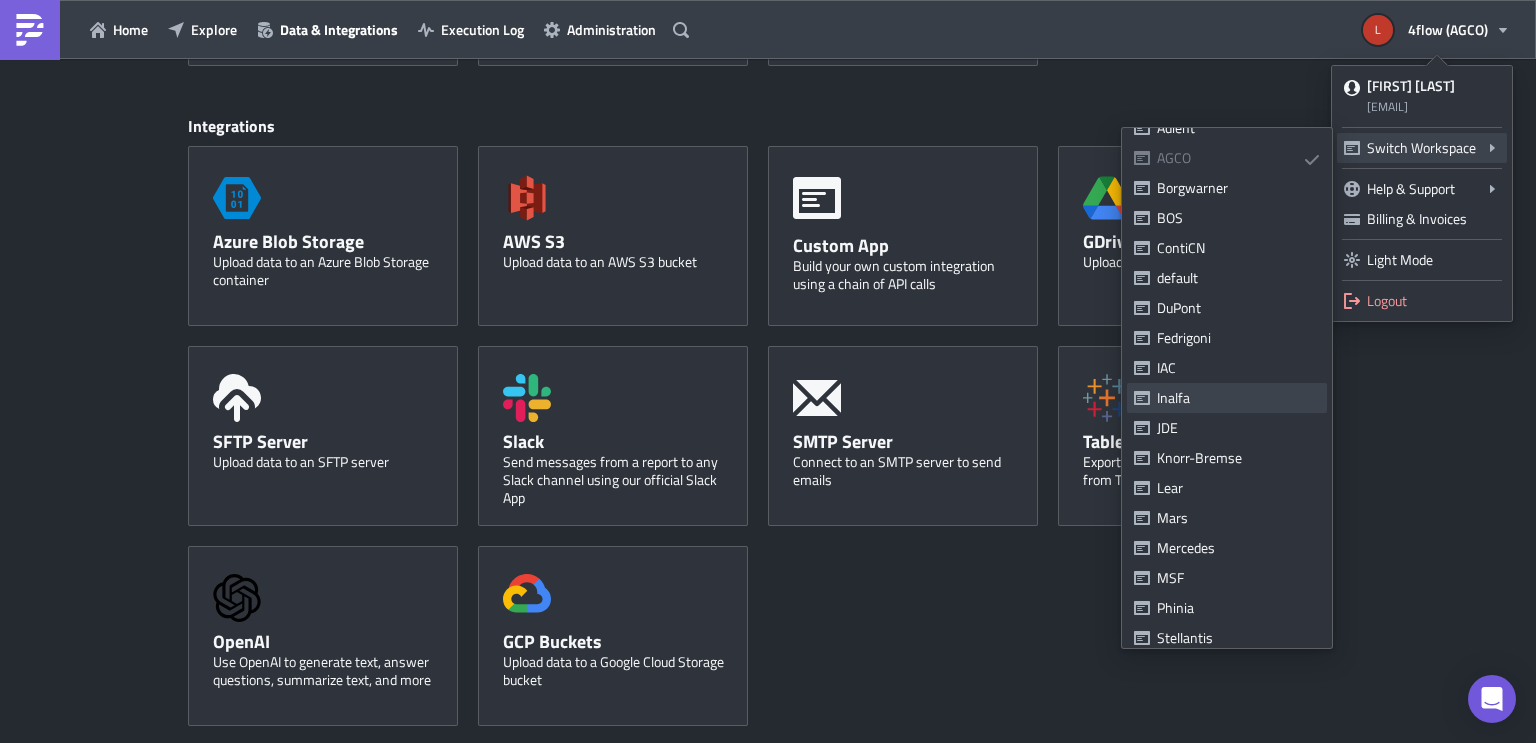 click on "Inalfa" at bounding box center (1238, 398) 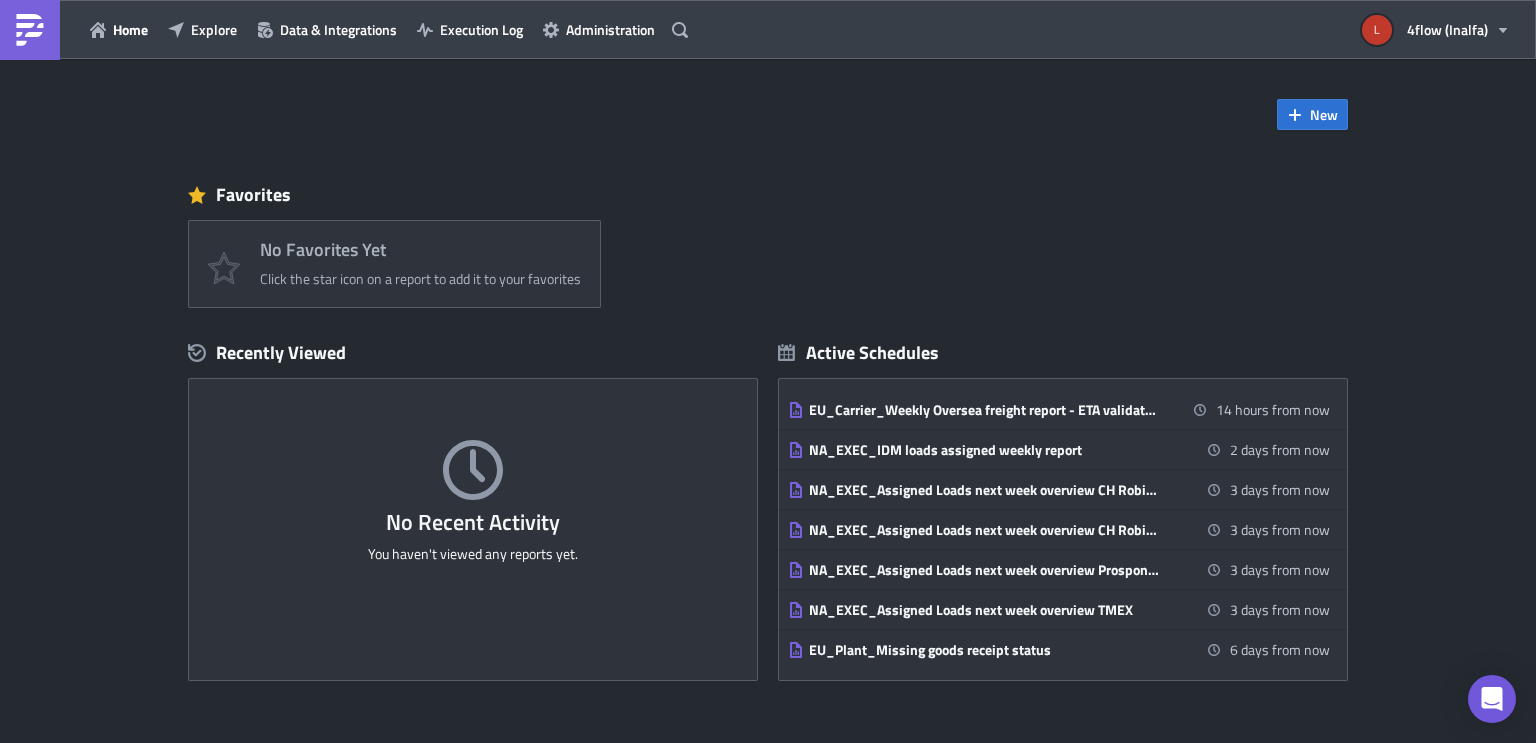 scroll, scrollTop: 0, scrollLeft: 0, axis: both 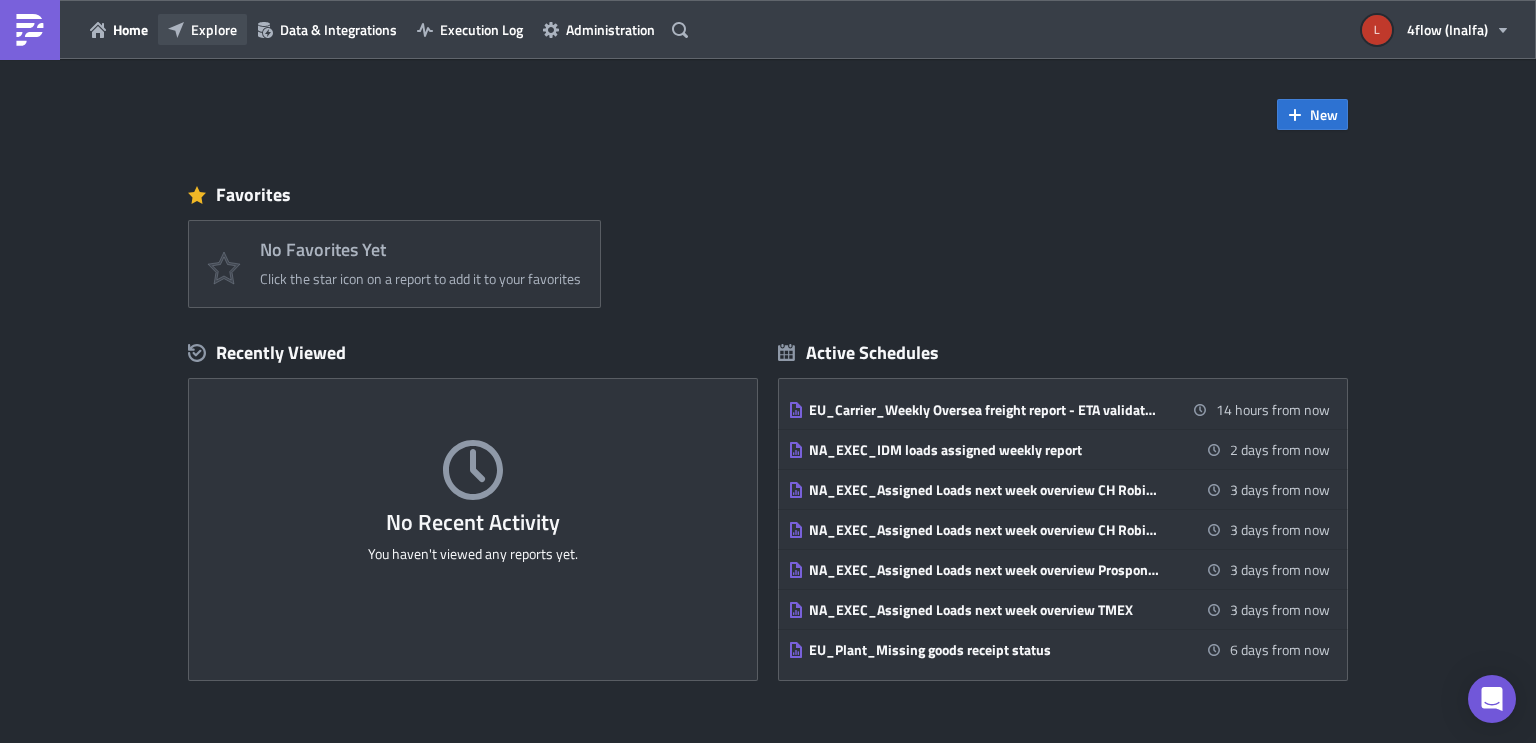 click on "Explore" at bounding box center [202, 29] 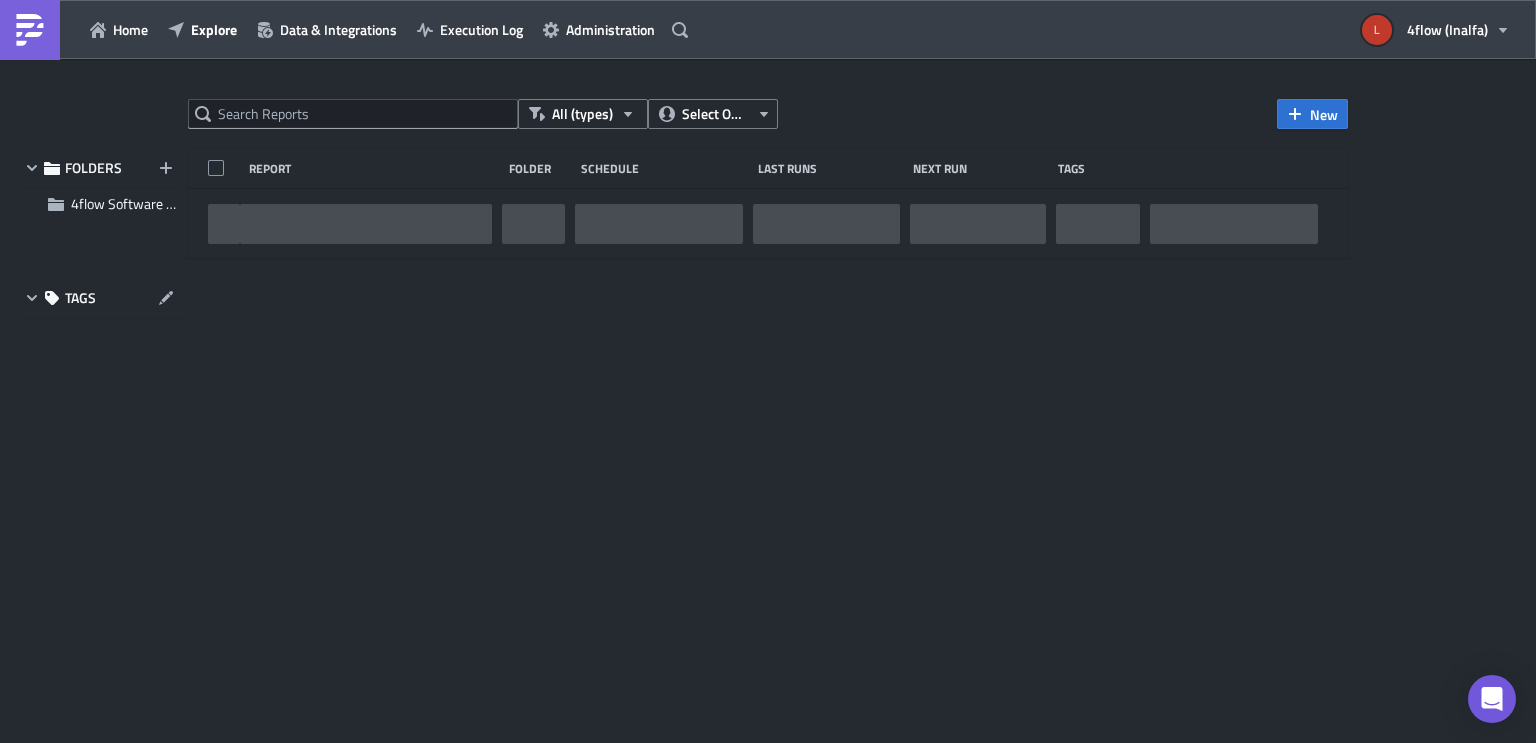 type 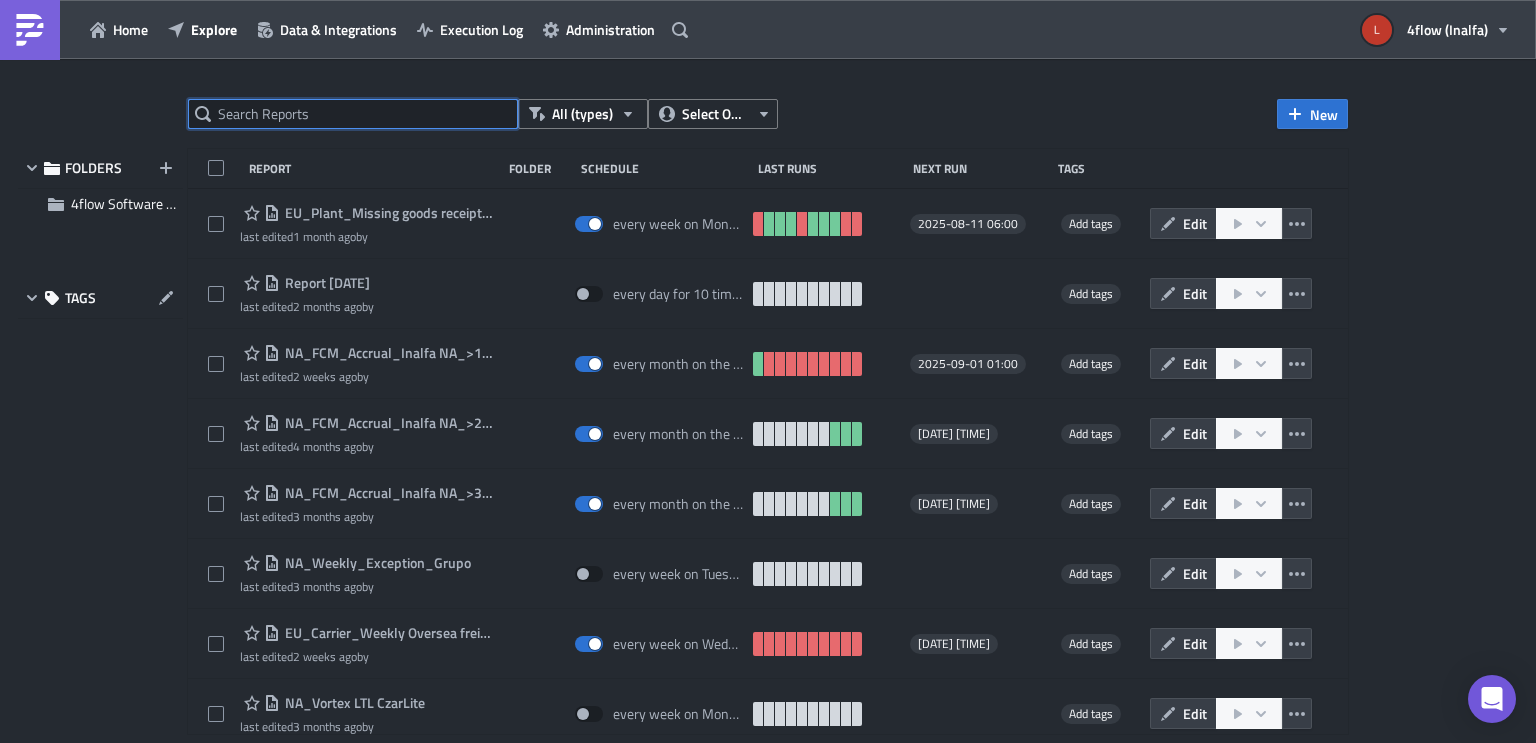 click at bounding box center [353, 114] 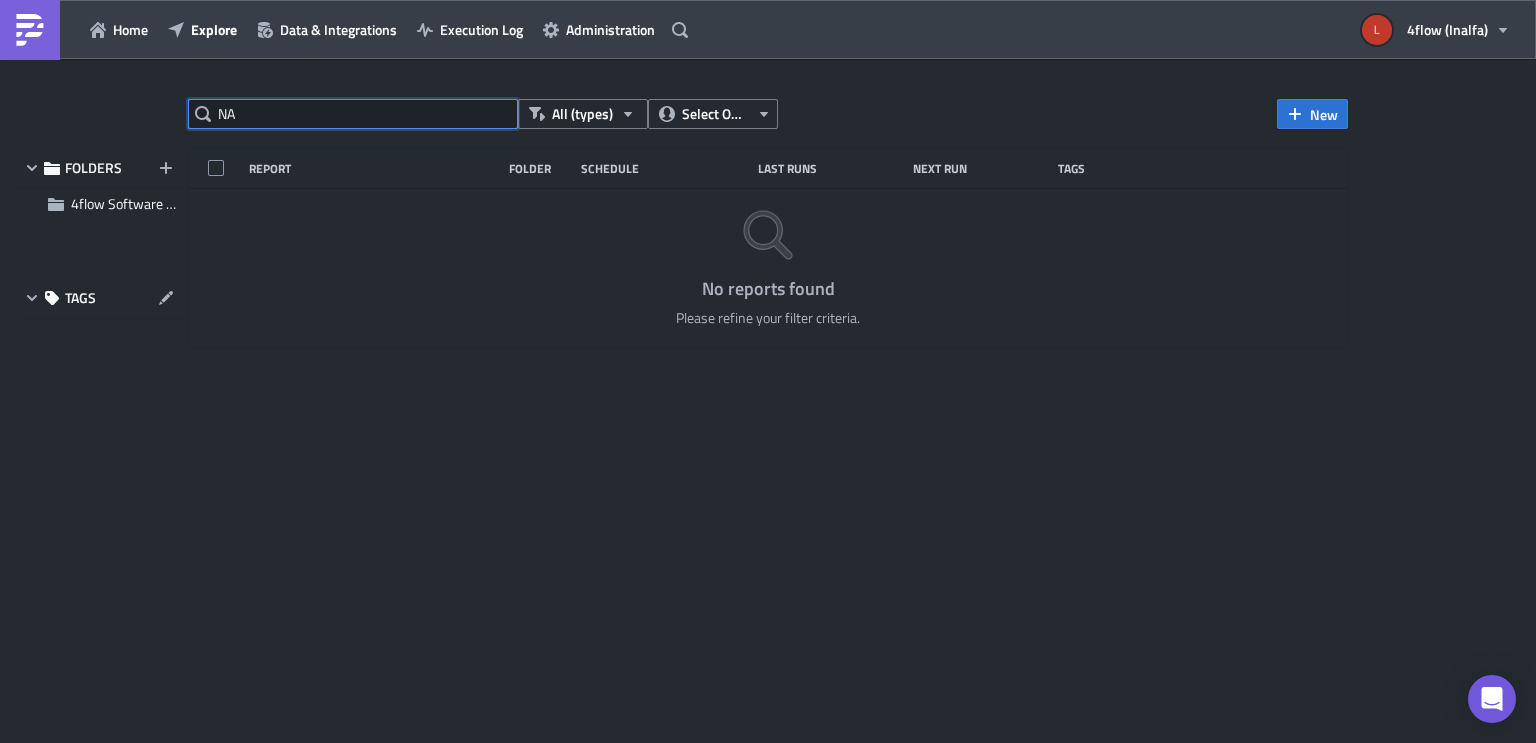type on "N" 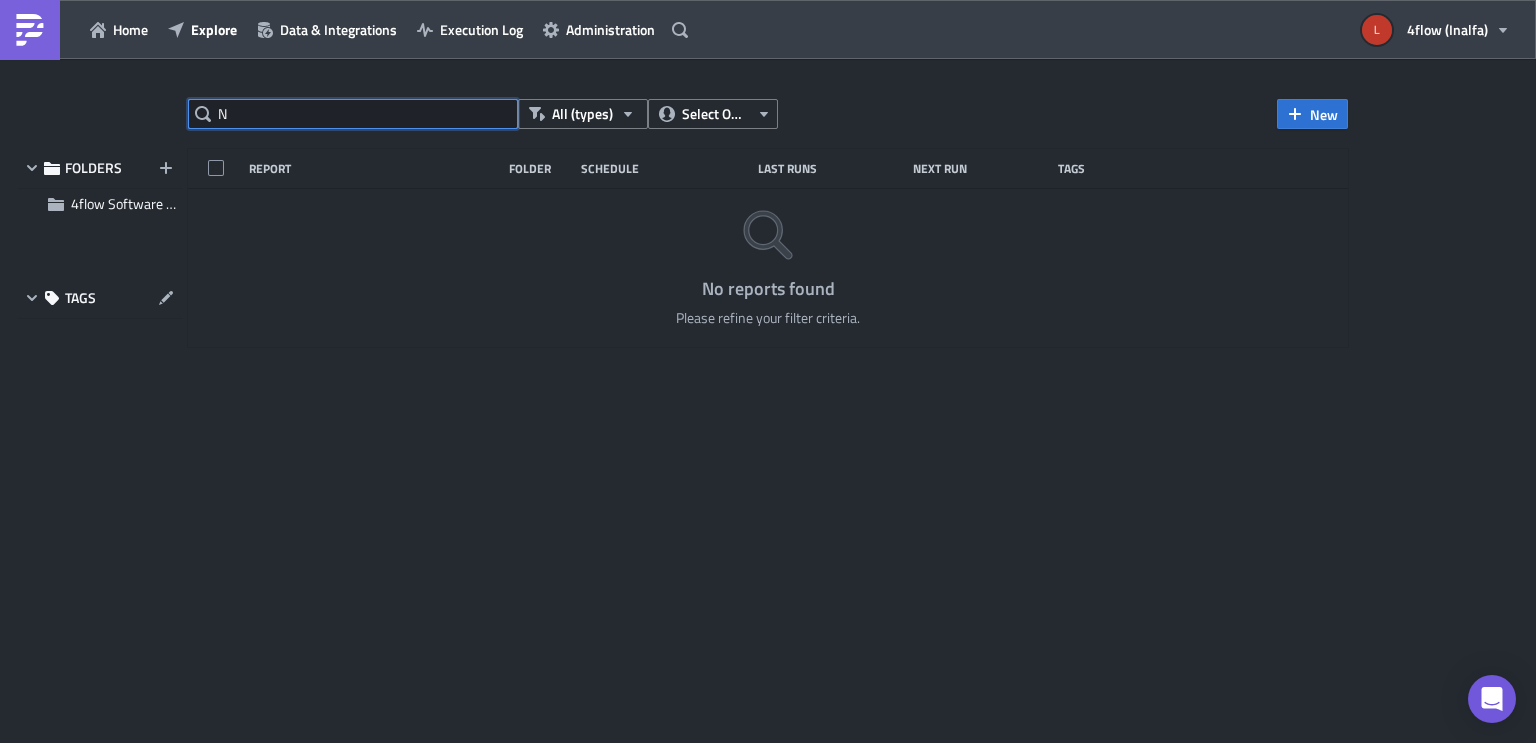 type 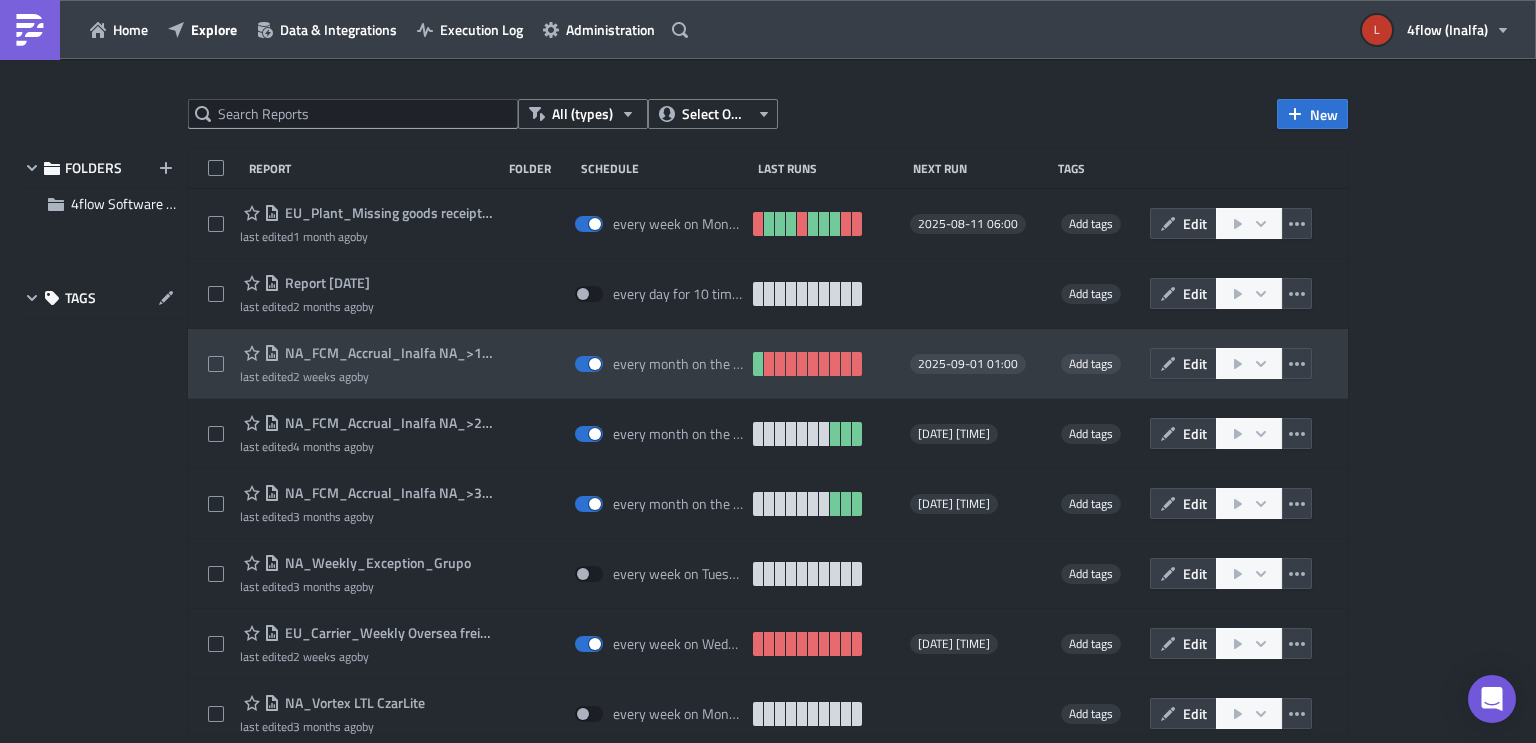 click on "NA_FCM_Accrual_Inalfa NA_>1 month" at bounding box center [386, 353] 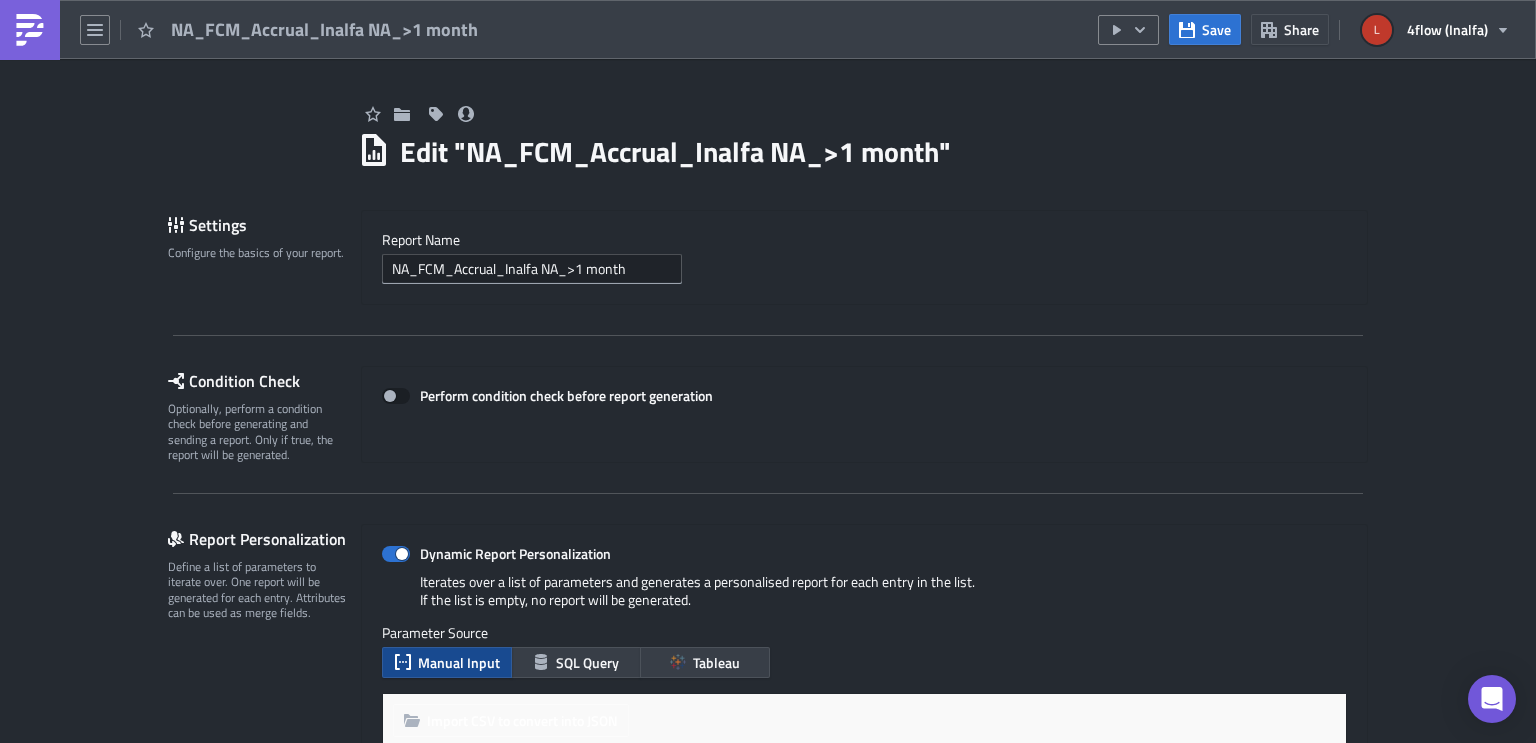 scroll, scrollTop: 0, scrollLeft: 0, axis: both 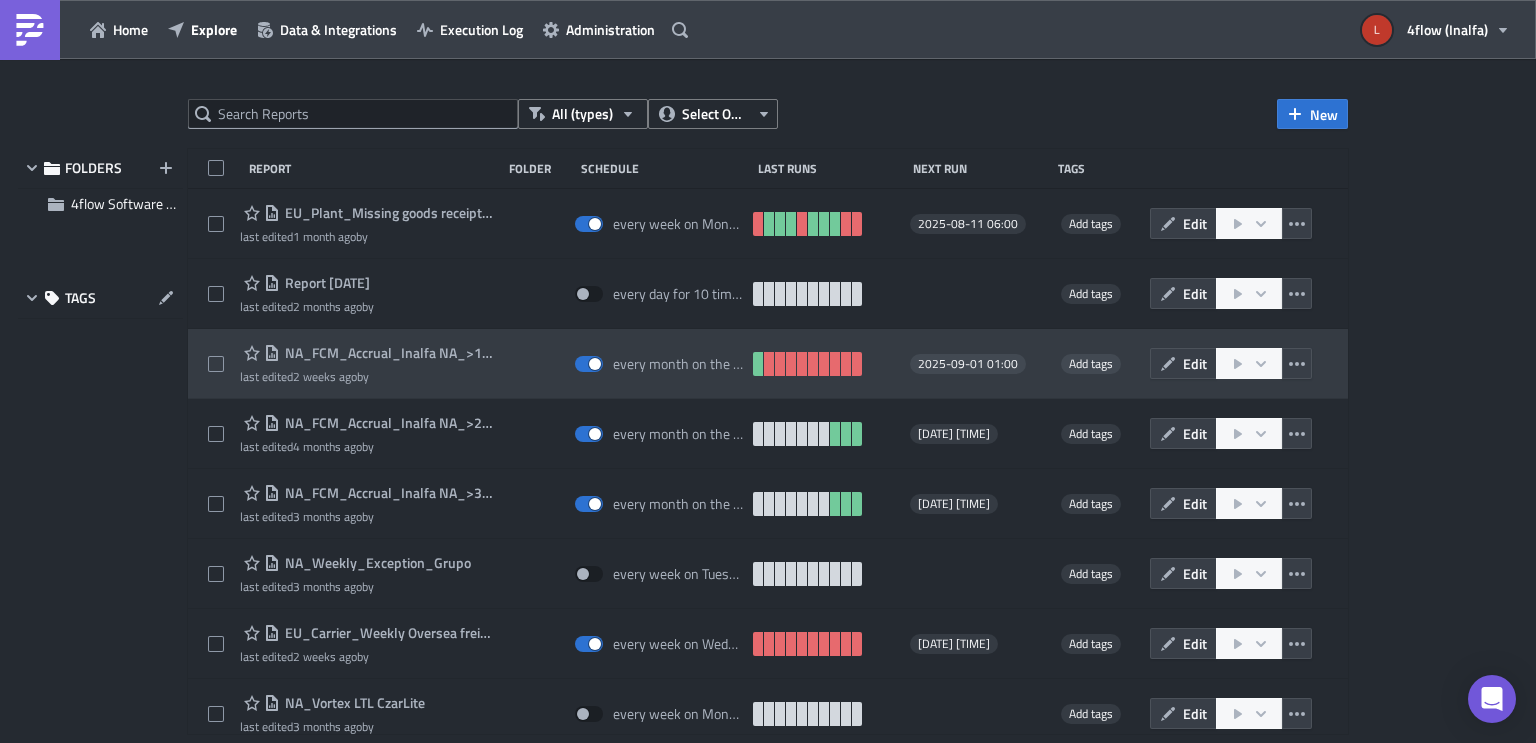 click on "NA_FCM_Accrual_Inalfa NA_>1 month" at bounding box center (386, 353) 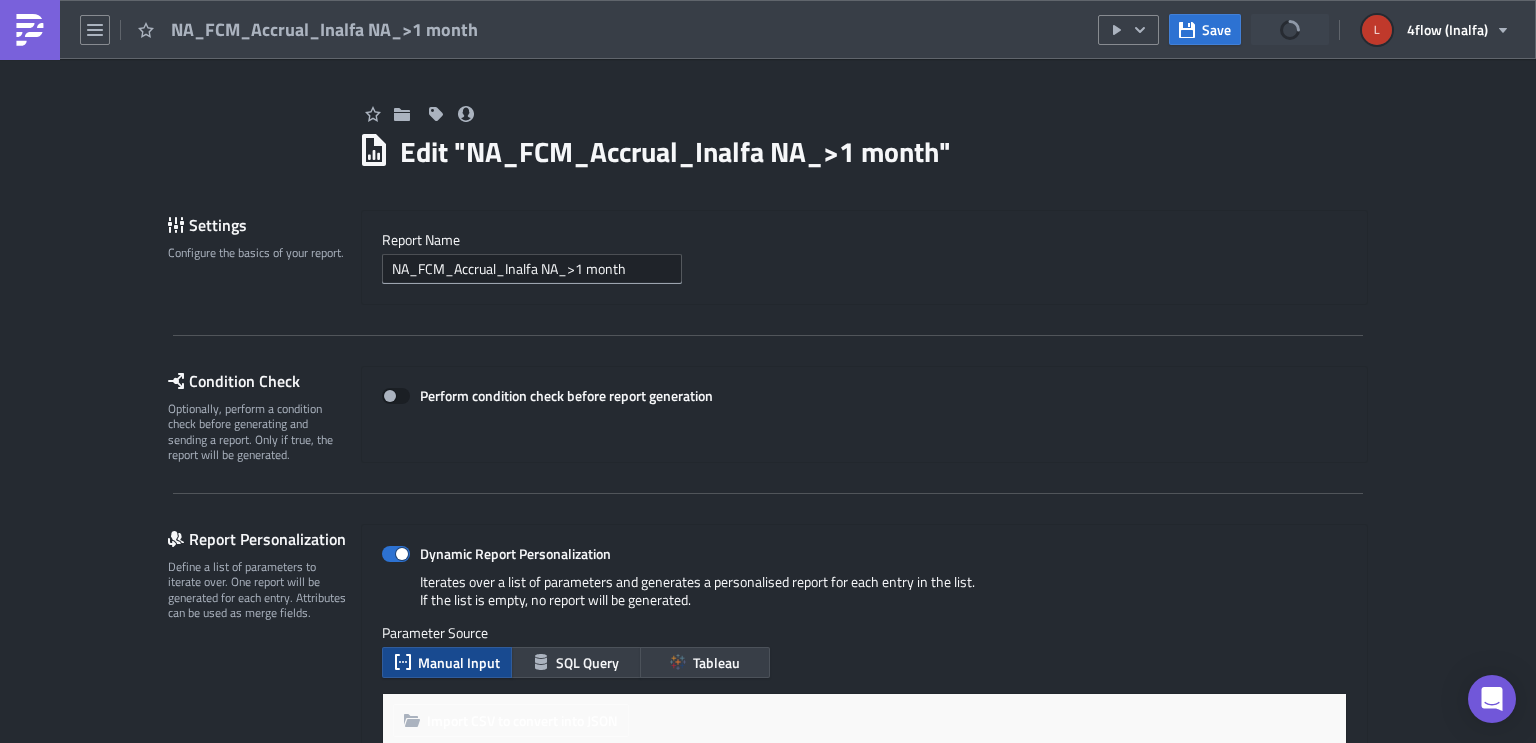 scroll, scrollTop: 0, scrollLeft: 0, axis: both 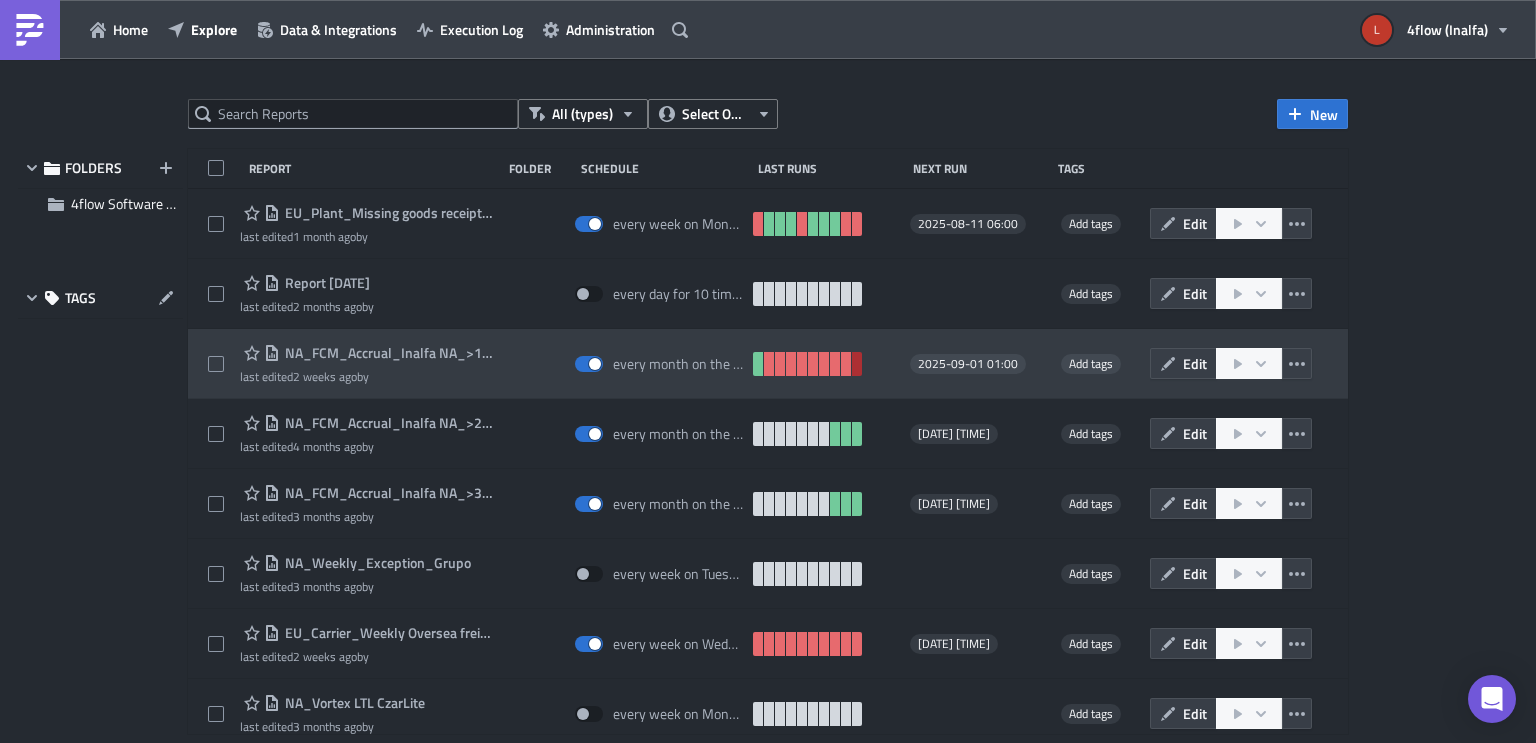 click at bounding box center (857, 364) 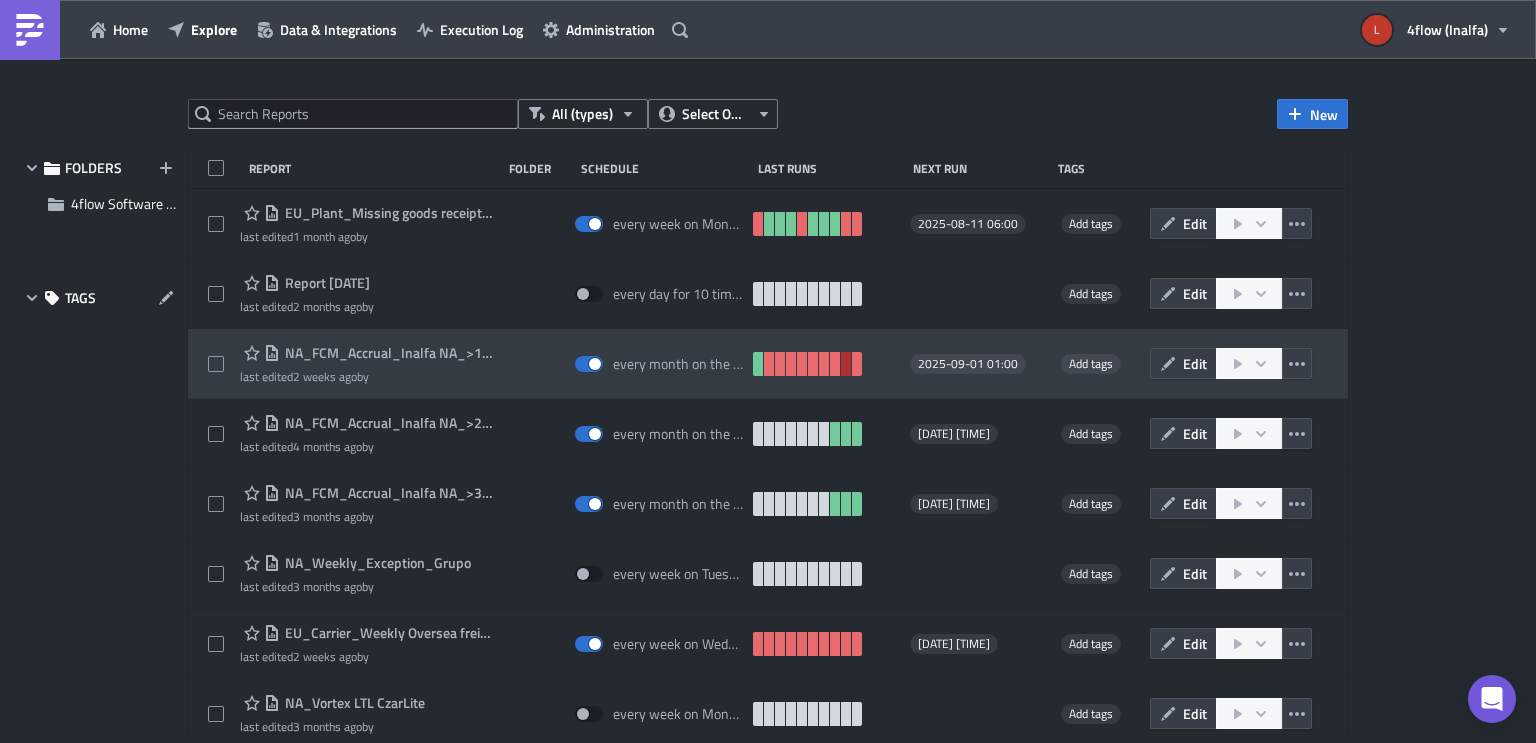 click at bounding box center (846, 364) 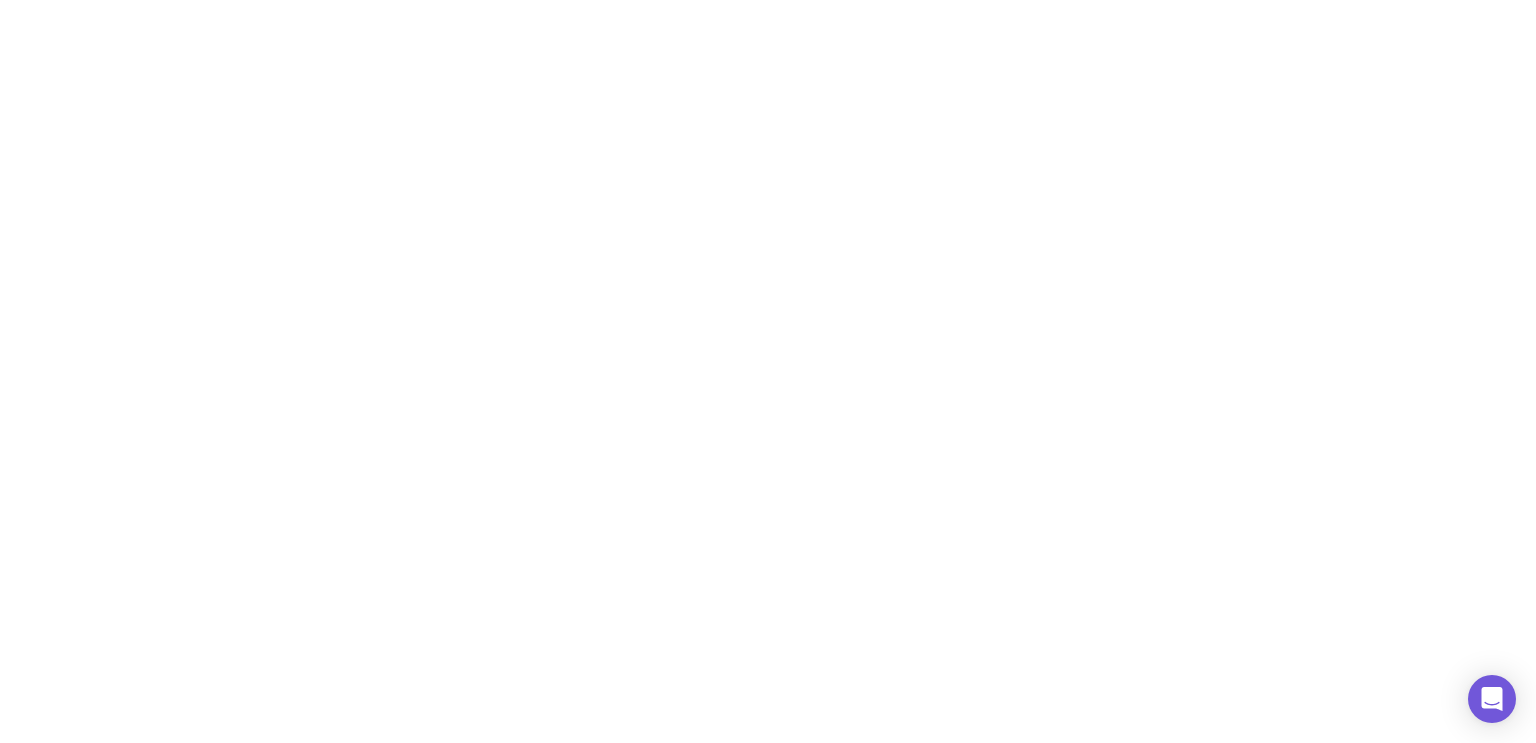 scroll, scrollTop: 0, scrollLeft: 0, axis: both 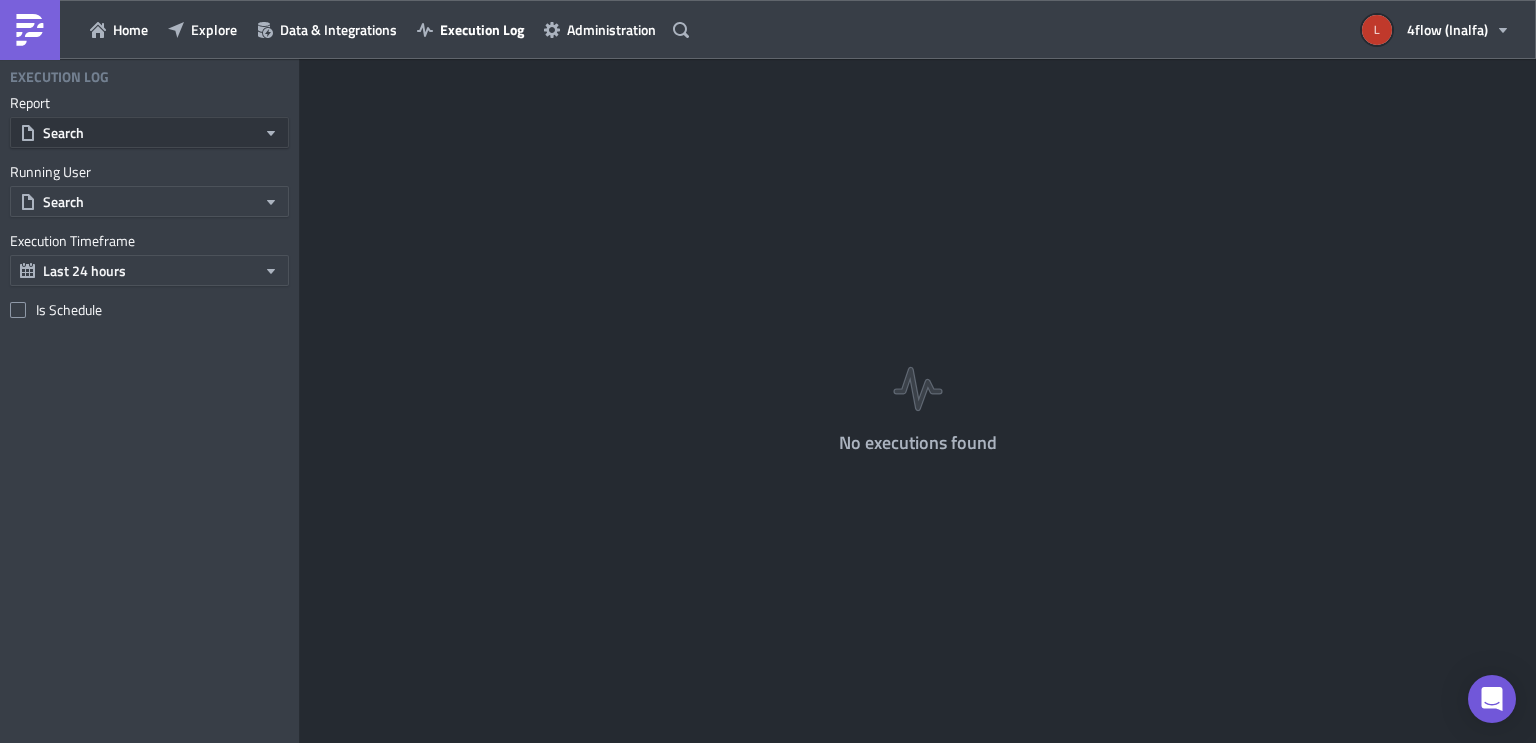 click on "Search" at bounding box center (149, 132) 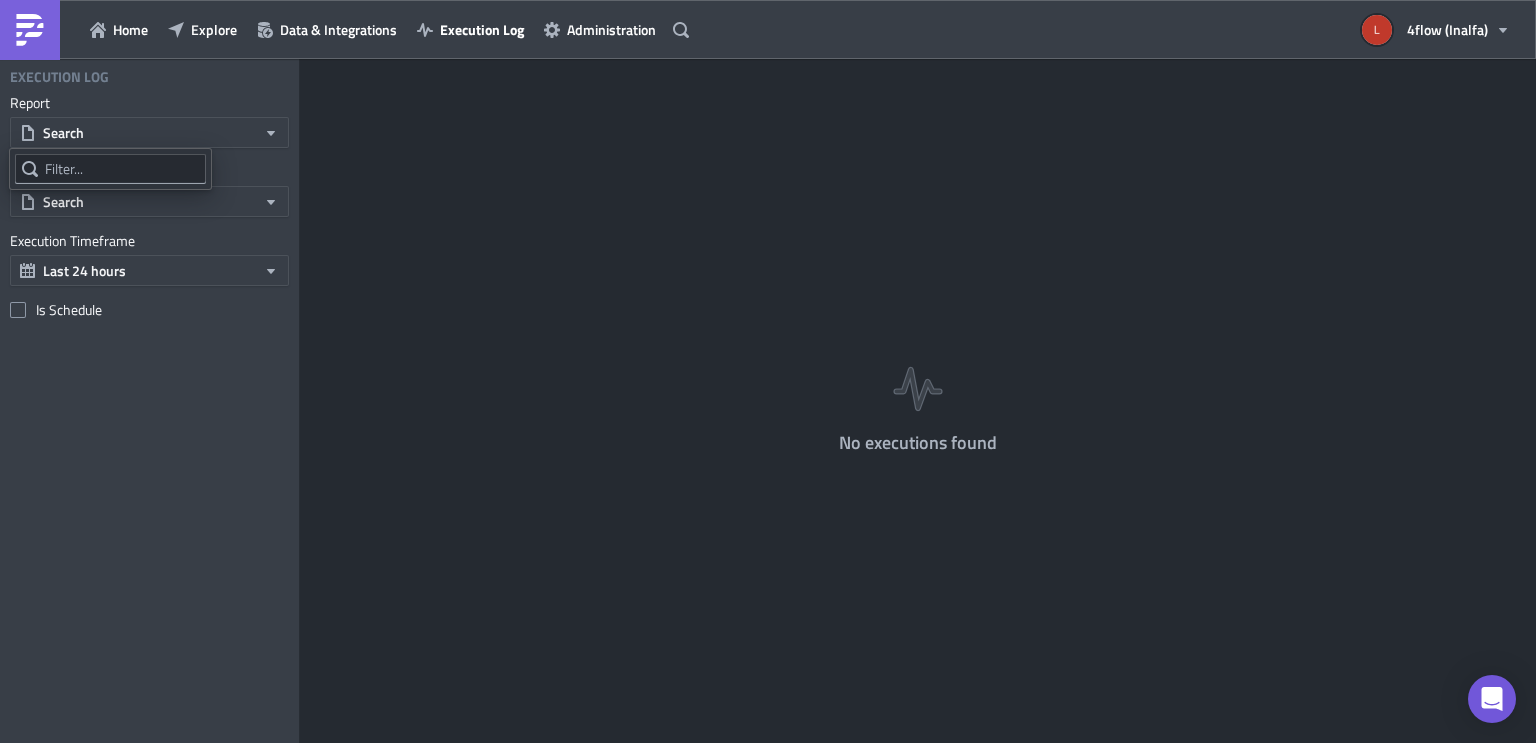 drag, startPoint x: 152, startPoint y: 397, endPoint x: 136, endPoint y: 247, distance: 150.85092 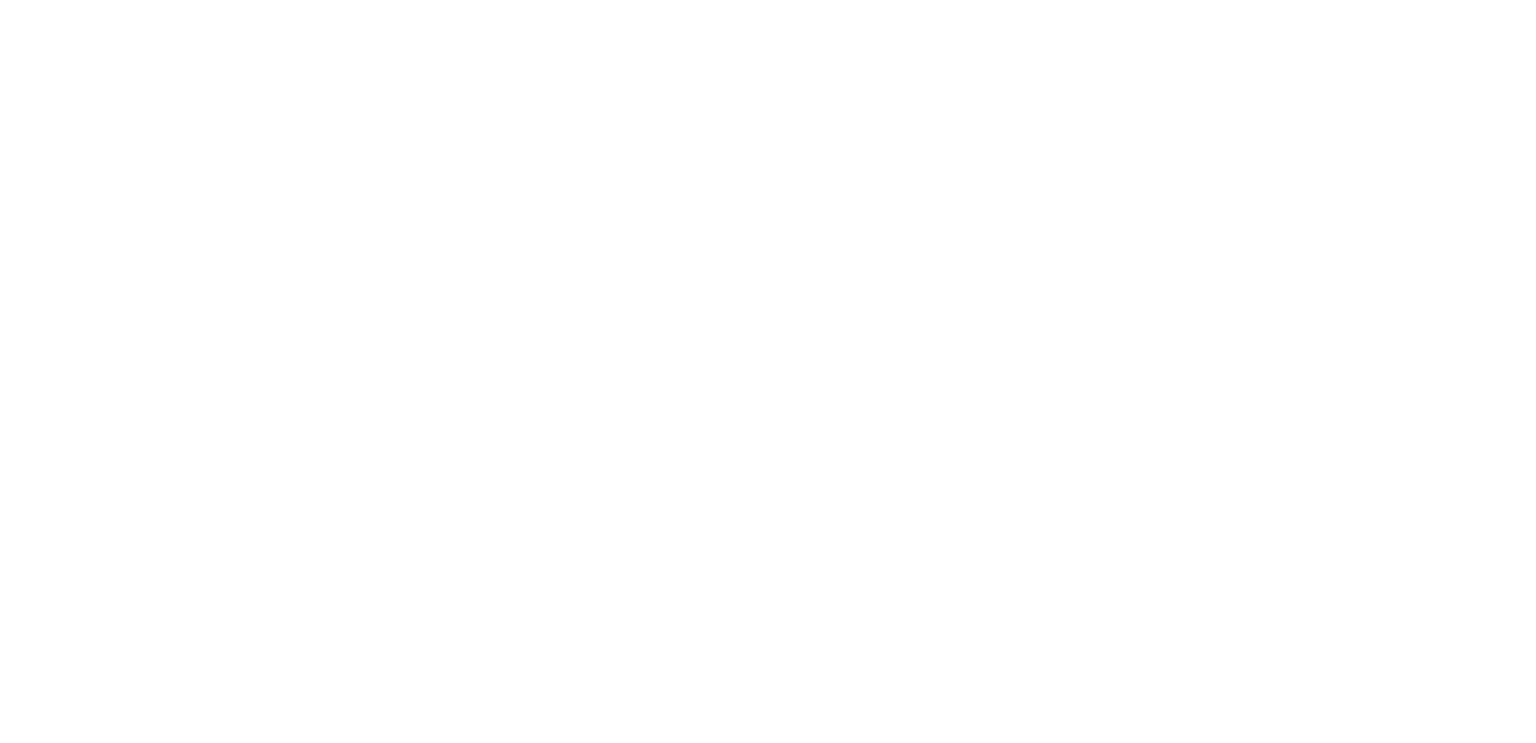 scroll, scrollTop: 0, scrollLeft: 0, axis: both 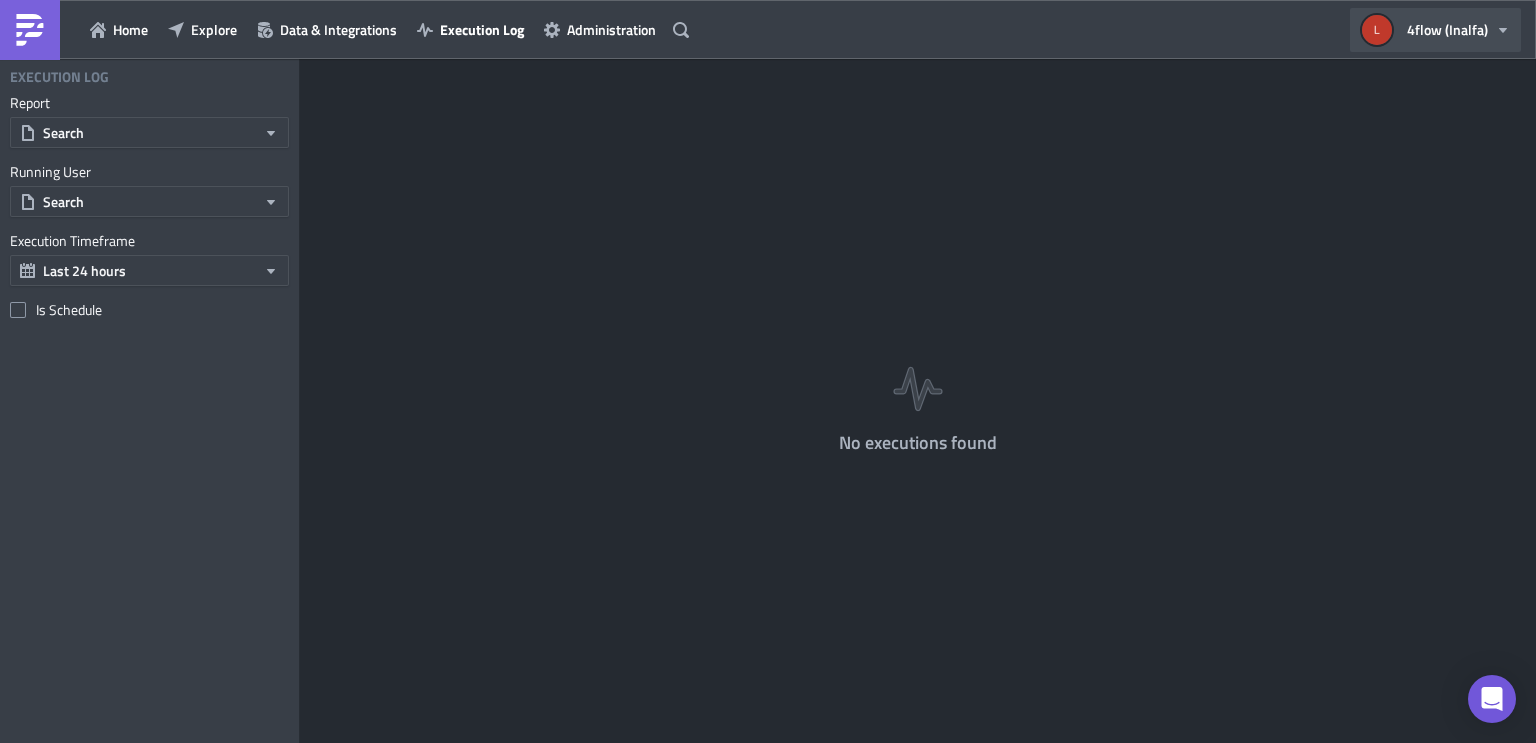 click on "4flow (Inalfa)" at bounding box center [1447, 29] 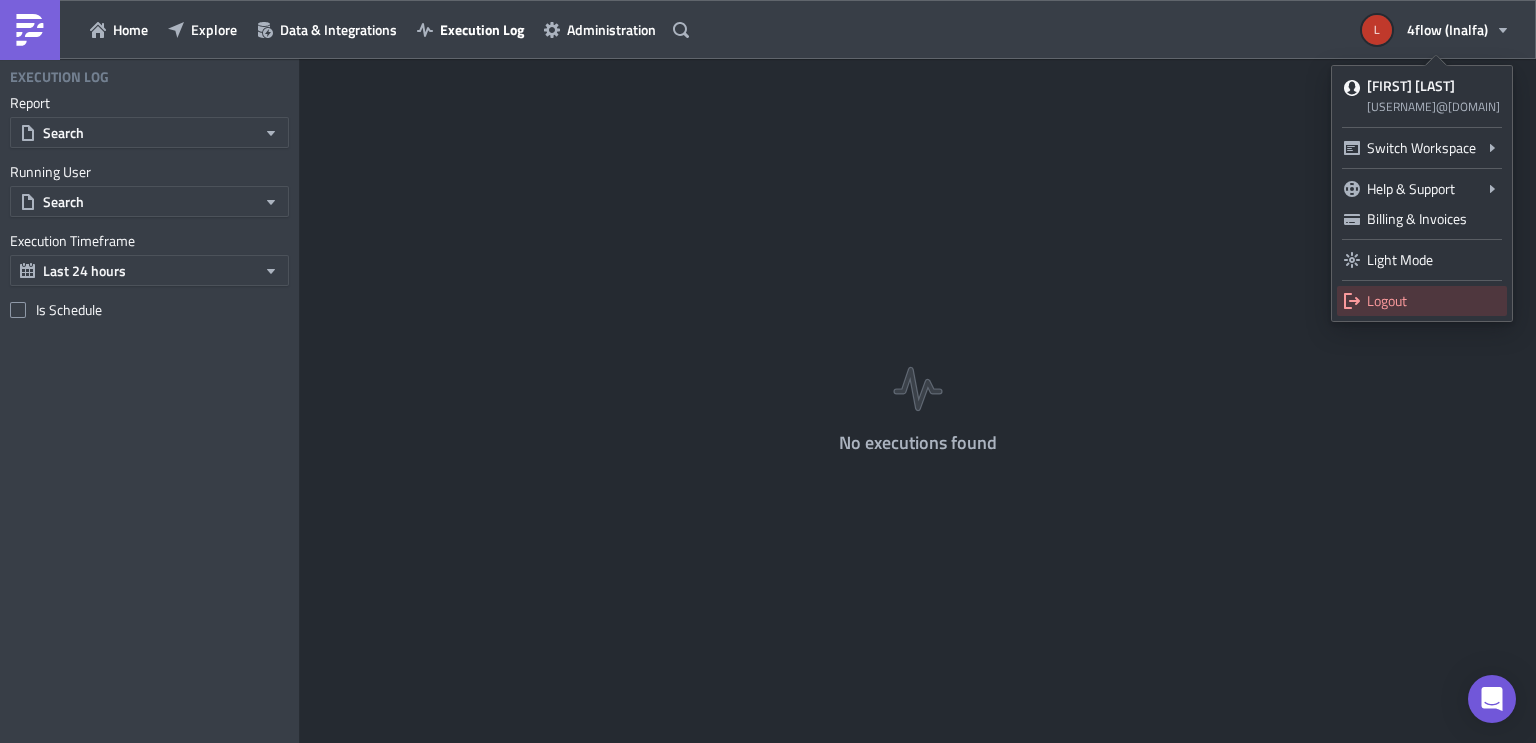 click on "Logout" at bounding box center [1433, 301] 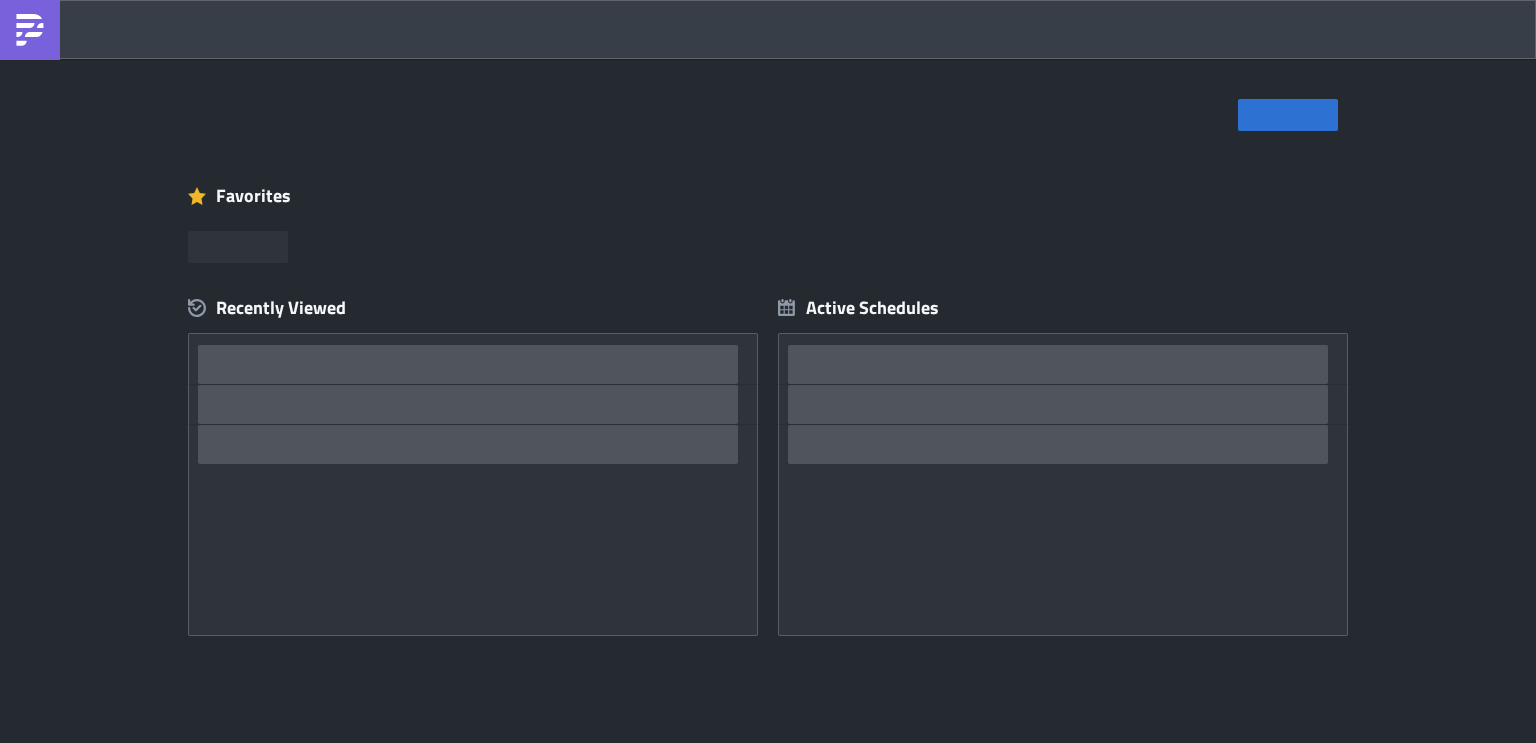 scroll, scrollTop: 0, scrollLeft: 0, axis: both 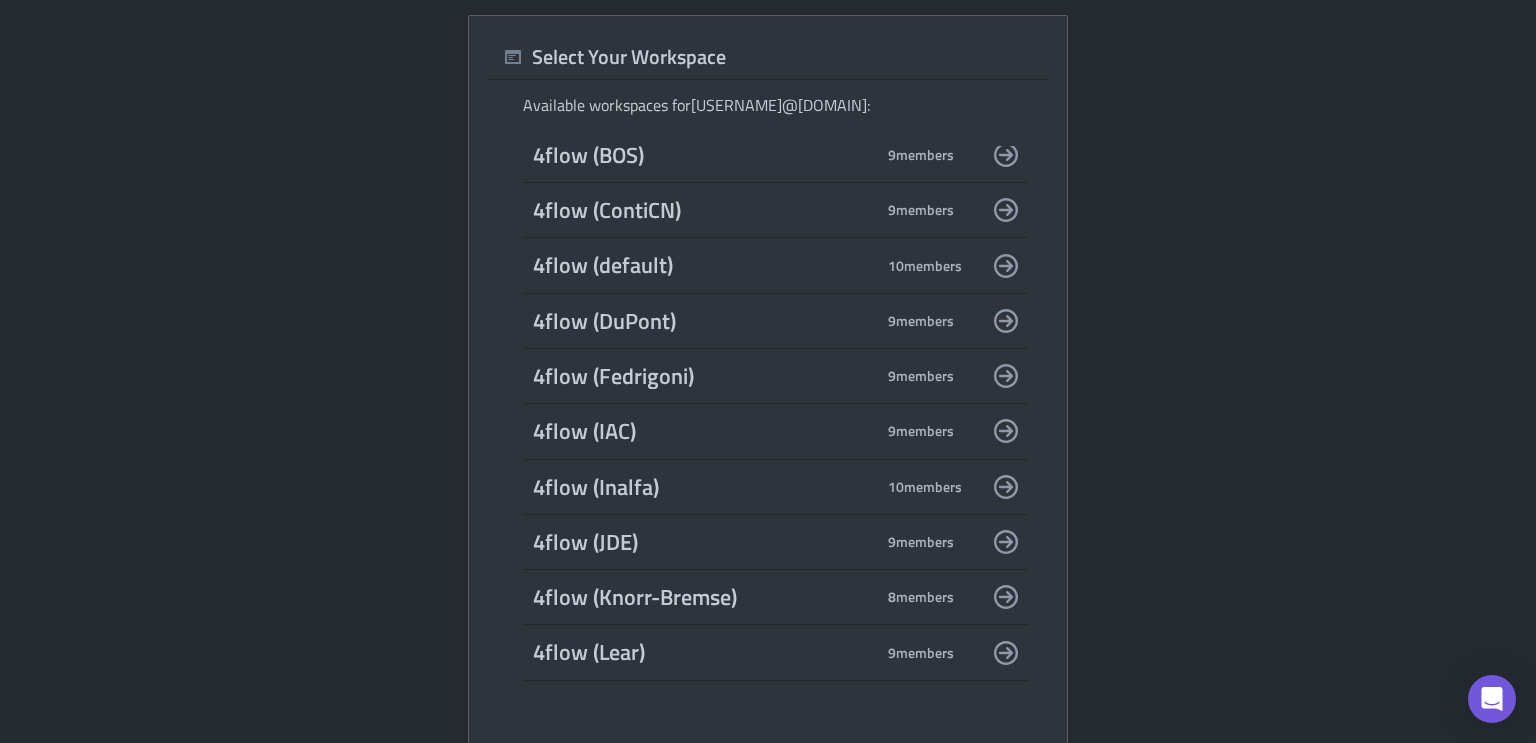 click 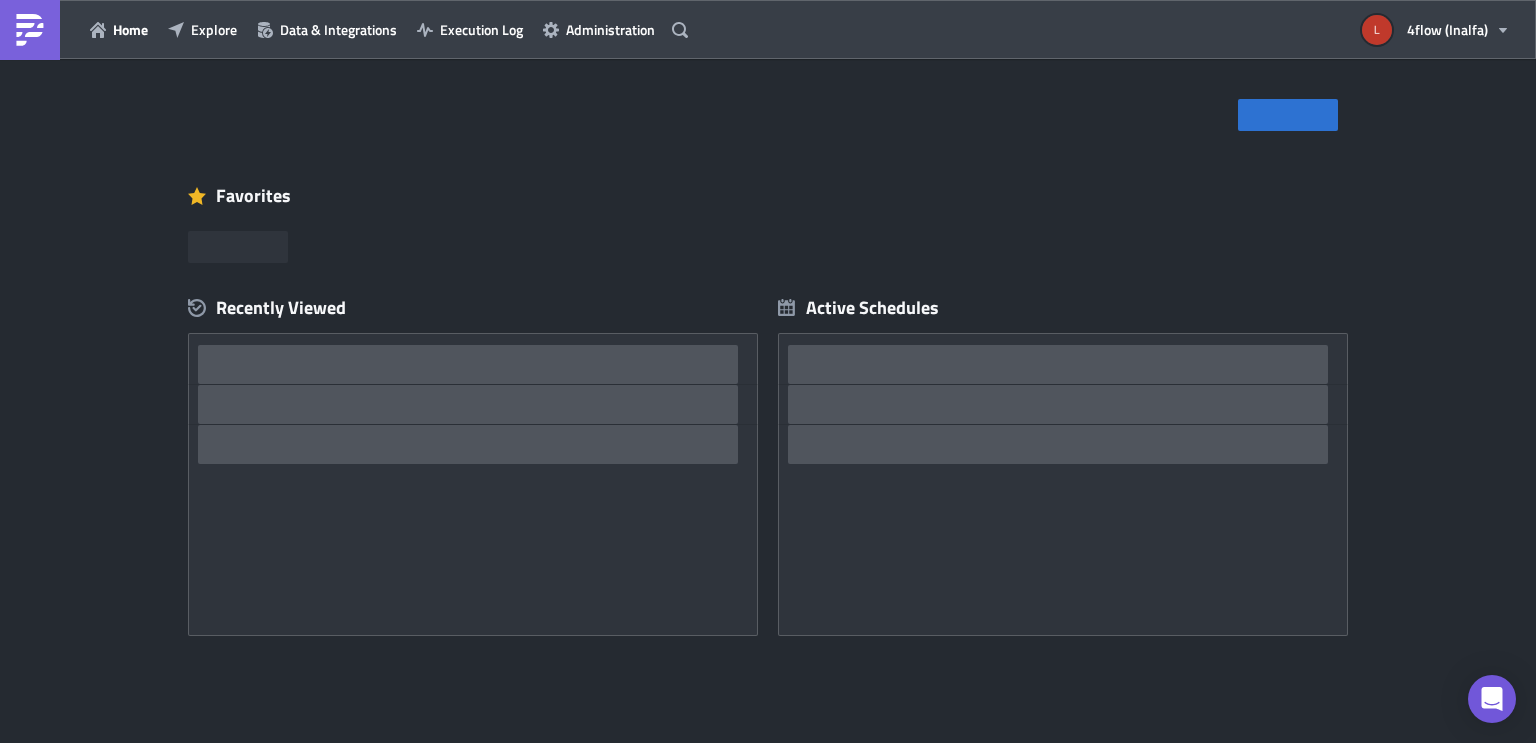 scroll, scrollTop: 0, scrollLeft: 0, axis: both 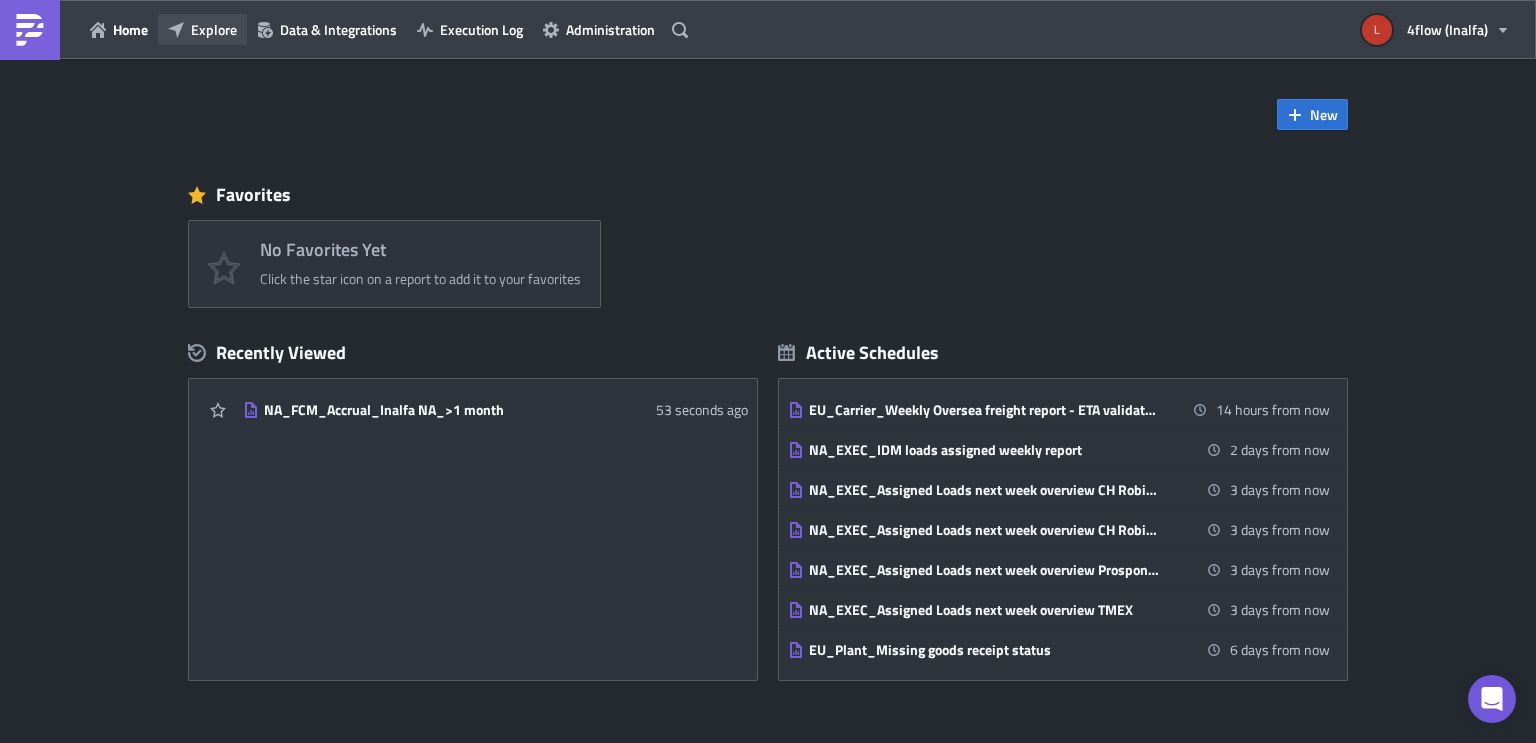 click on "Explore" at bounding box center [214, 29] 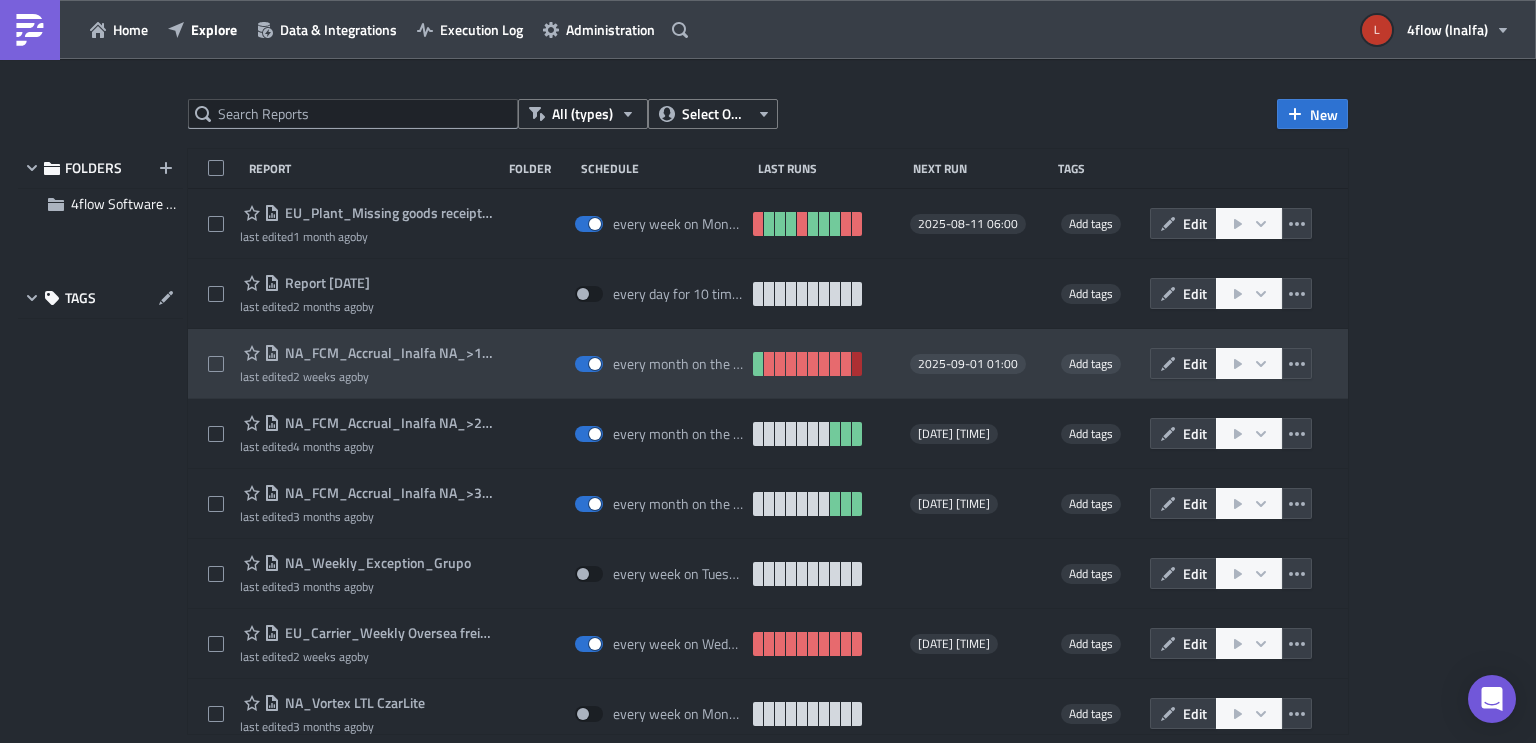 click at bounding box center (857, 364) 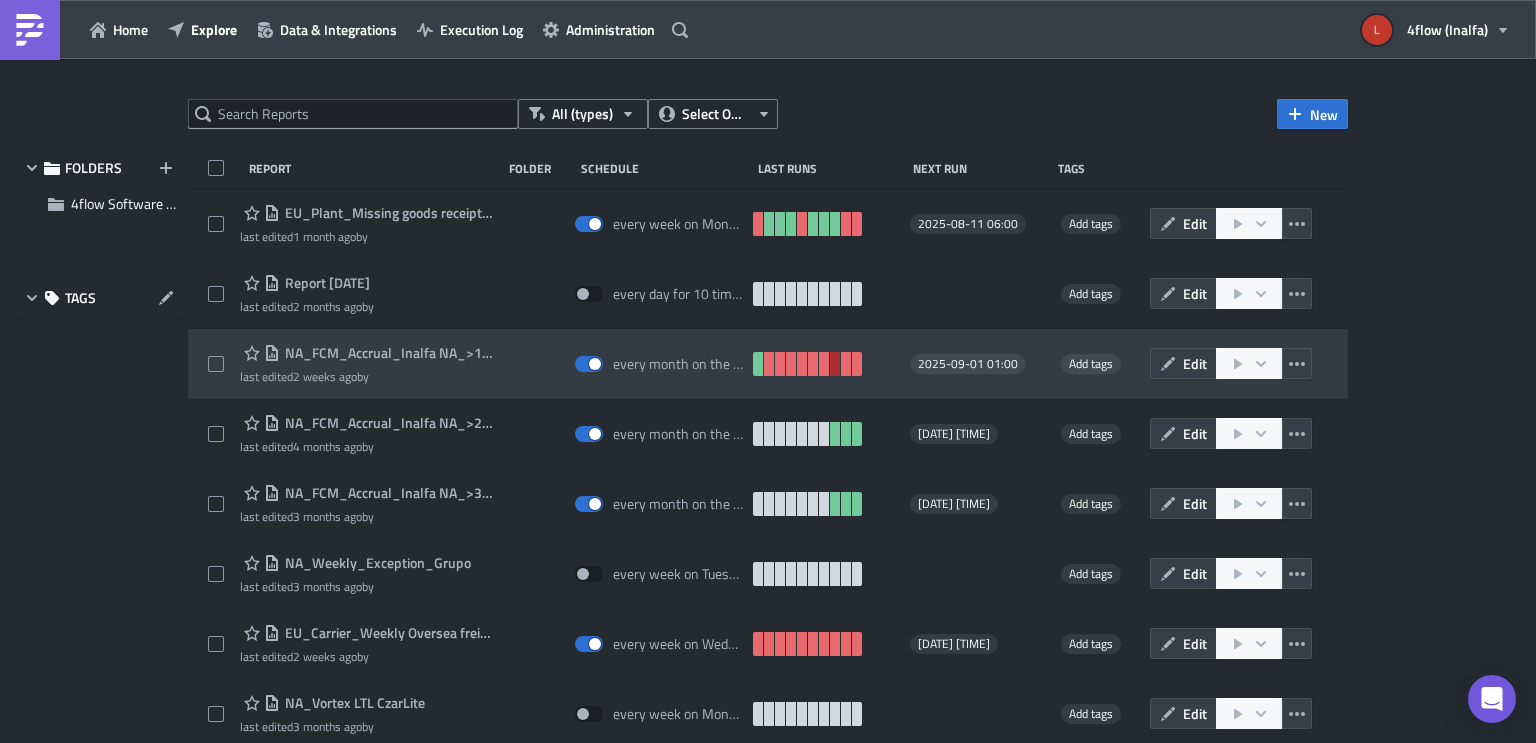 click at bounding box center [835, 364] 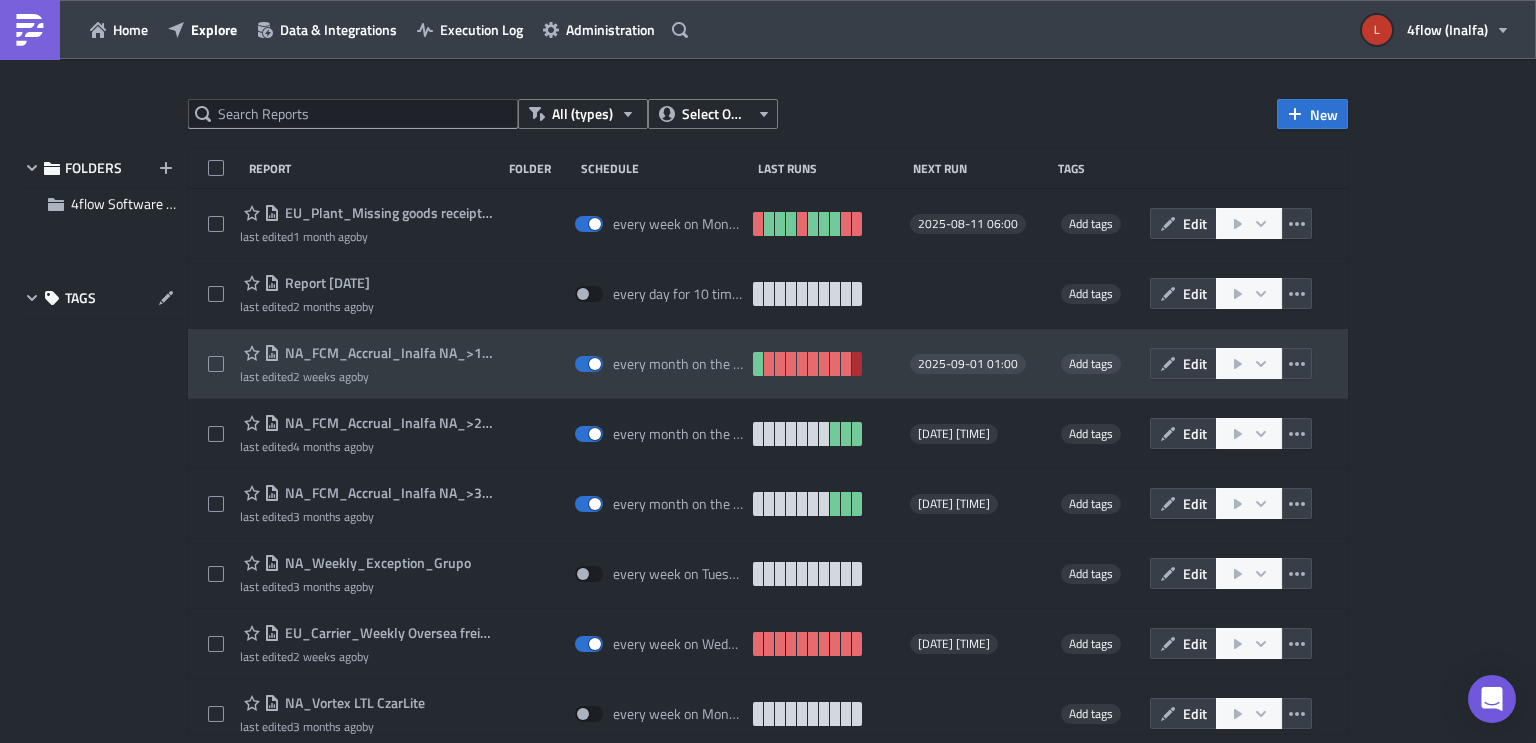 click at bounding box center [857, 364] 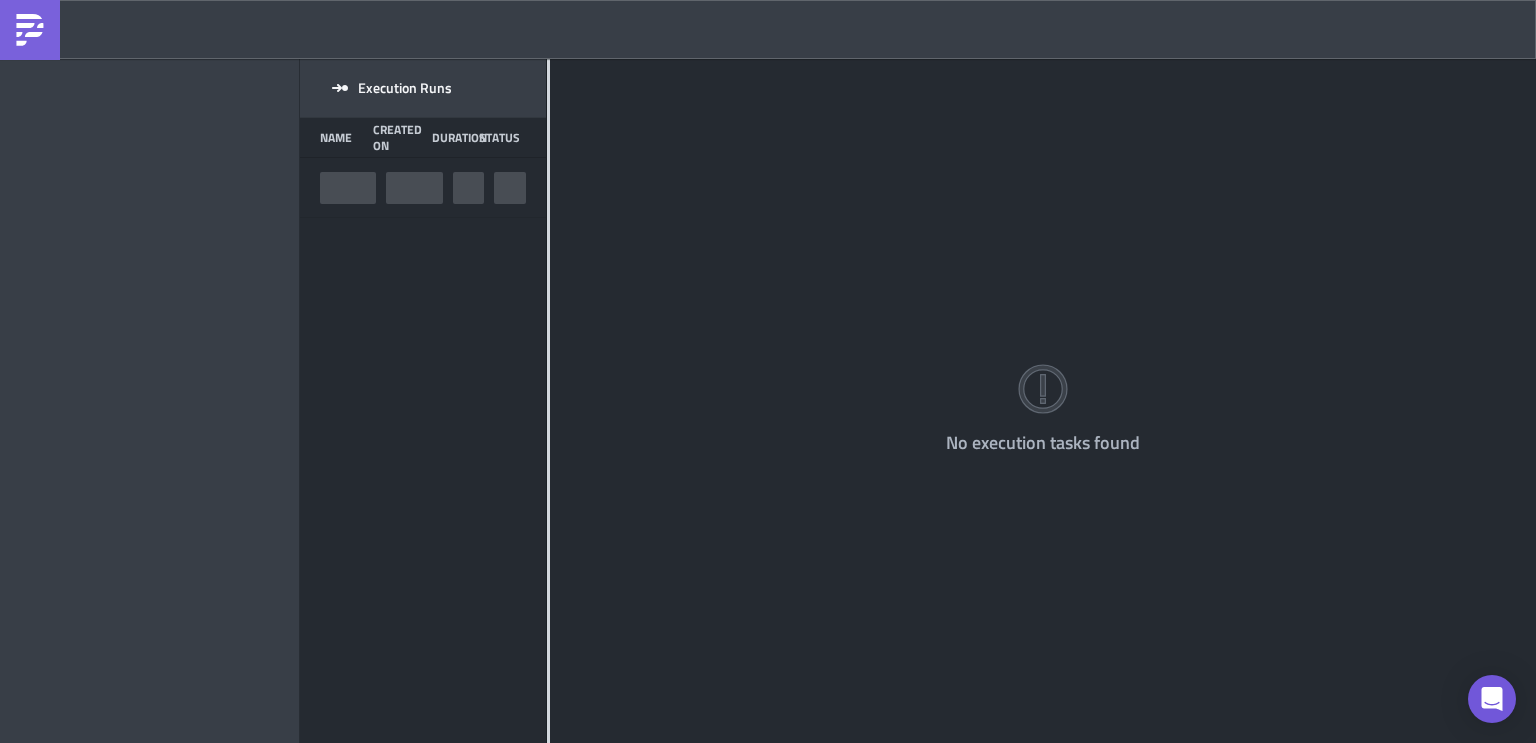 scroll, scrollTop: 0, scrollLeft: 0, axis: both 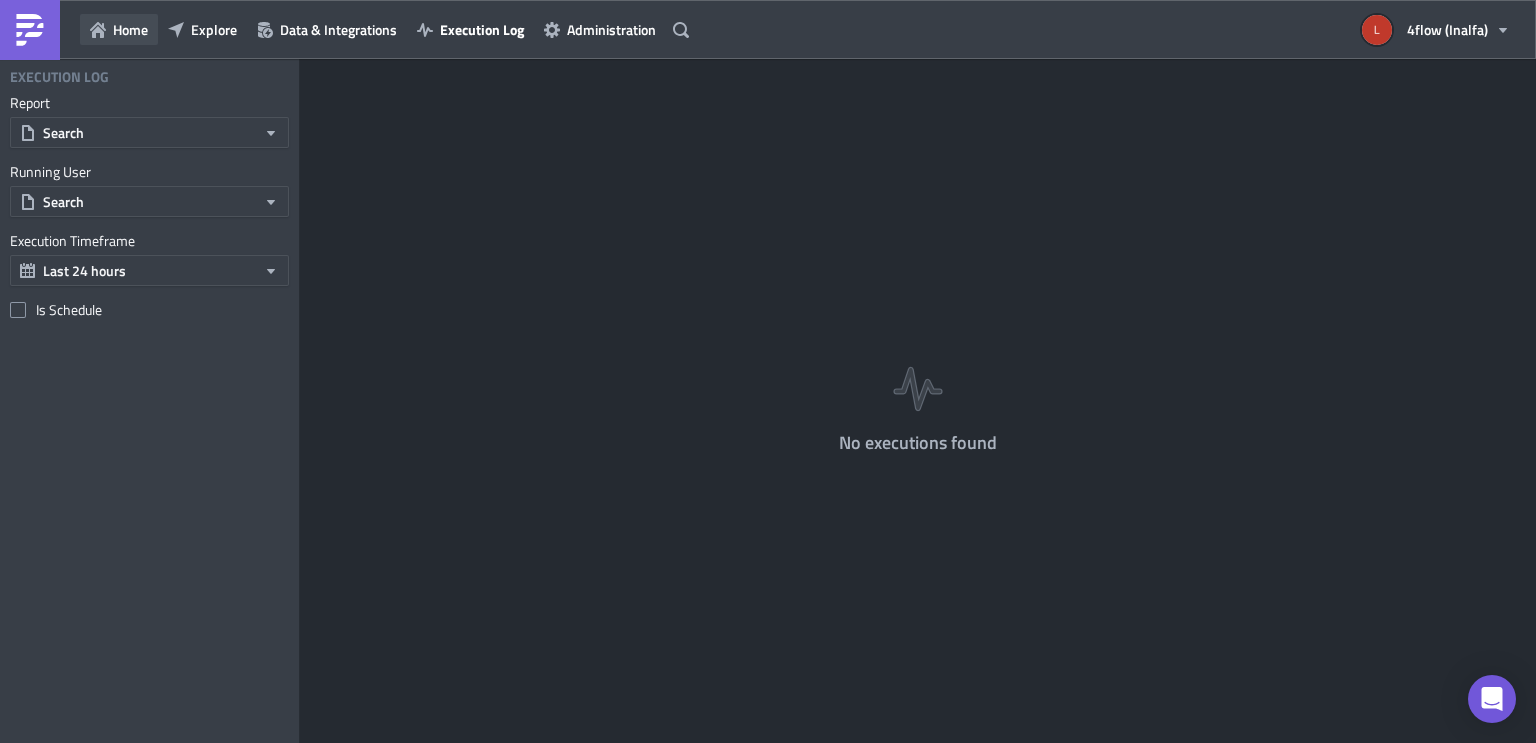 click on "Home" at bounding box center (130, 29) 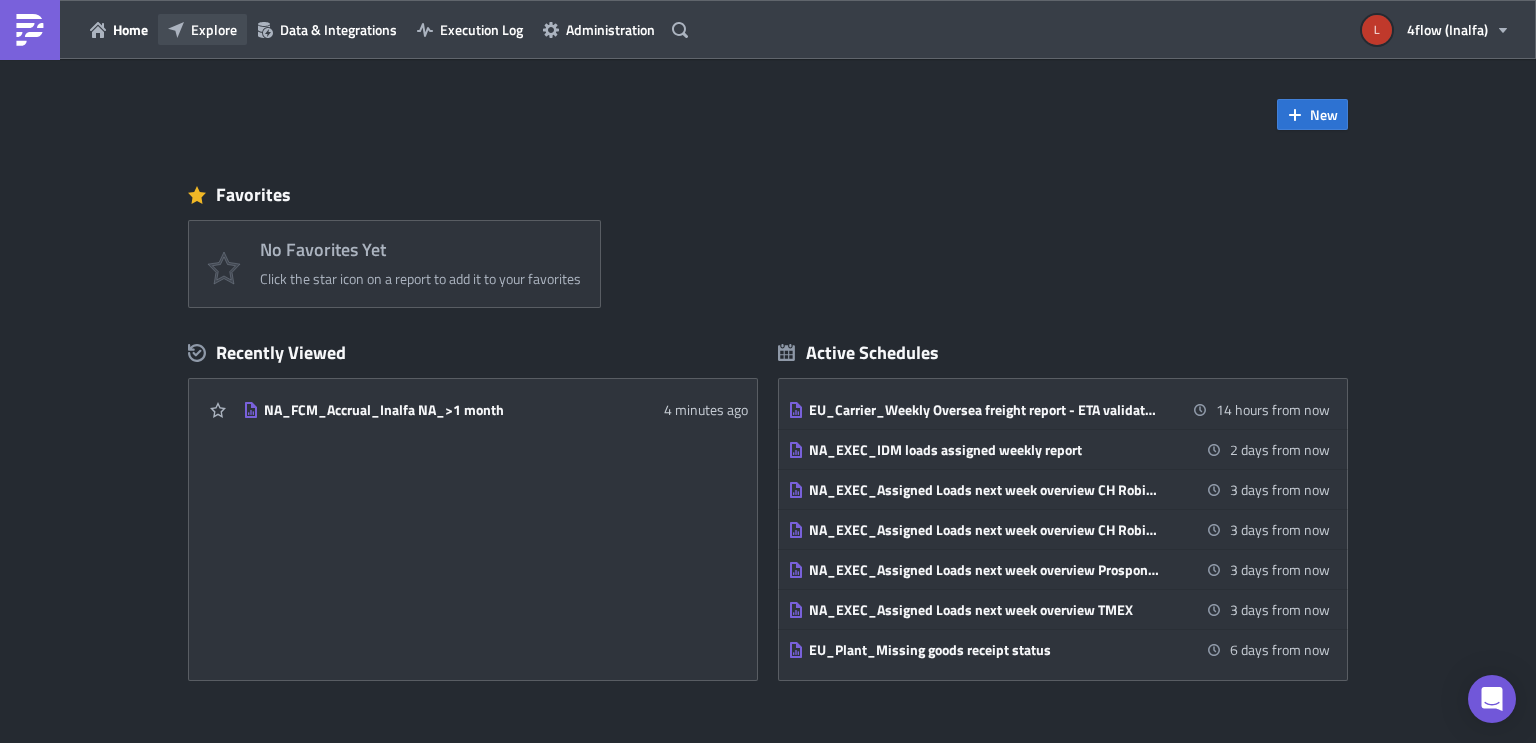 click on "Explore" at bounding box center [214, 29] 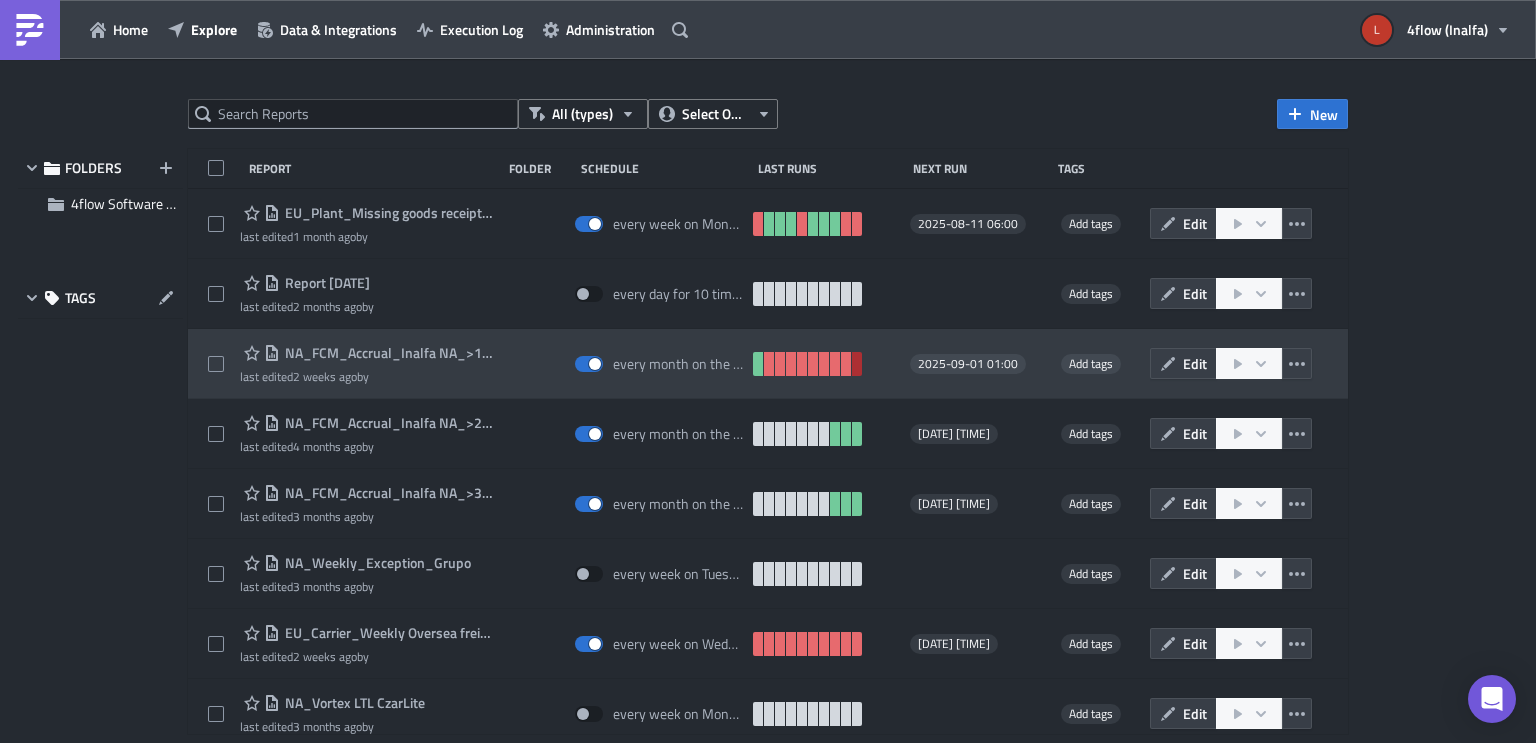 click at bounding box center (857, 364) 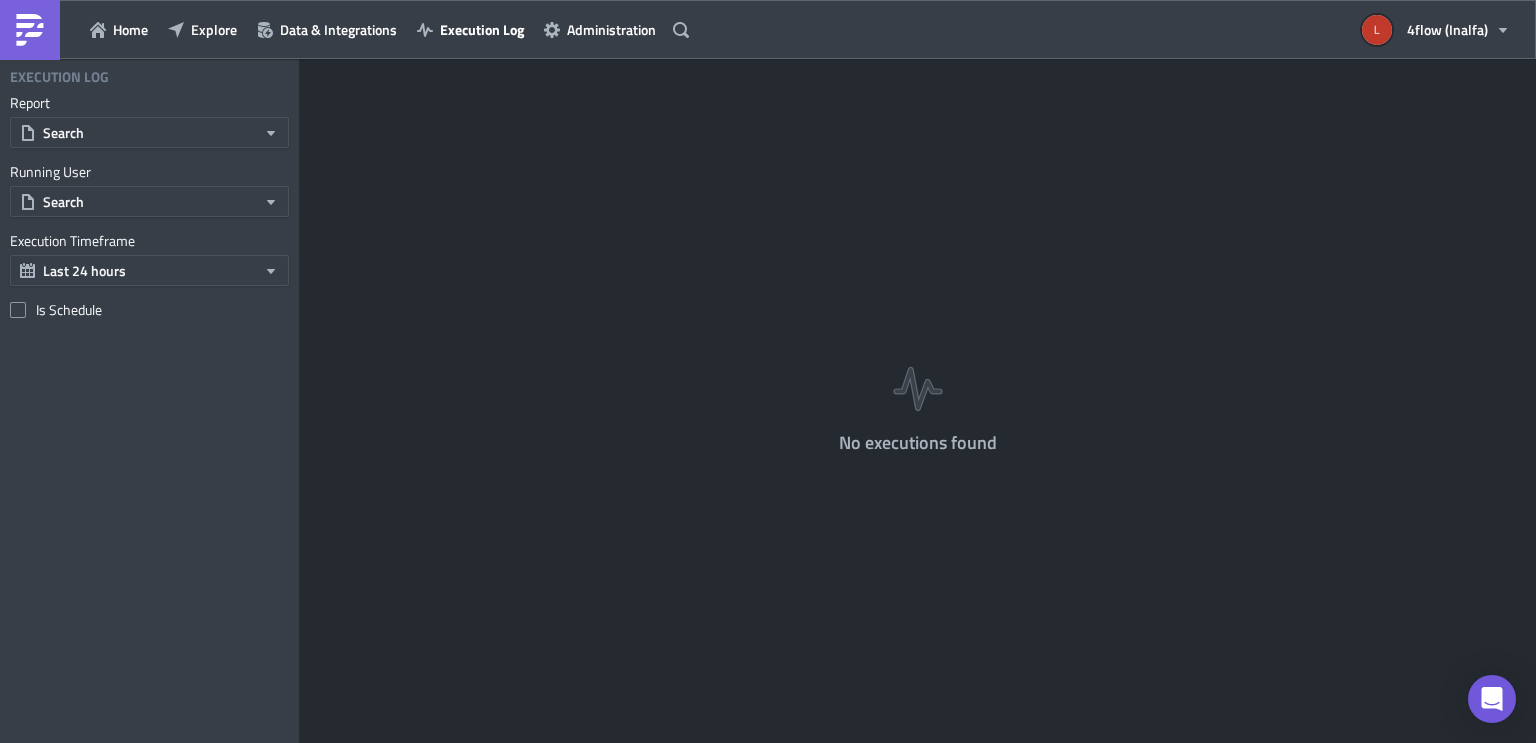 scroll, scrollTop: 0, scrollLeft: 0, axis: both 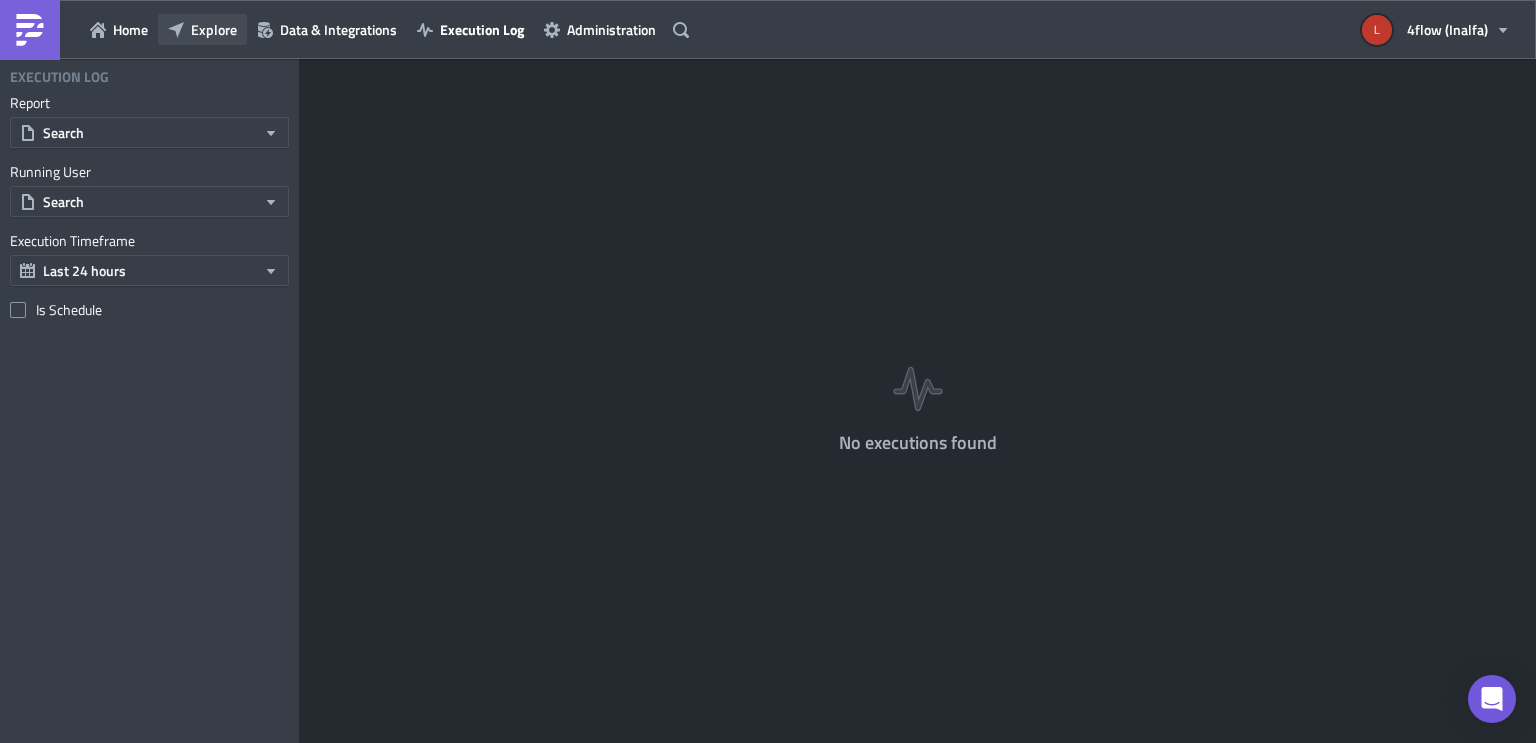 click on "Explore" at bounding box center [214, 29] 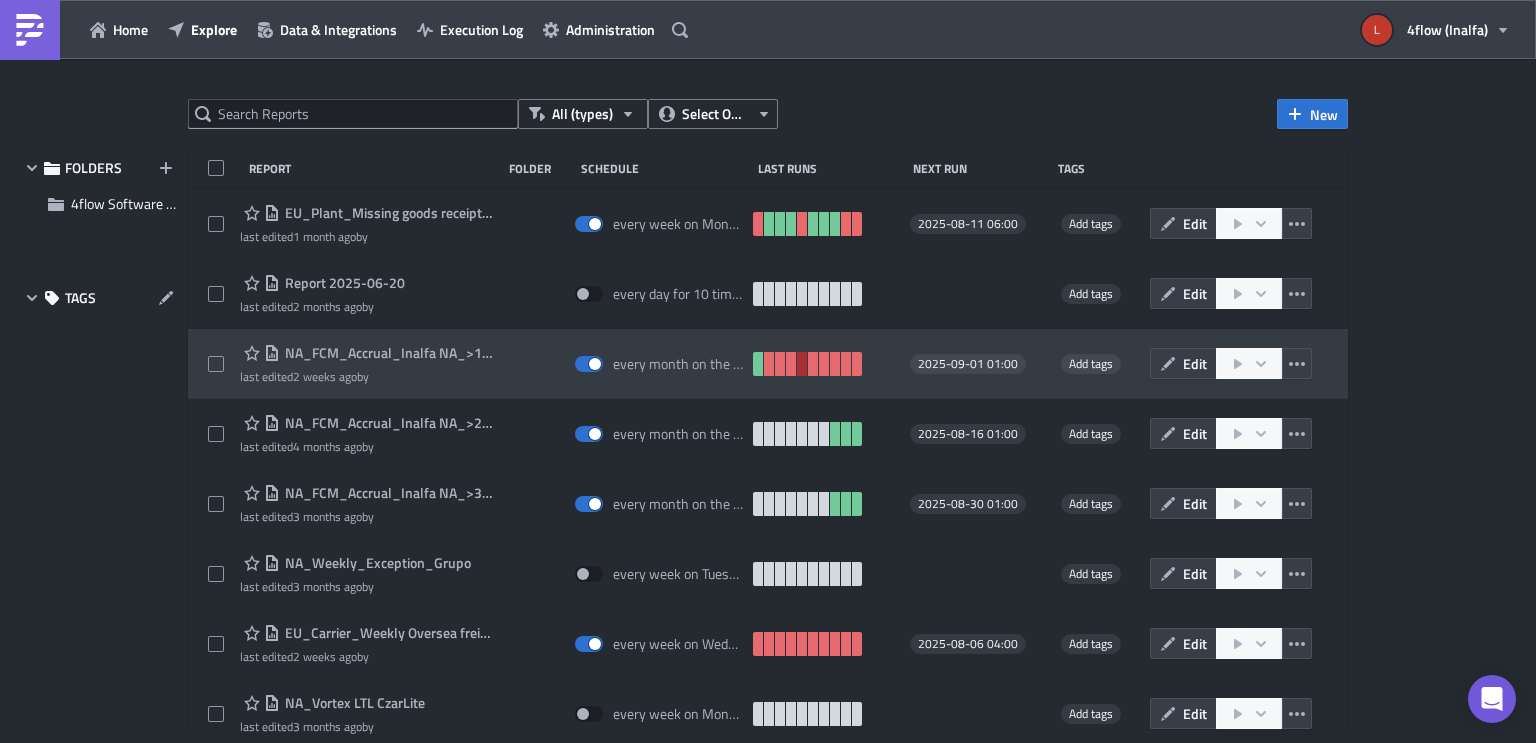 click at bounding box center (802, 364) 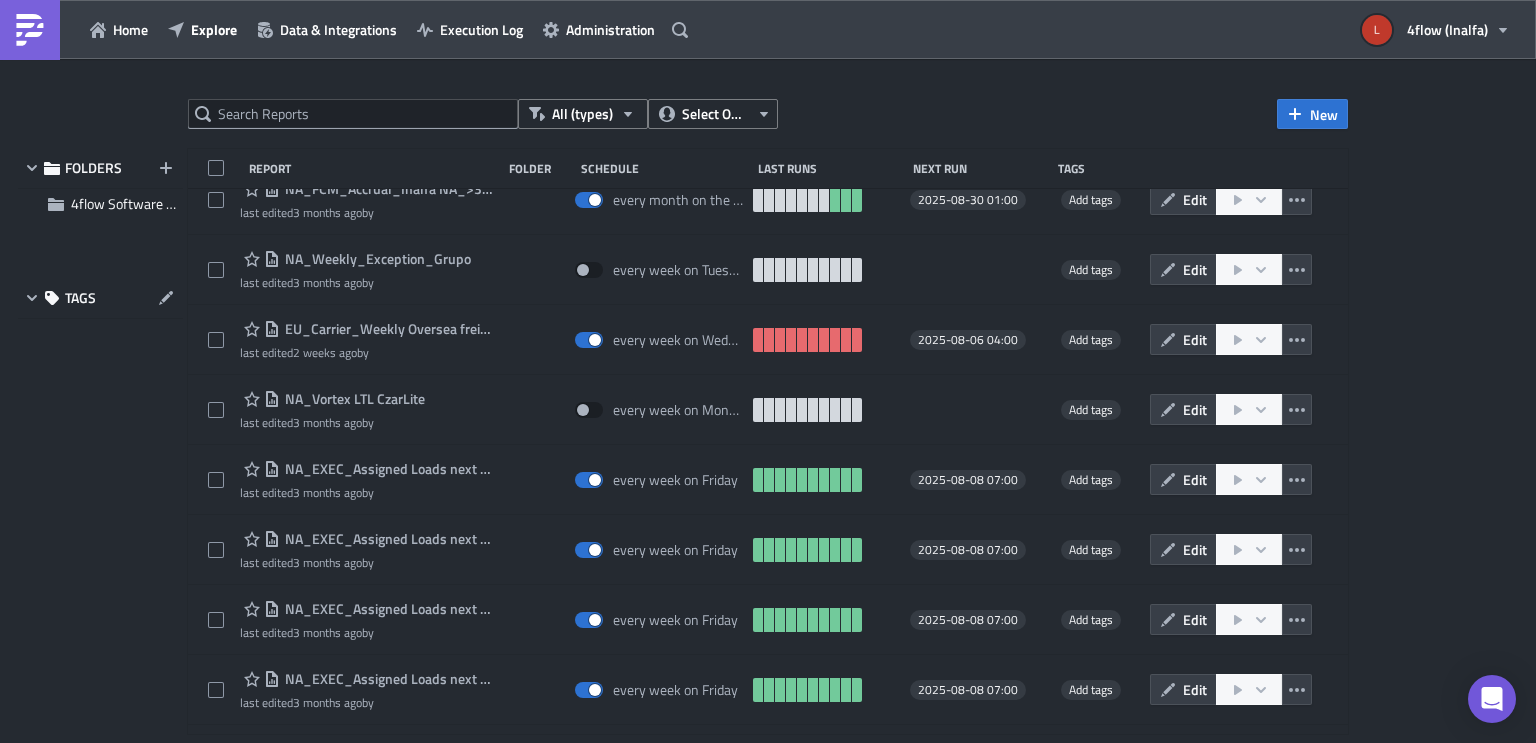 scroll, scrollTop: 0, scrollLeft: 0, axis: both 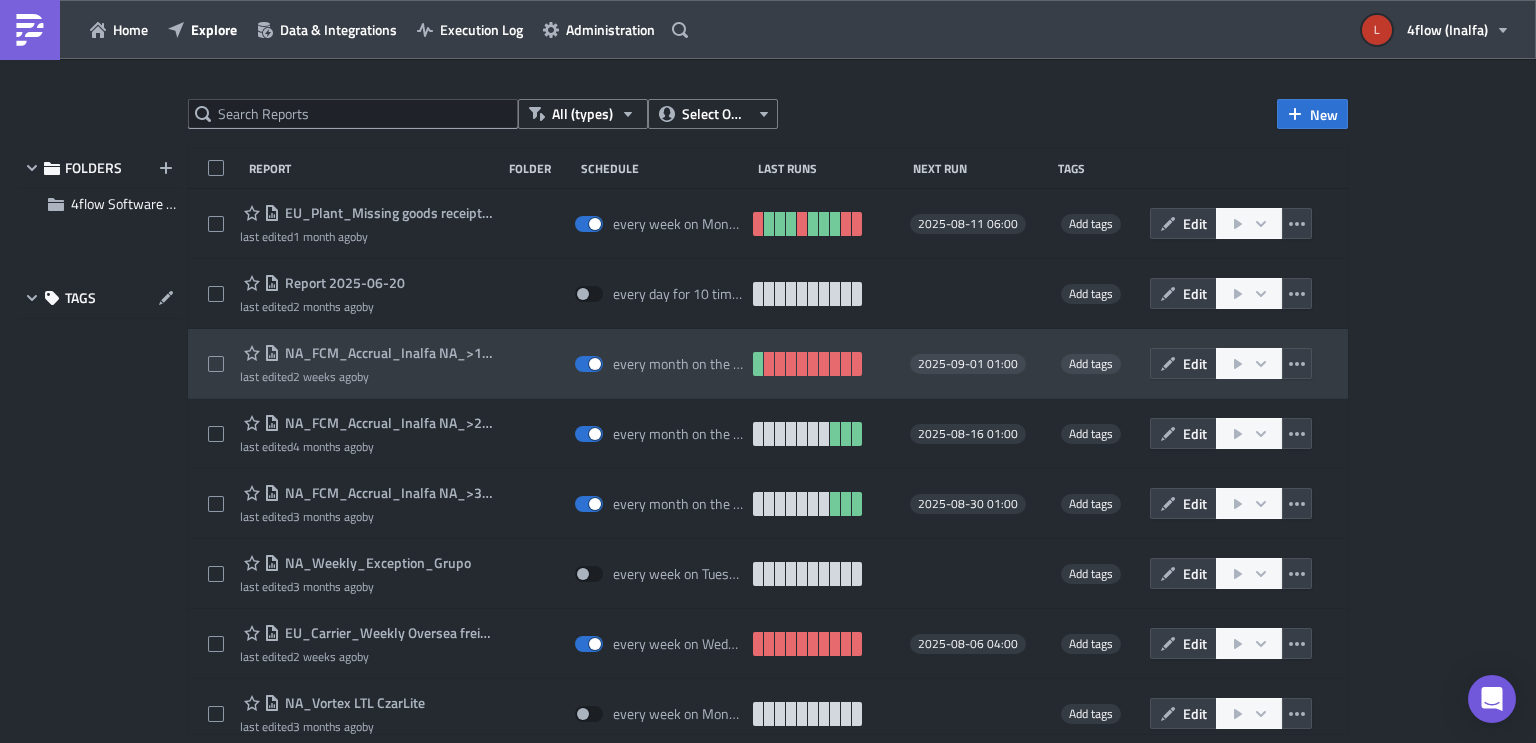 click on "NA_FCM_Accrual_Inalfa NA_>1 month" at bounding box center (366, 353) 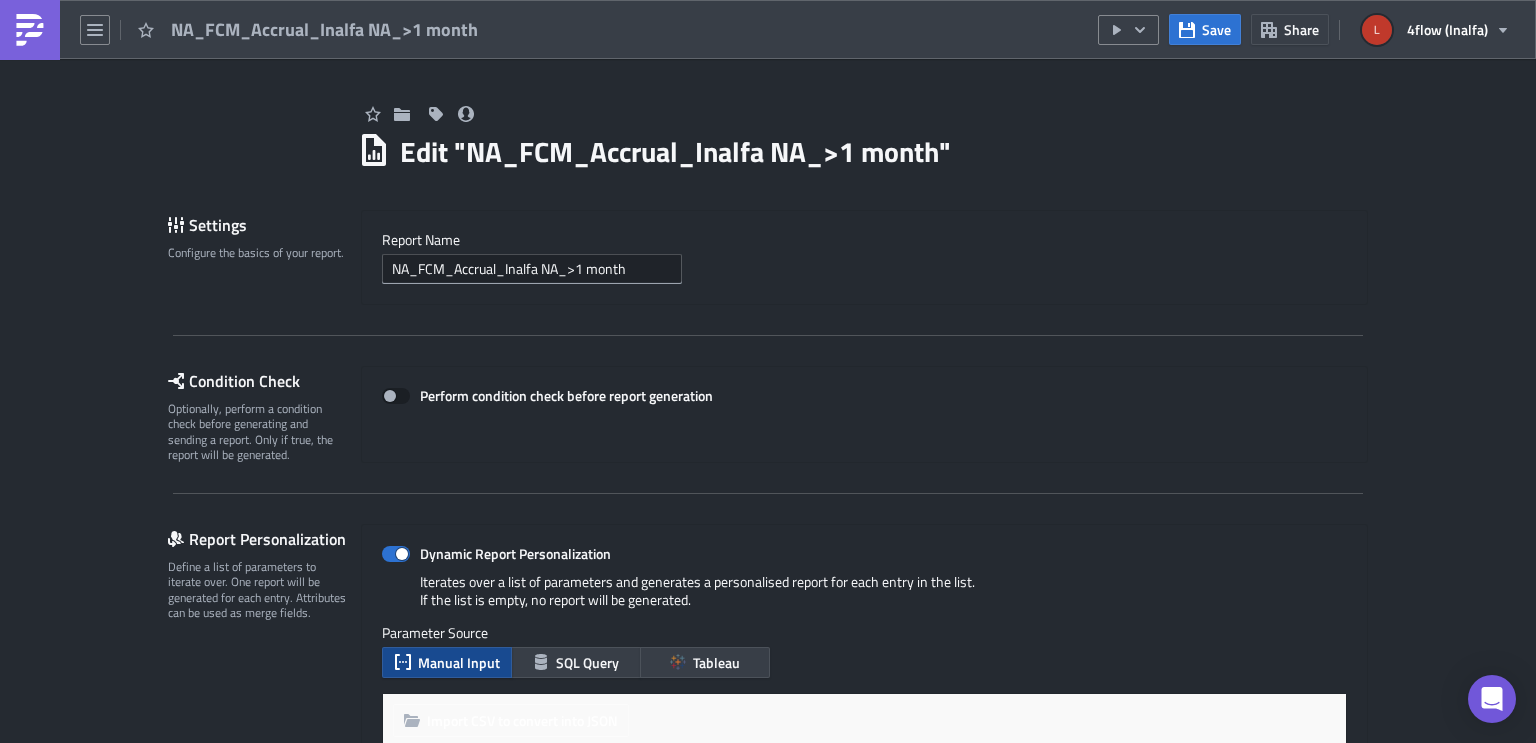 scroll, scrollTop: 0, scrollLeft: 0, axis: both 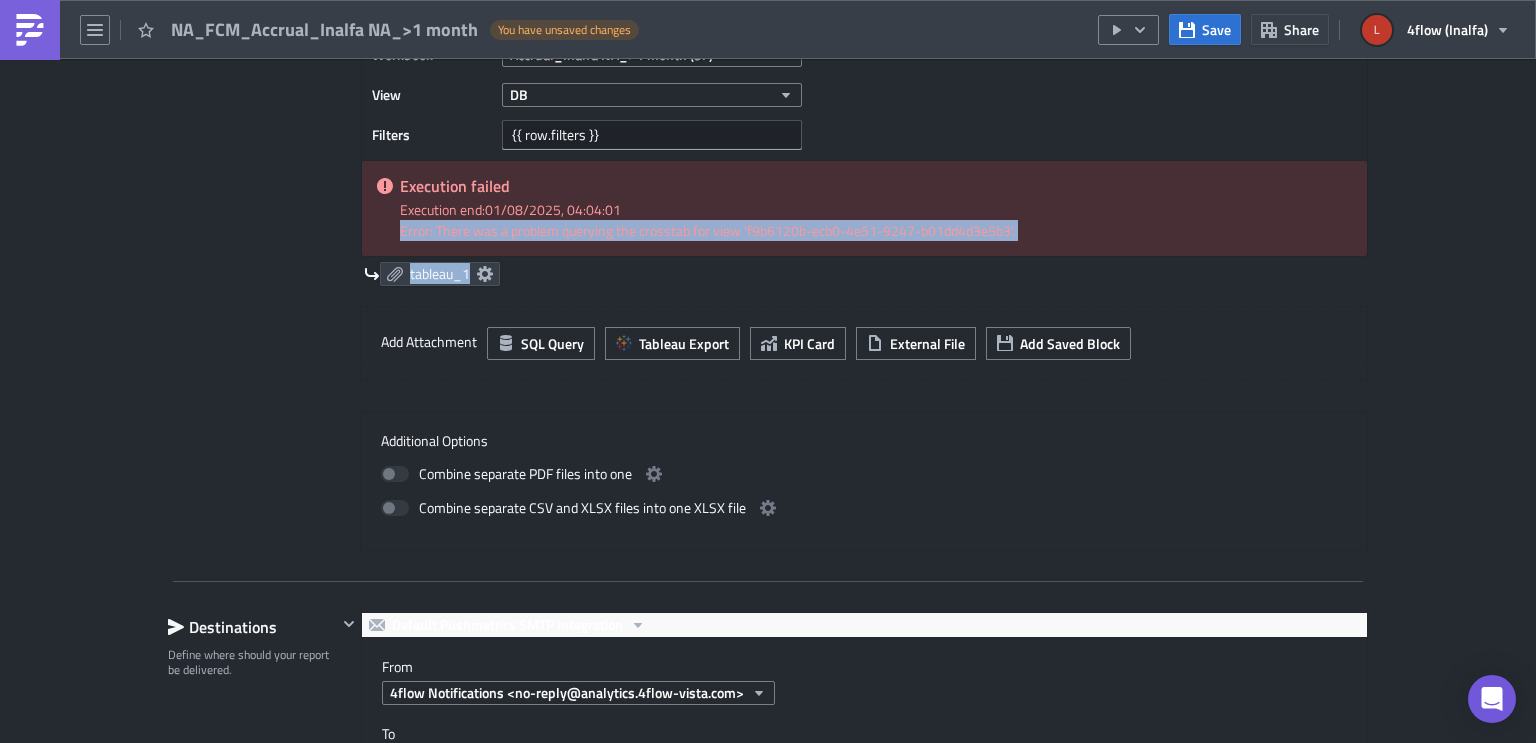 drag, startPoint x: 368, startPoint y: 227, endPoint x: 983, endPoint y: 266, distance: 616.23535 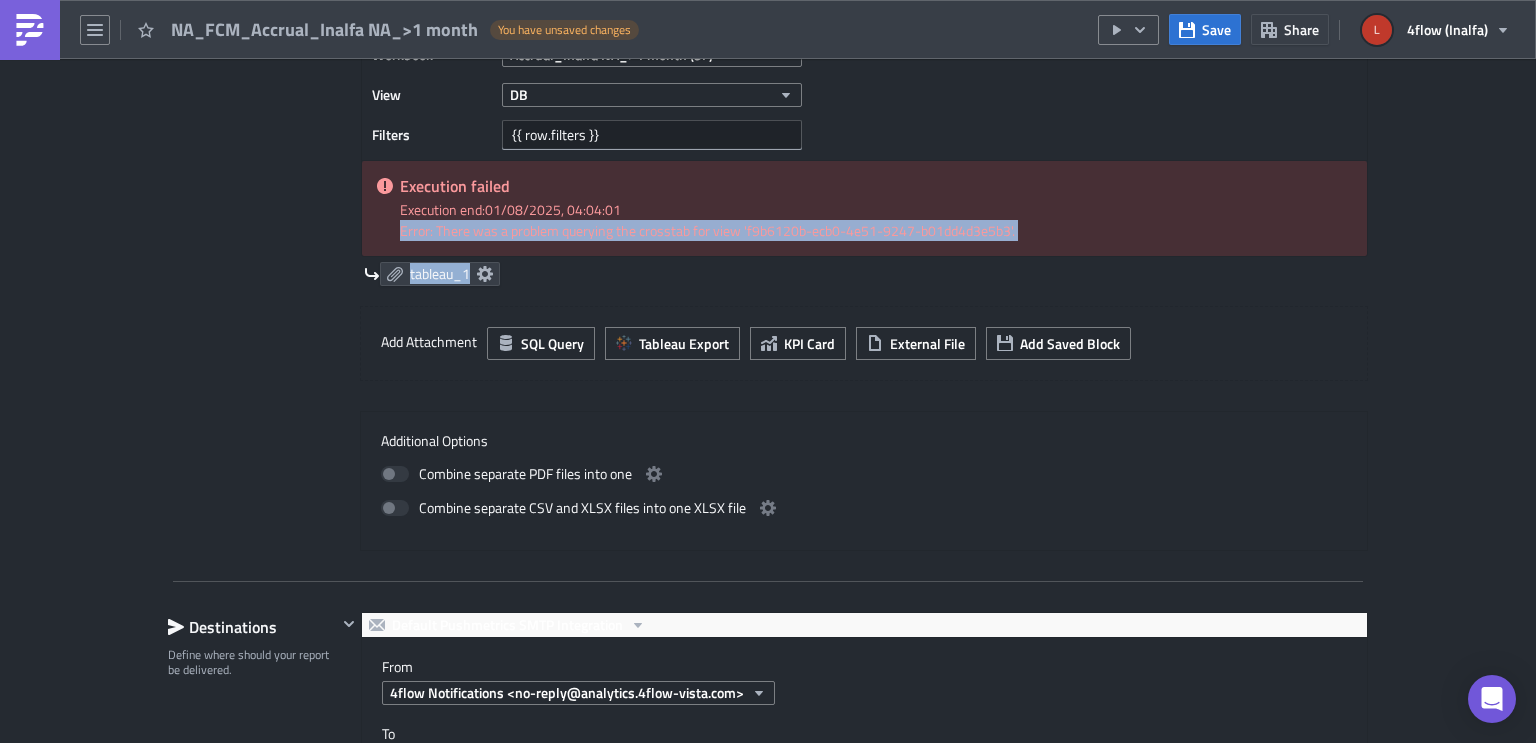 click on "Error: There was a problem querying the crosstab for view 'f9b6120b-ecb0-4e51-9247-b01dd4d3e5b3'." at bounding box center [876, 230] 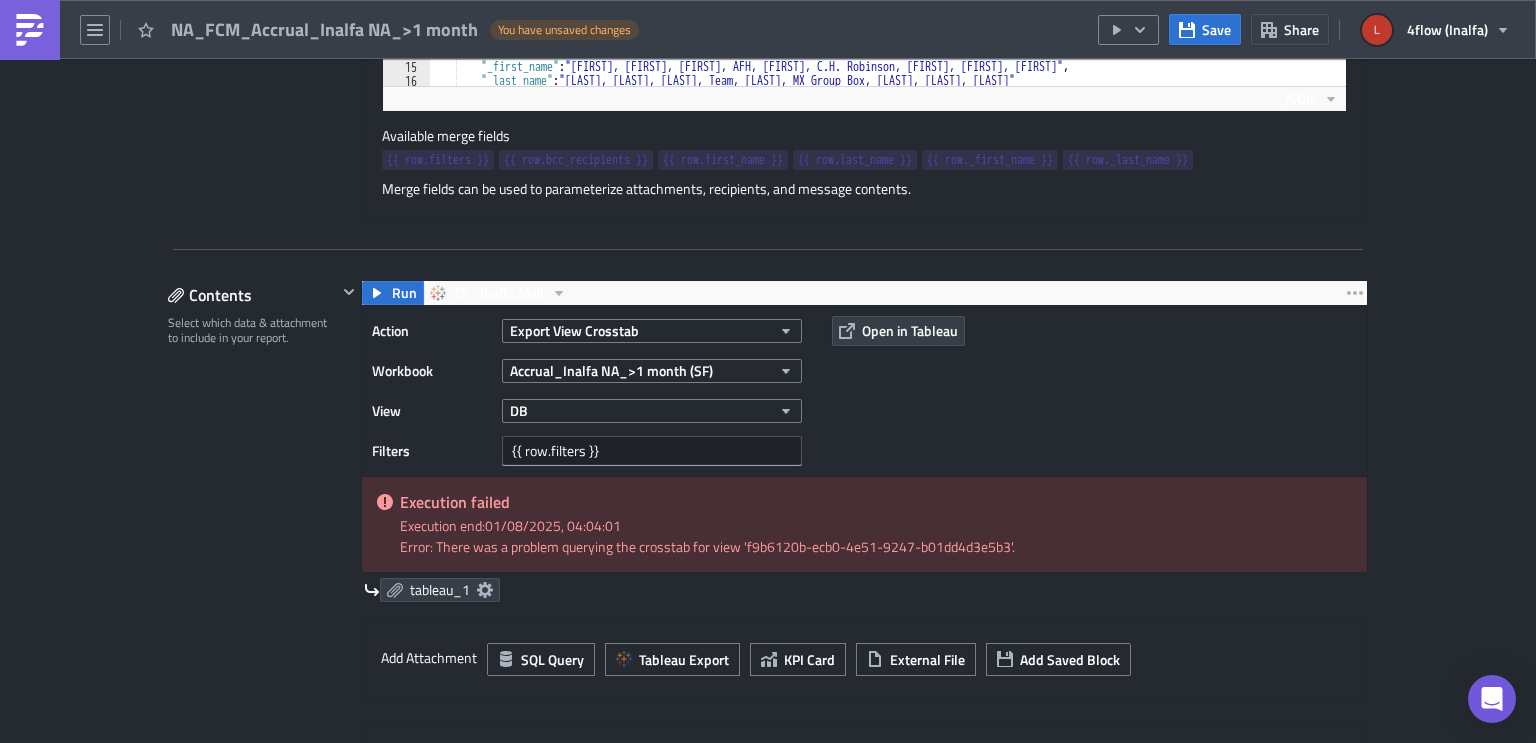 scroll, scrollTop: 880, scrollLeft: 0, axis: vertical 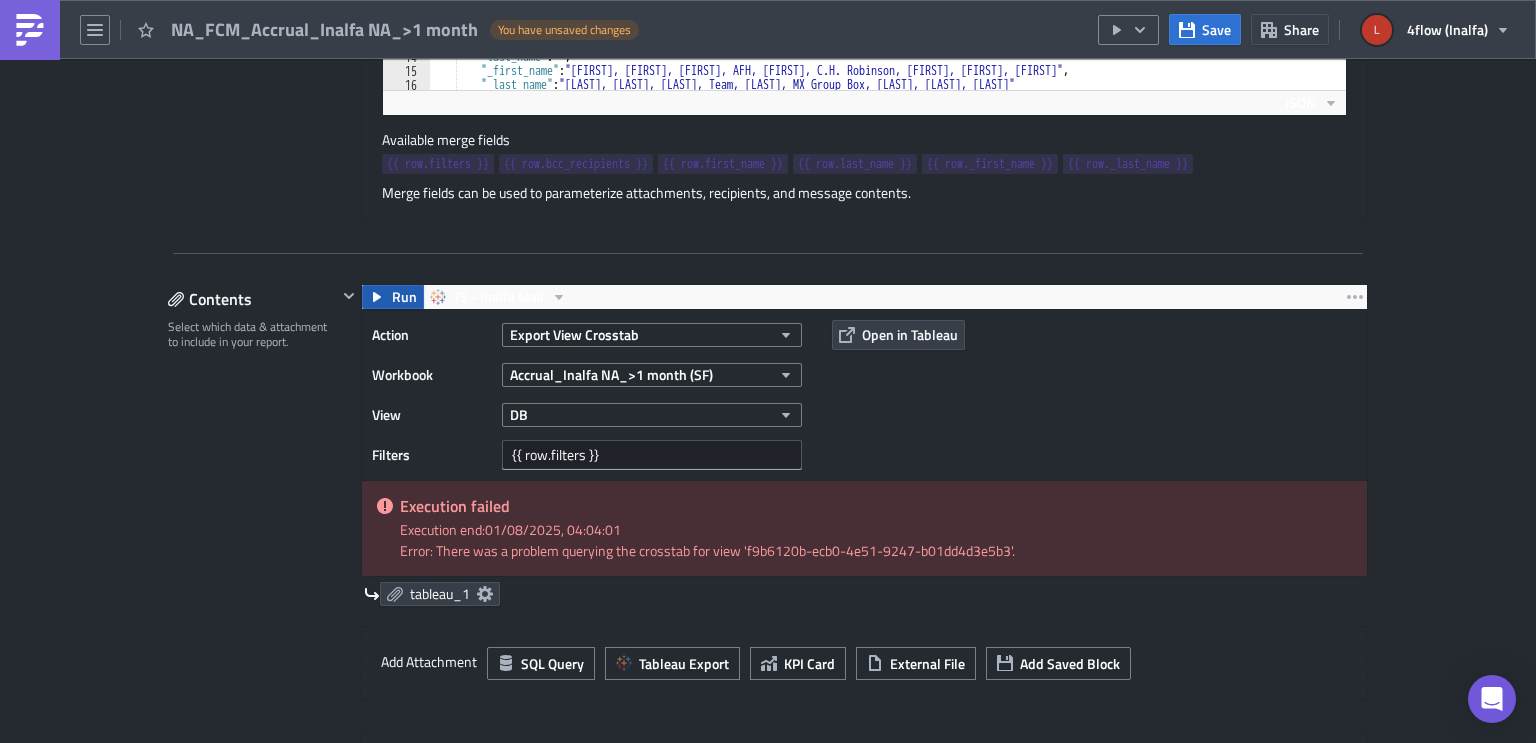click 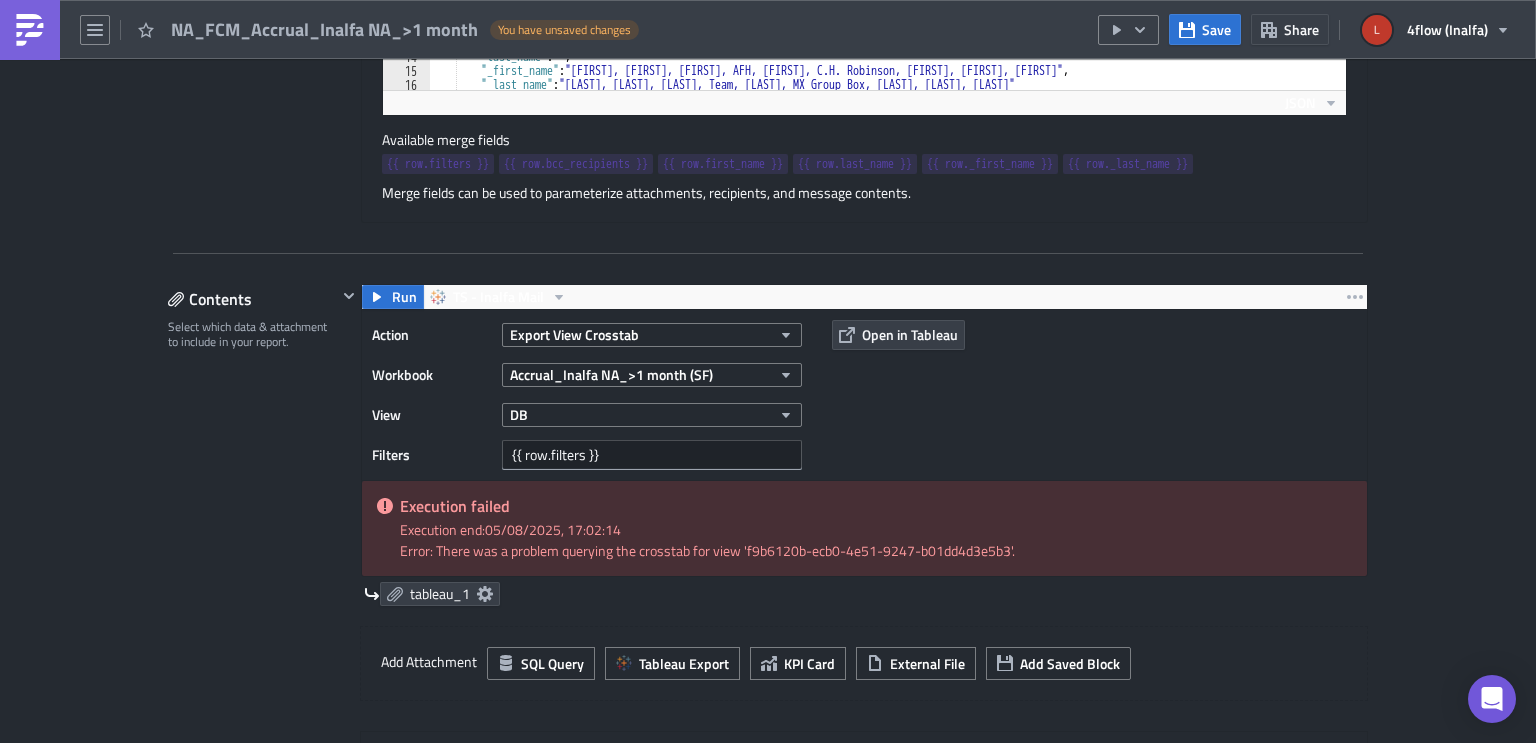 click on "Error: There was a problem querying the crosstab for view 'f9b6120b-ecb0-4e51-9247-b01dd4d3e5b3'." at bounding box center [876, 550] 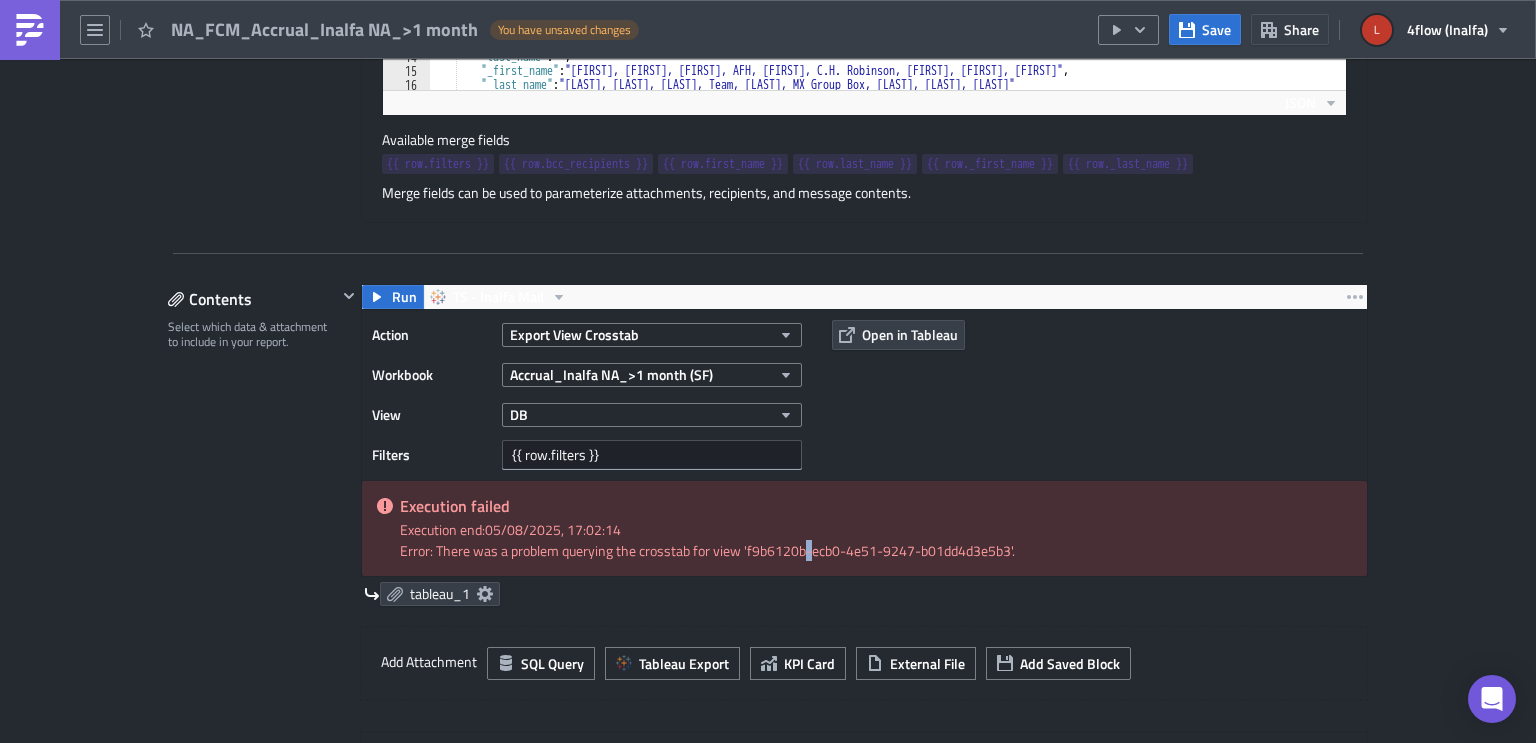 click on "Error: There was a problem querying the crosstab for view 'f9b6120b-ecb0-4e51-9247-b01dd4d3e5b3'." at bounding box center [876, 550] 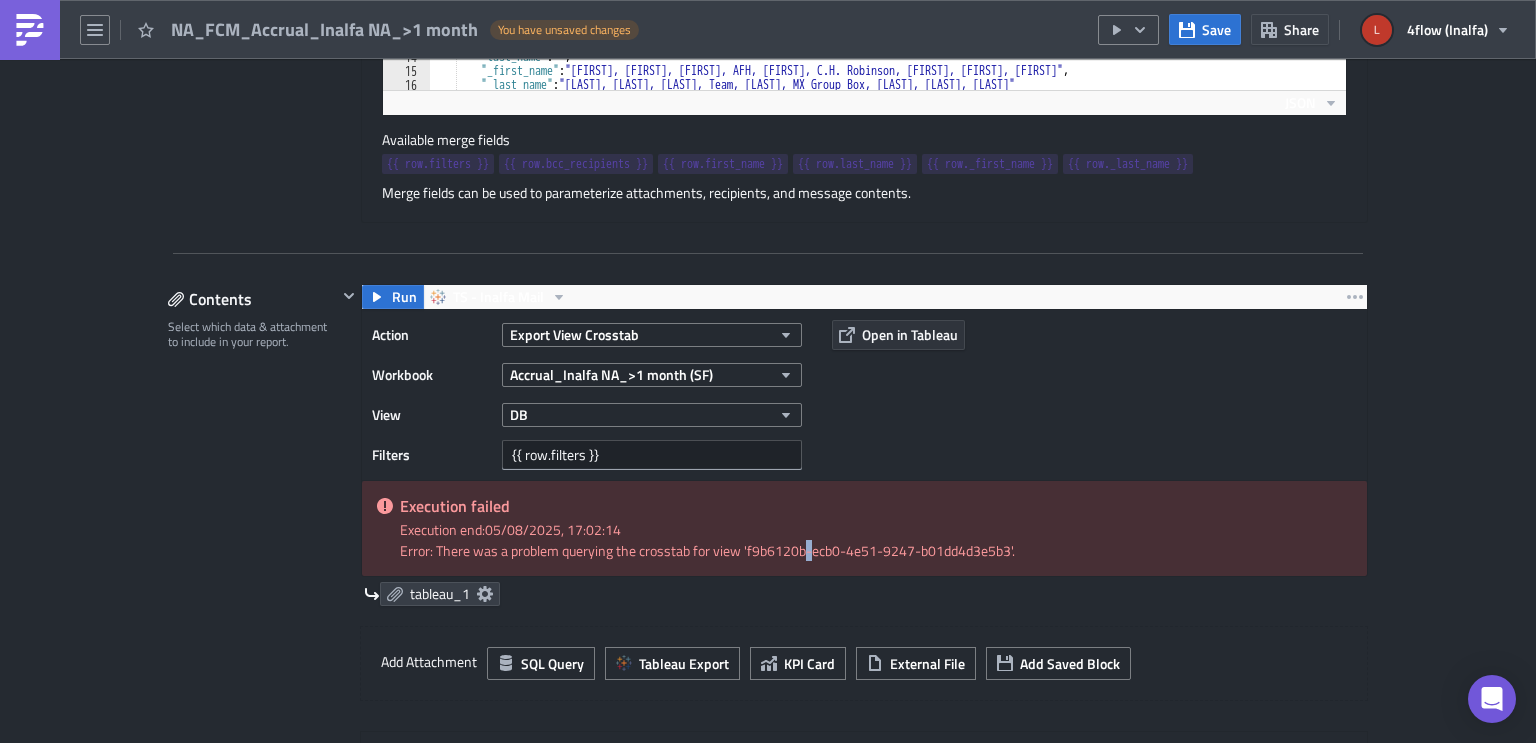 click on "Open in Tableau" at bounding box center [910, 334] 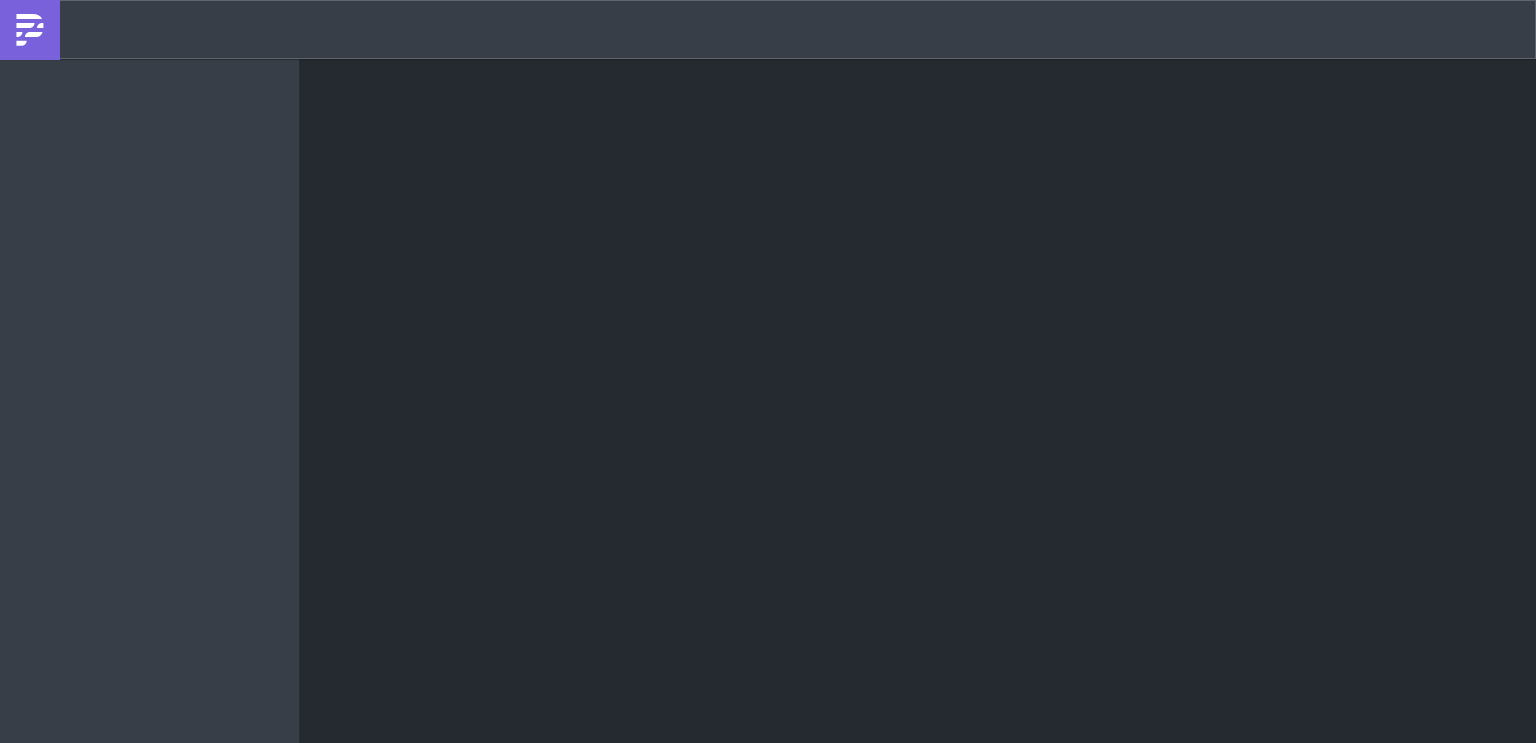 scroll, scrollTop: 0, scrollLeft: 0, axis: both 